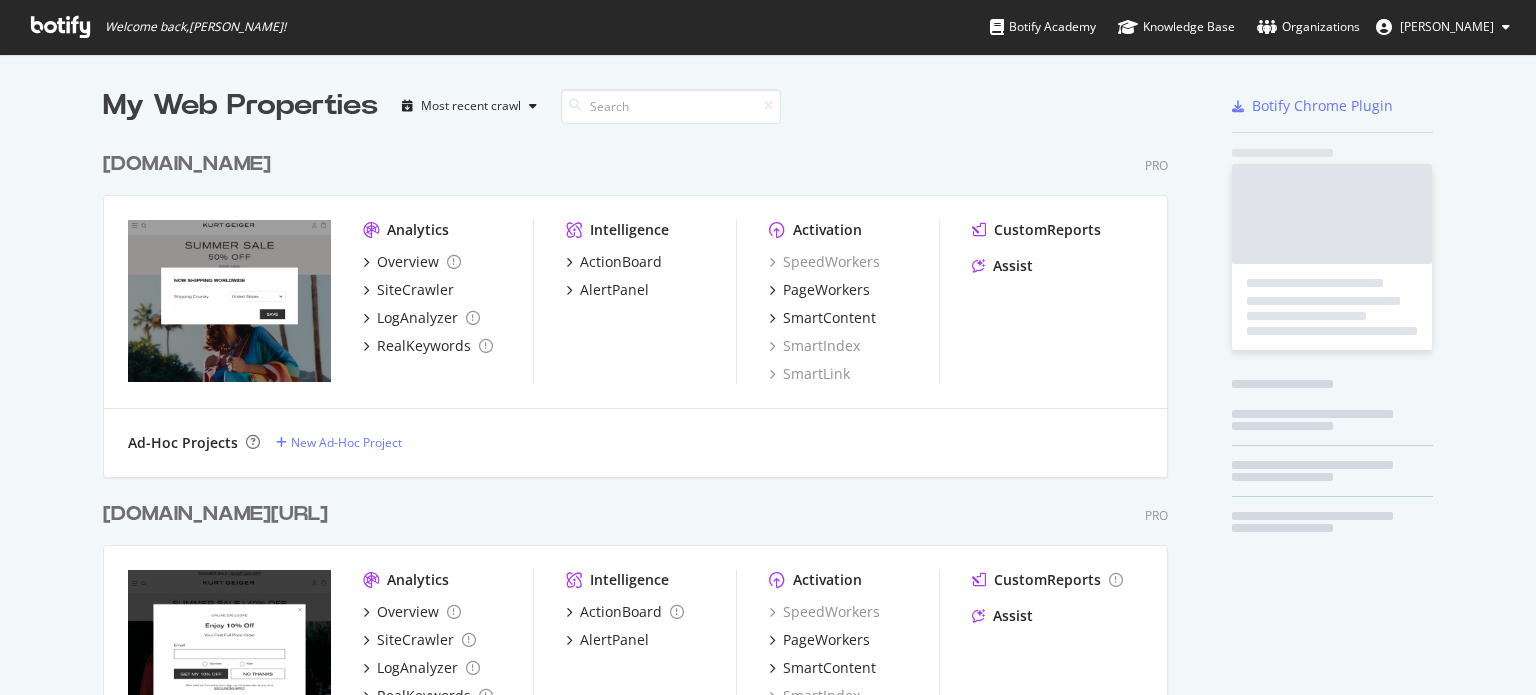 scroll, scrollTop: 0, scrollLeft: 0, axis: both 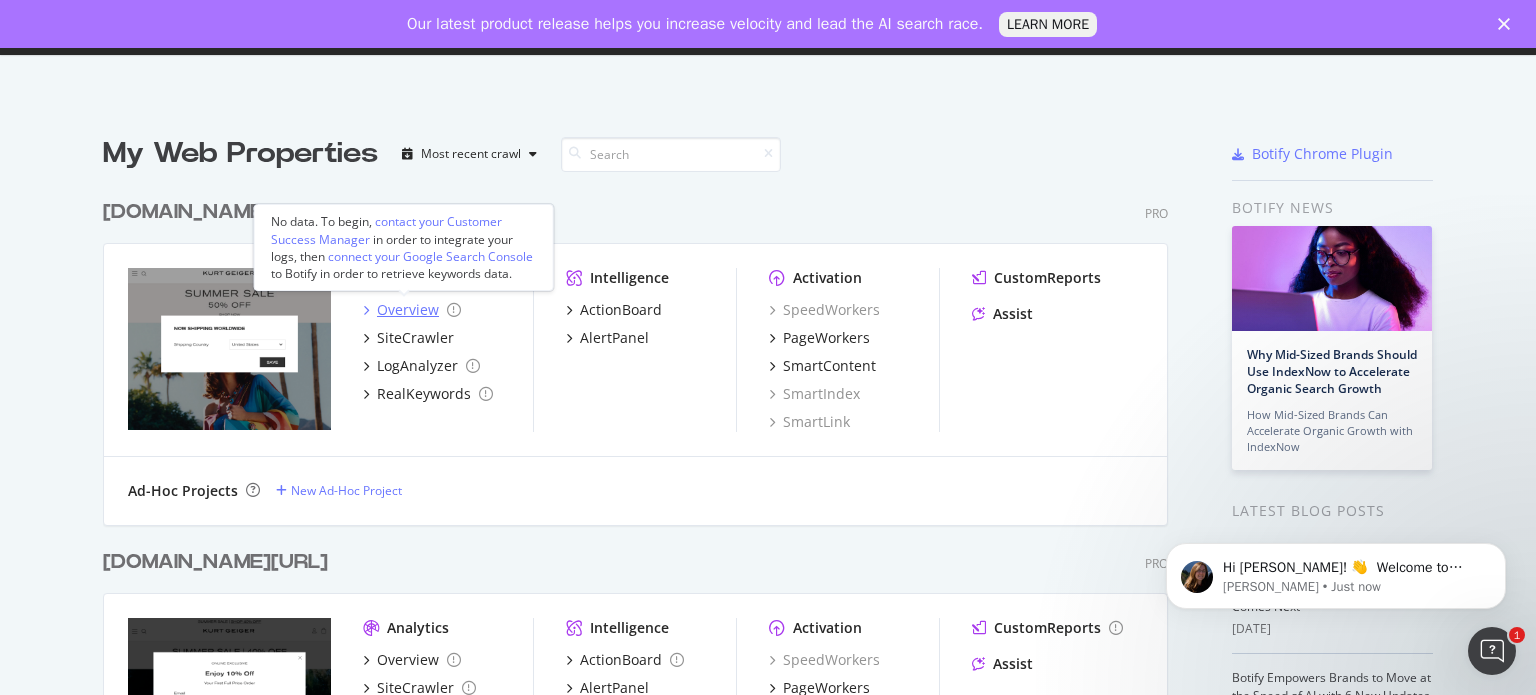 click on "Overview" at bounding box center (408, 310) 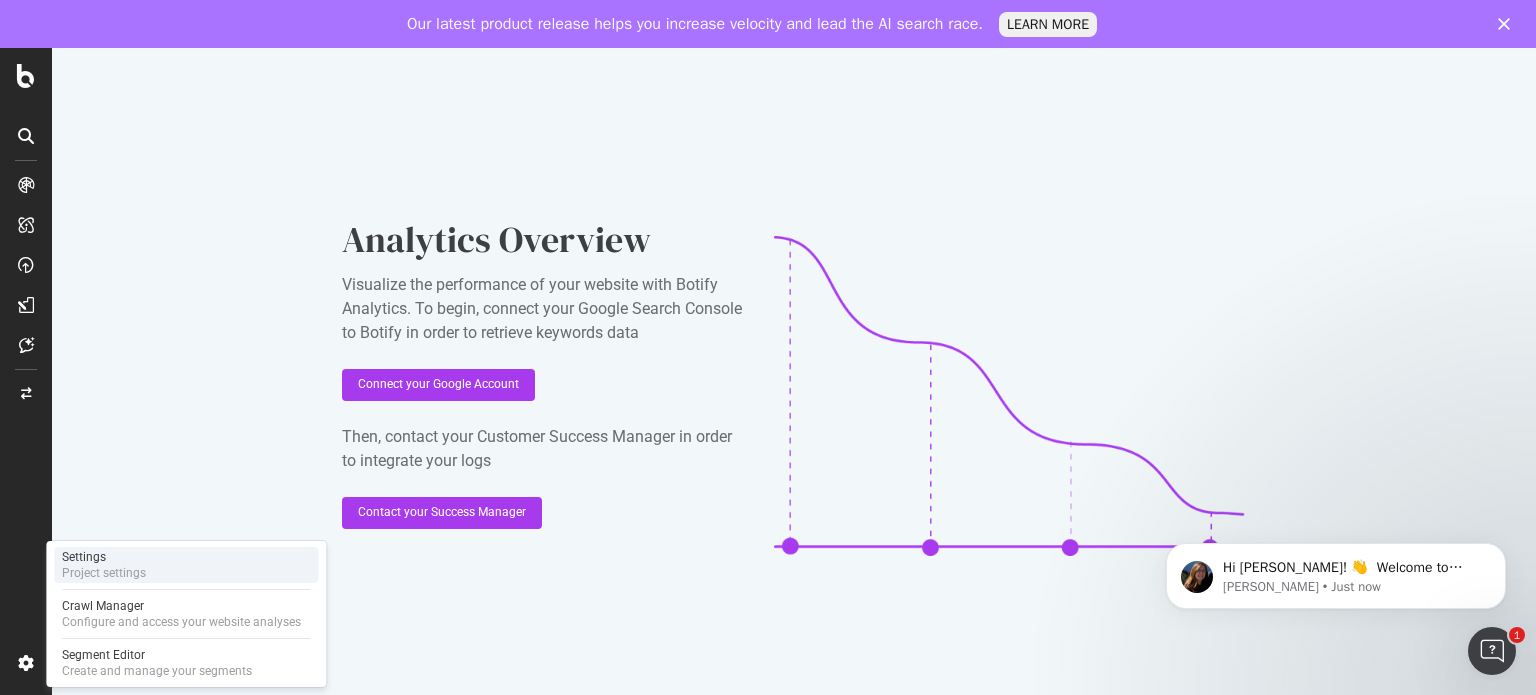 click on "Project settings" at bounding box center (104, 573) 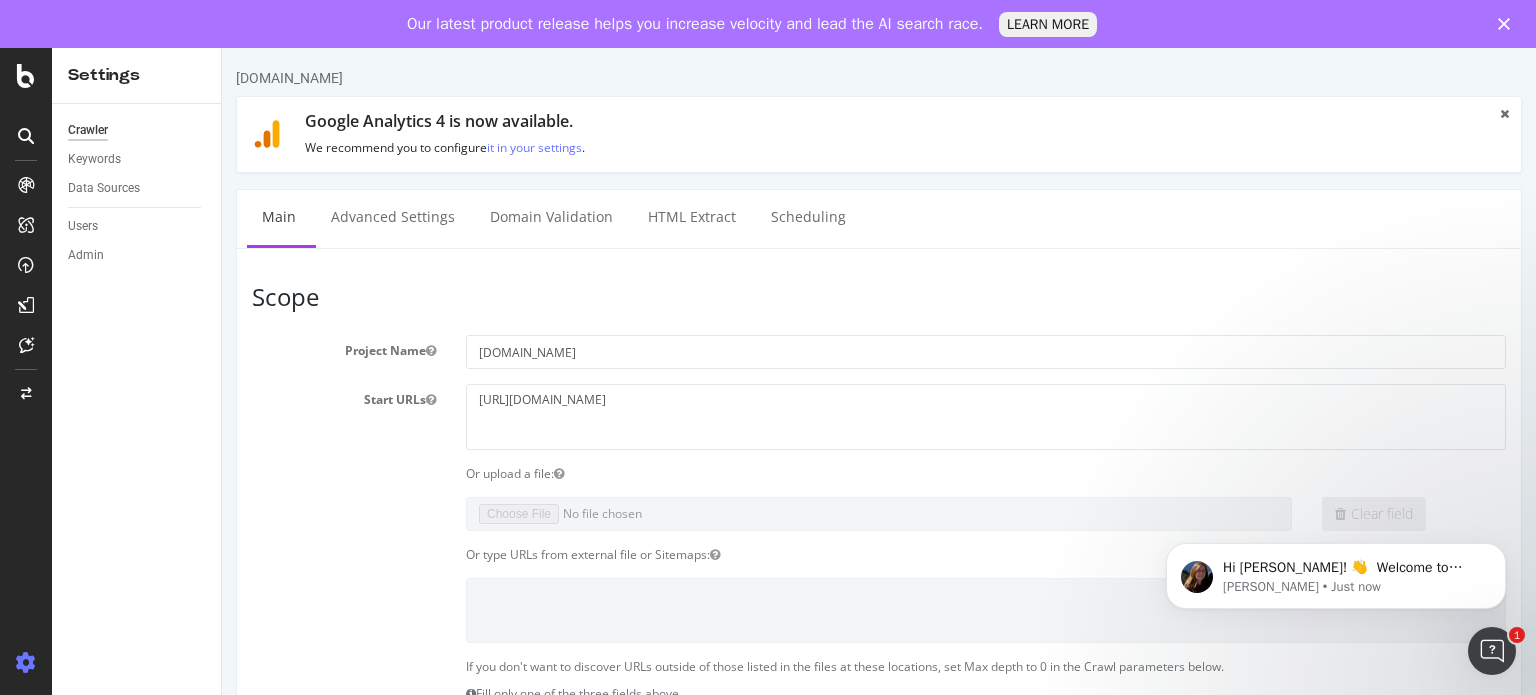 scroll, scrollTop: 4, scrollLeft: 0, axis: vertical 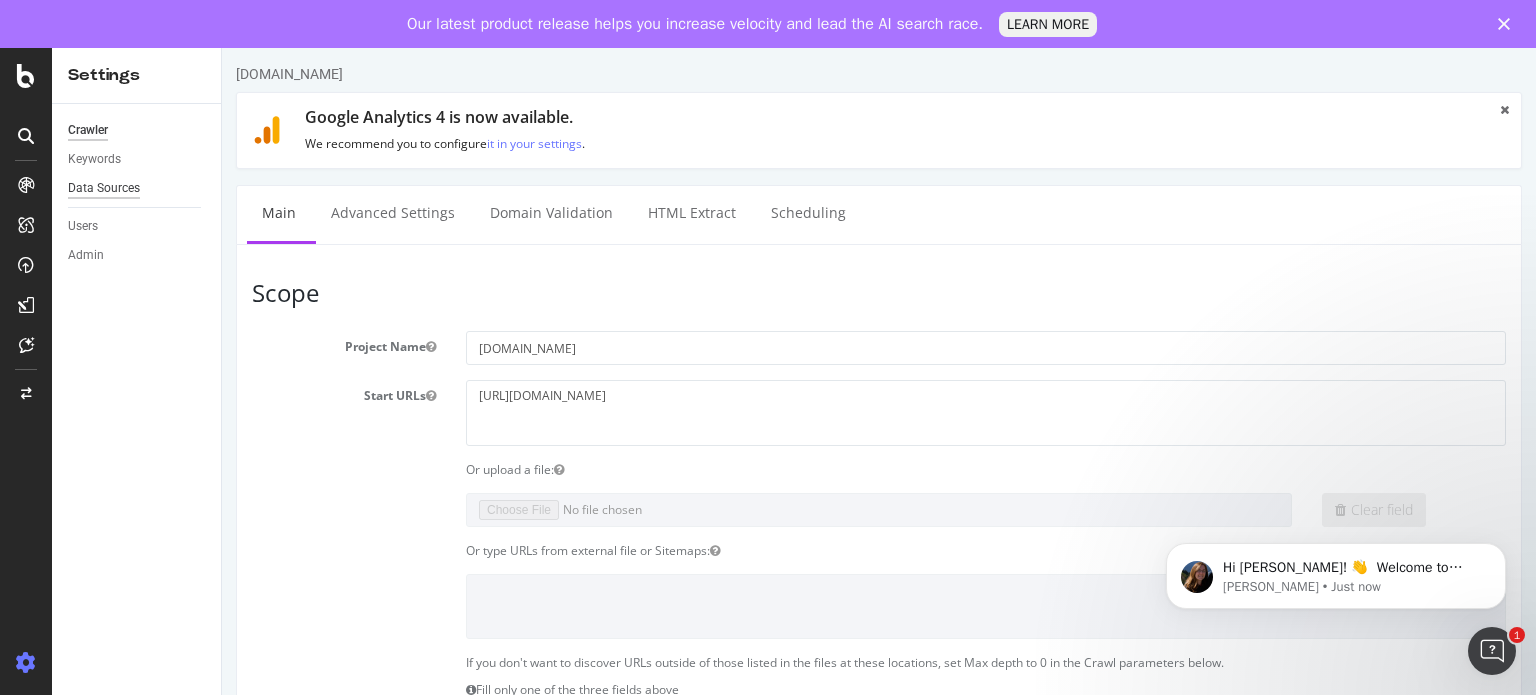 click on "Data Sources" at bounding box center [104, 188] 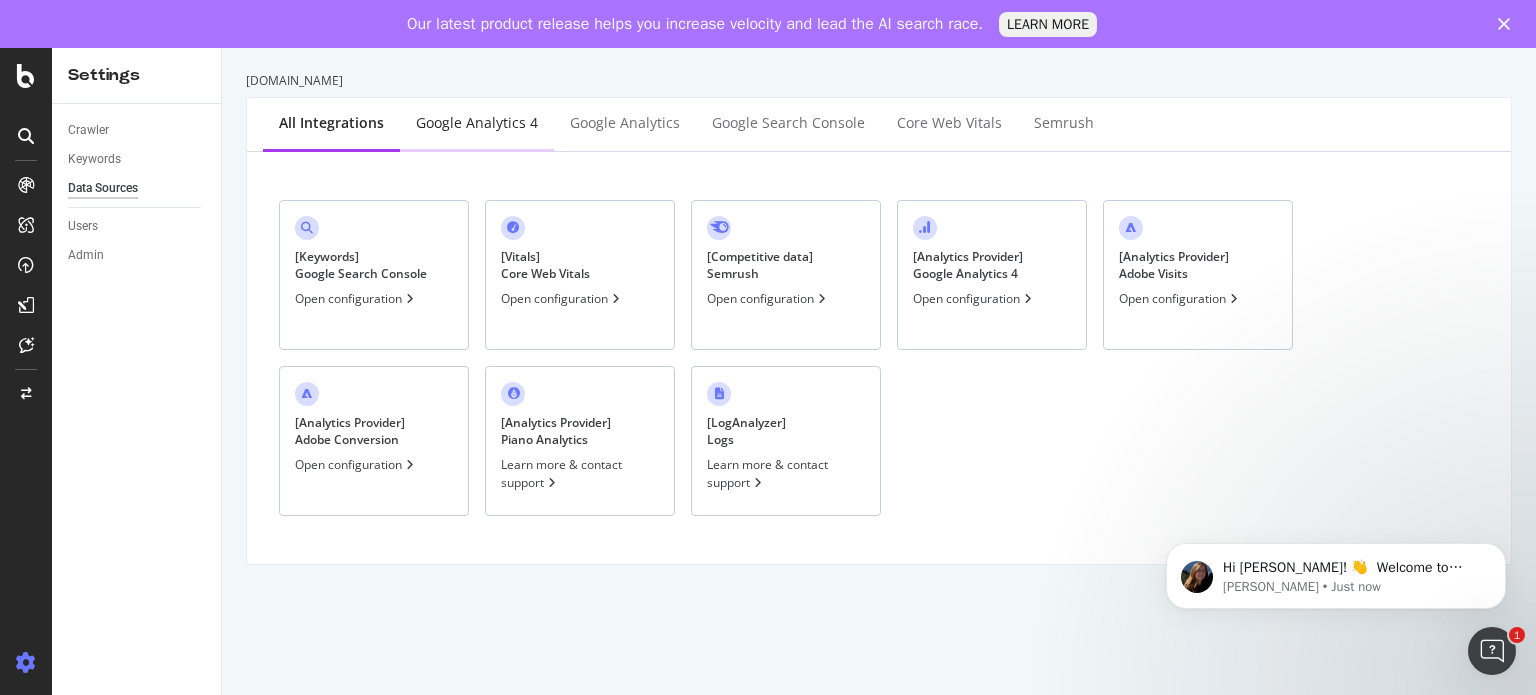 click on "Google Analytics 4" at bounding box center [477, 124] 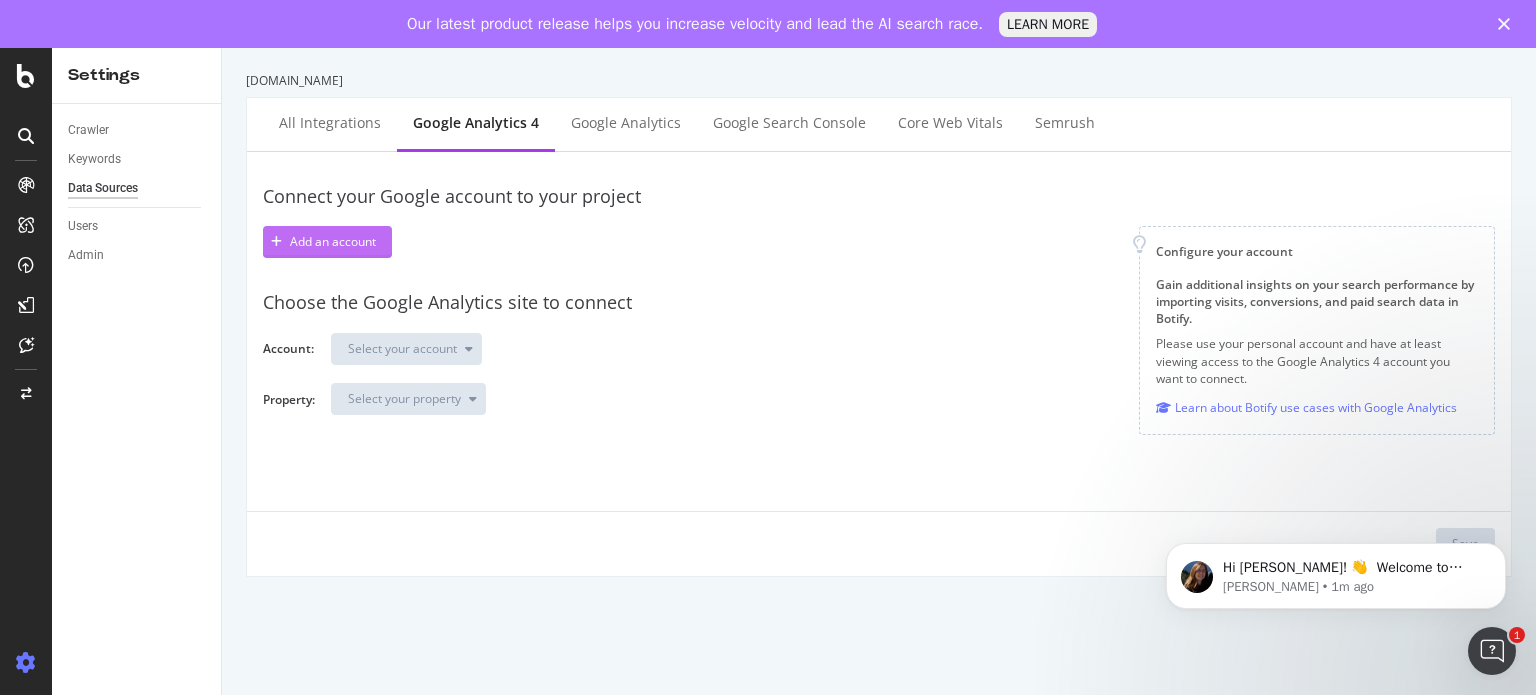 click on "Add an account" at bounding box center [333, 241] 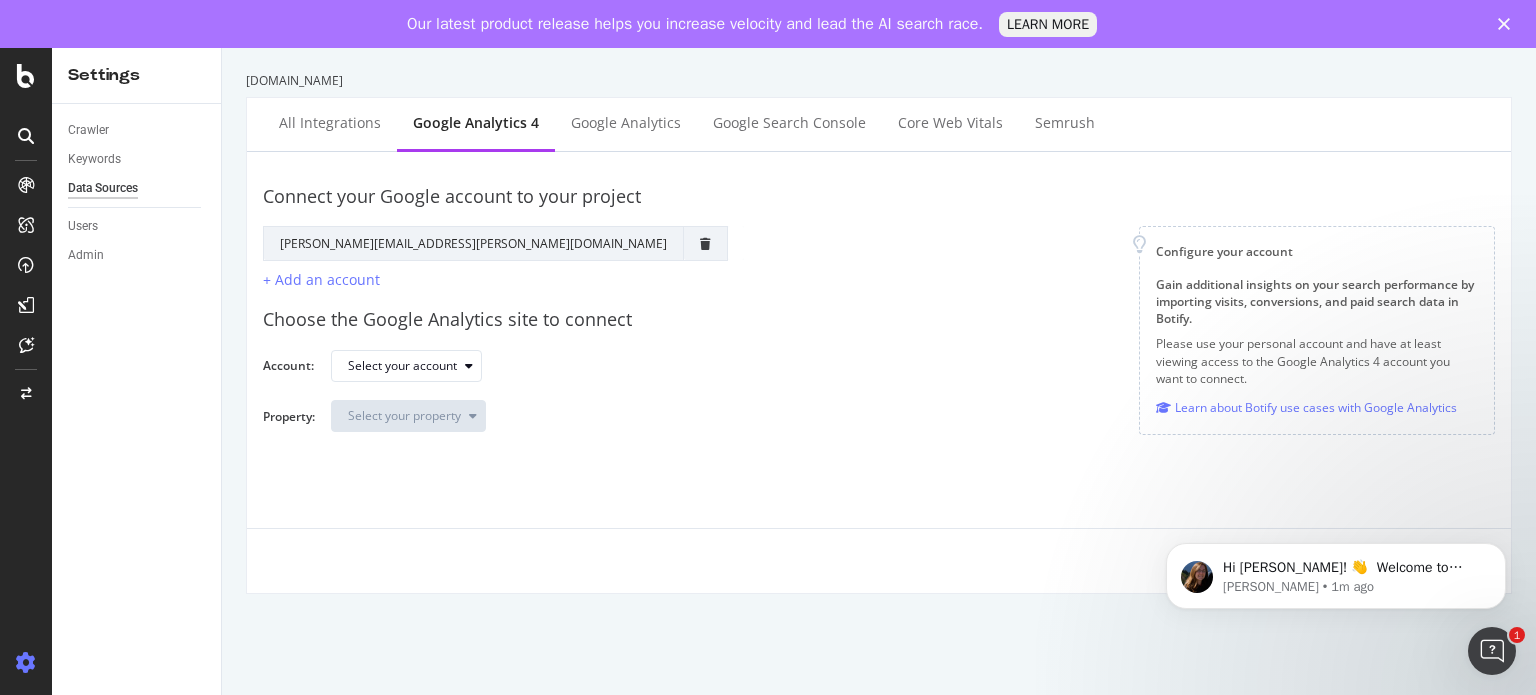 click on "Choose the Google Analytics site to connect Account: Select your account Property: Select your property" at bounding box center (879, 369) 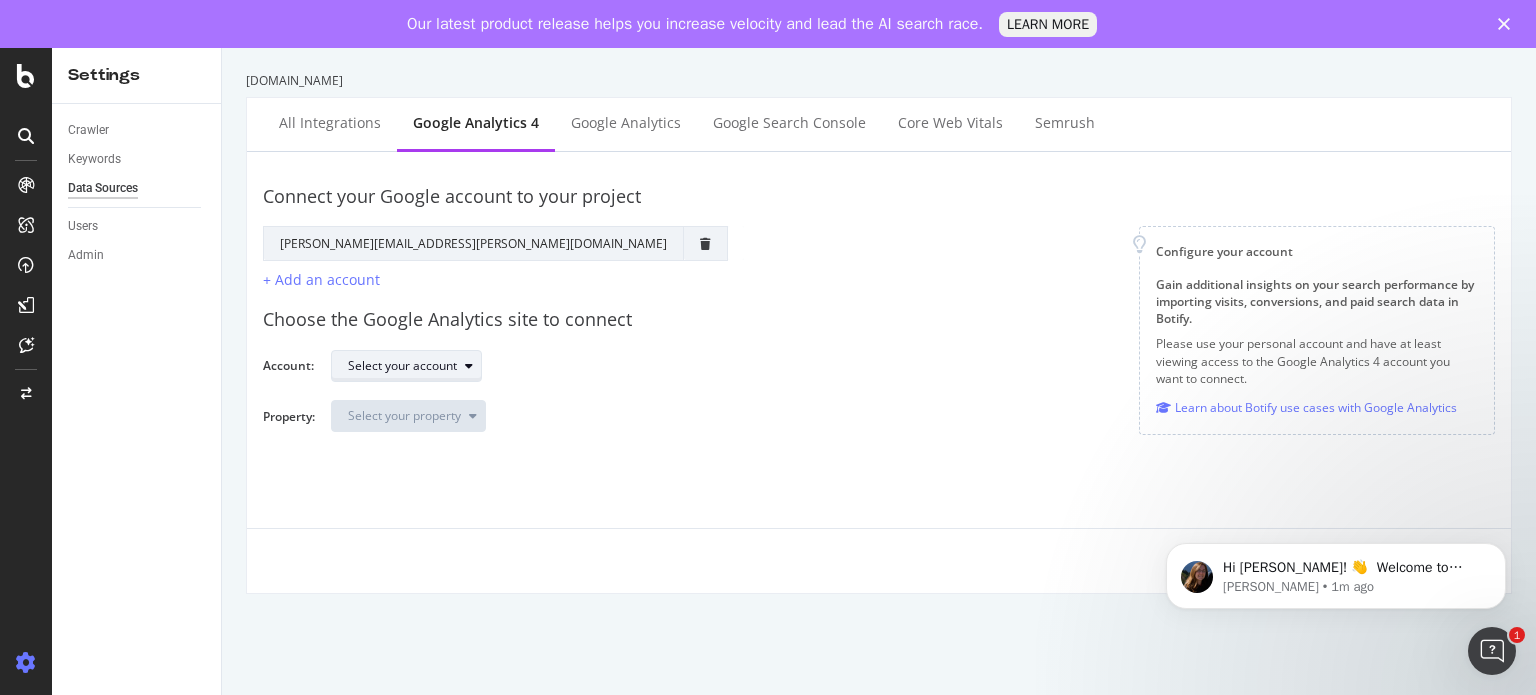 click on "Select your account" at bounding box center (414, 366) 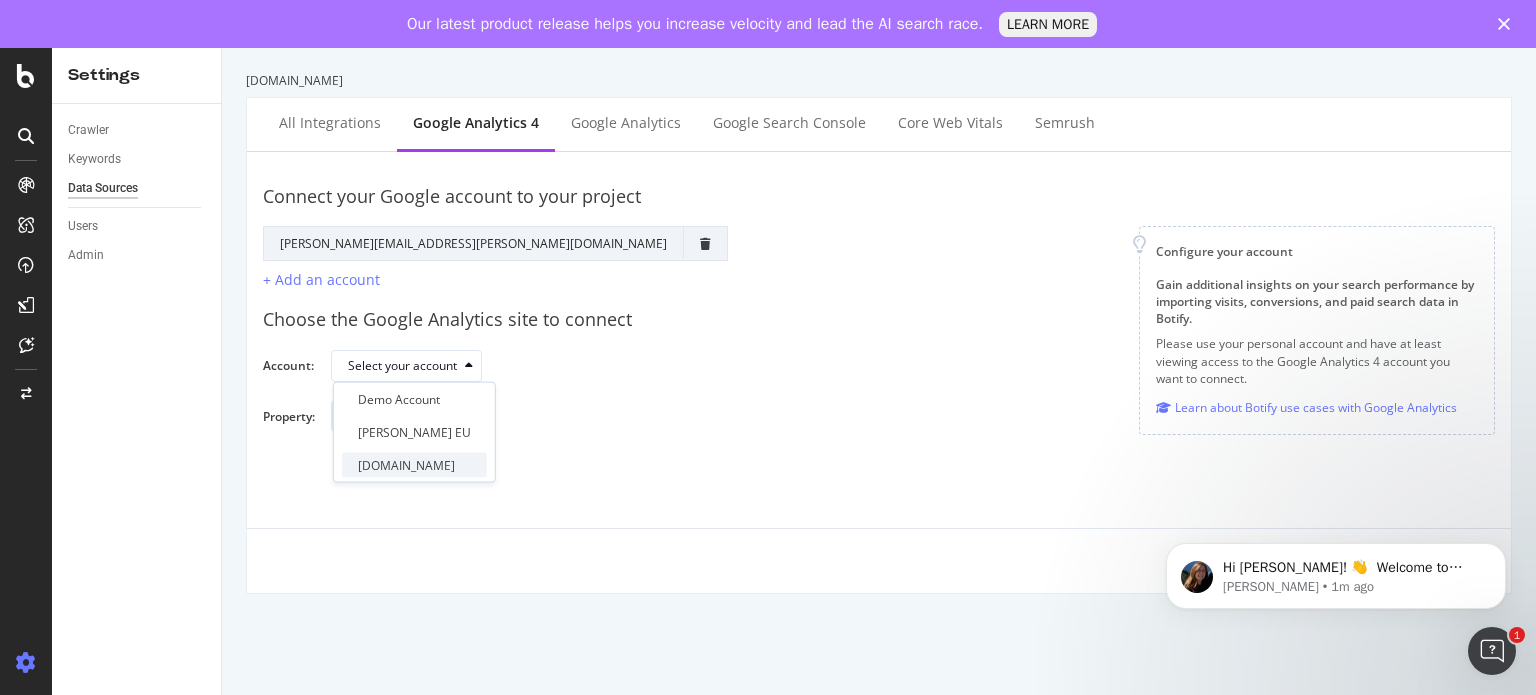 click on "[DOMAIN_NAME]" at bounding box center [414, 465] 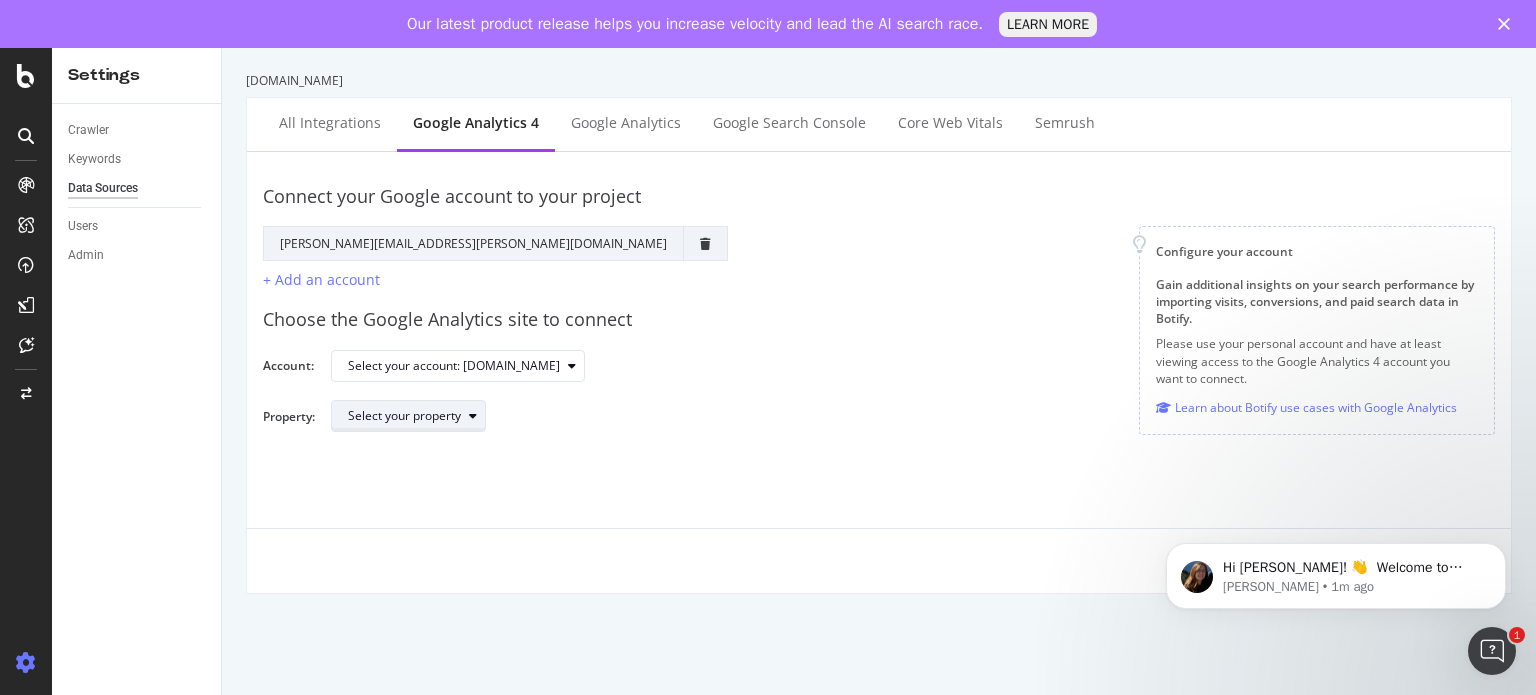 click on "Select your property" at bounding box center (416, 416) 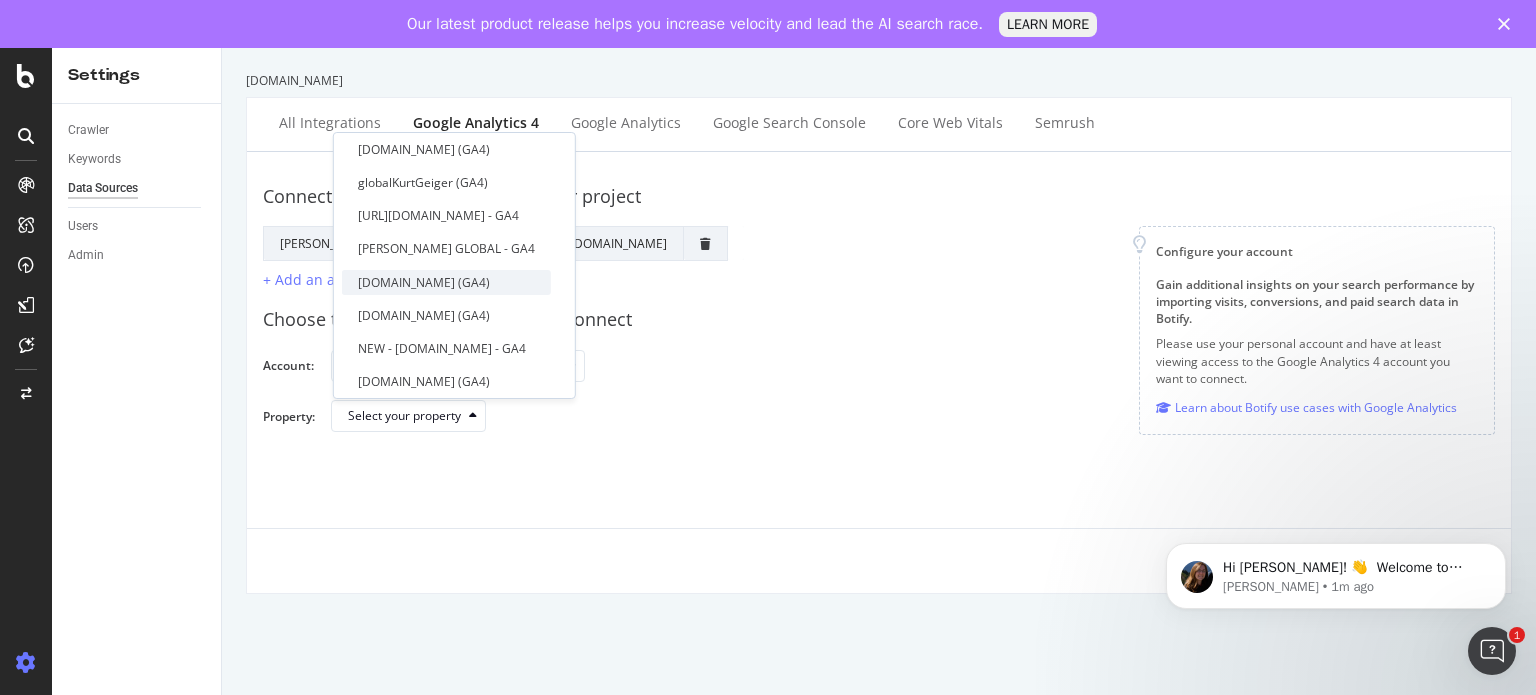 click on "[DOMAIN_NAME] (GA4)" at bounding box center [424, 282] 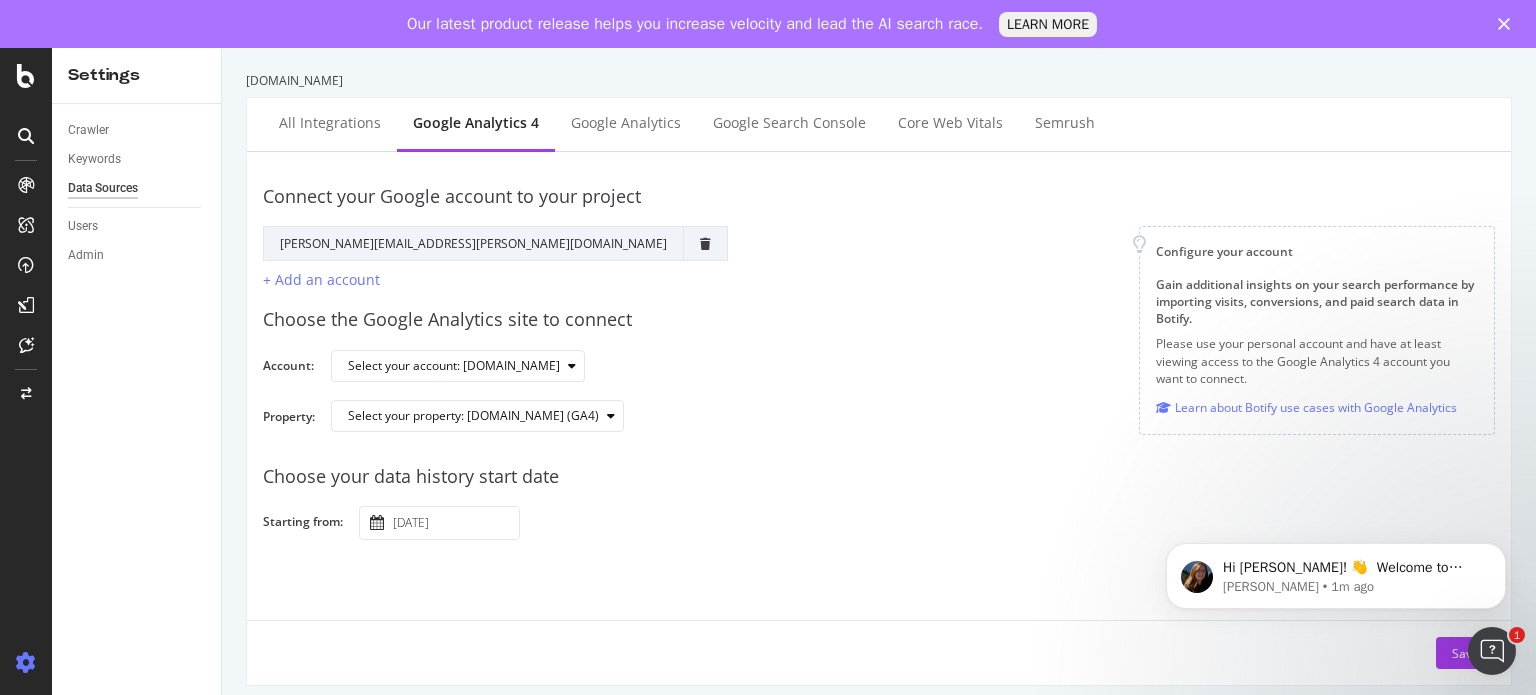 click 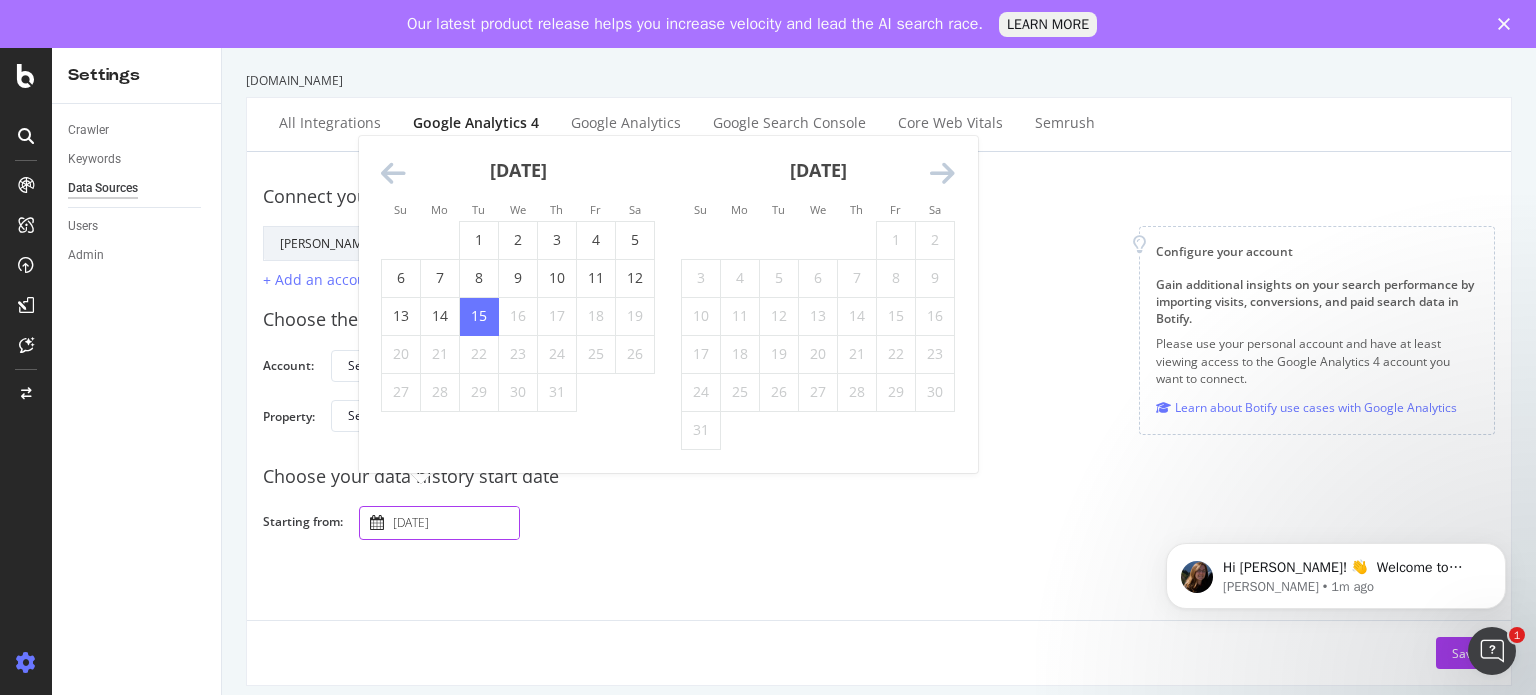 click at bounding box center [393, 174] 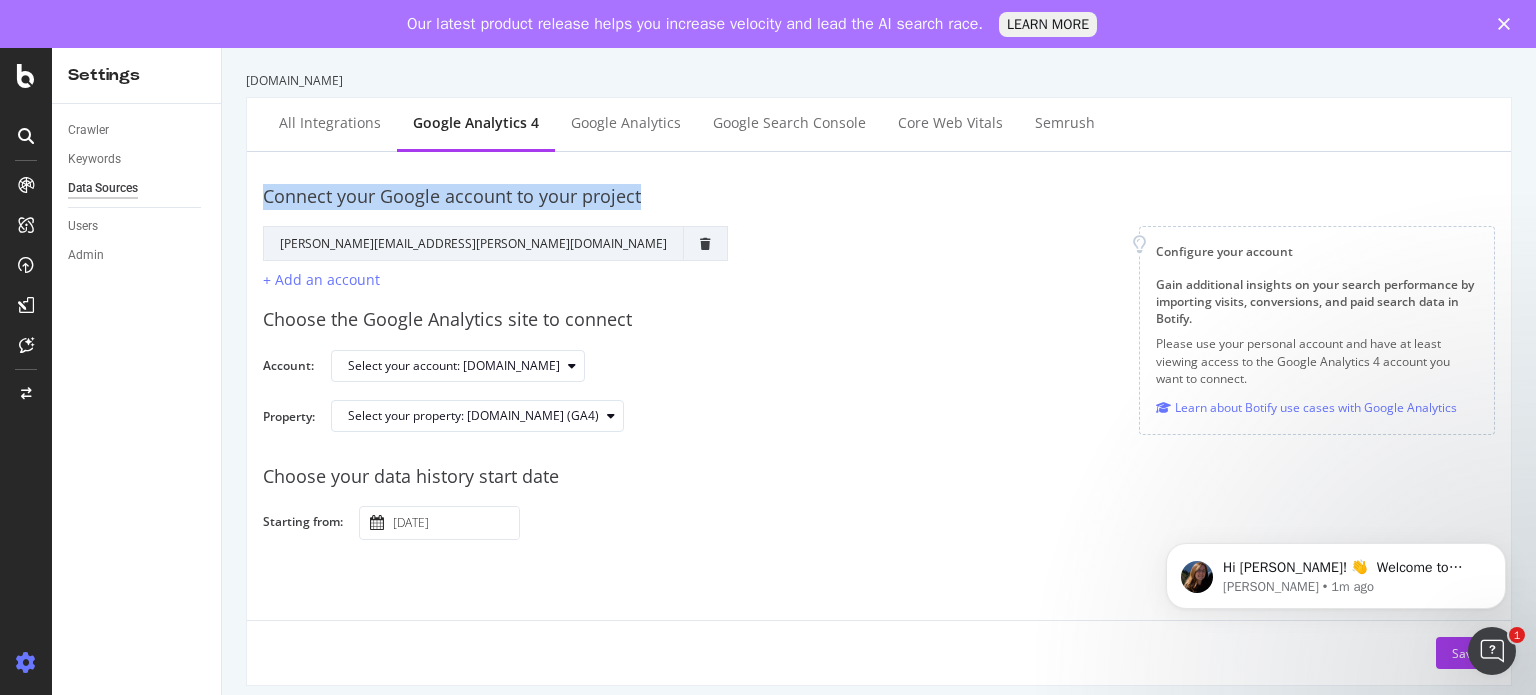click on "Connect your Google account to your project Google Account Action Reconnect Account [PERSON_NAME][EMAIL_ADDRESS][PERSON_NAME][DOMAIN_NAME] + Add an account Configure your account Gain additional insights on your search performance by importing visits, conversions, and paid search data in Botify. Please use your personal account and have at least viewing access to the Google Analytics 4 account you want to connect. Learn about Botify use cases with Google Analytics" at bounding box center [879, 229] 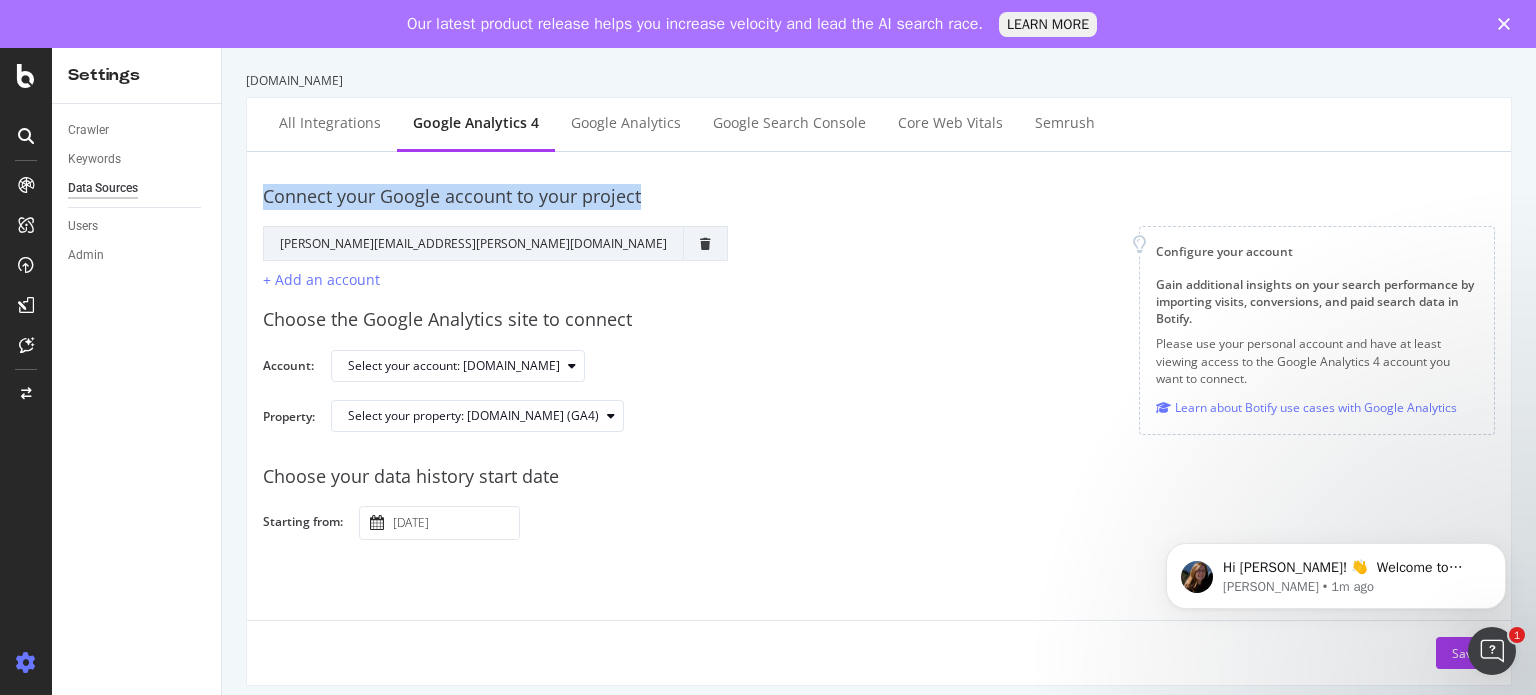 click 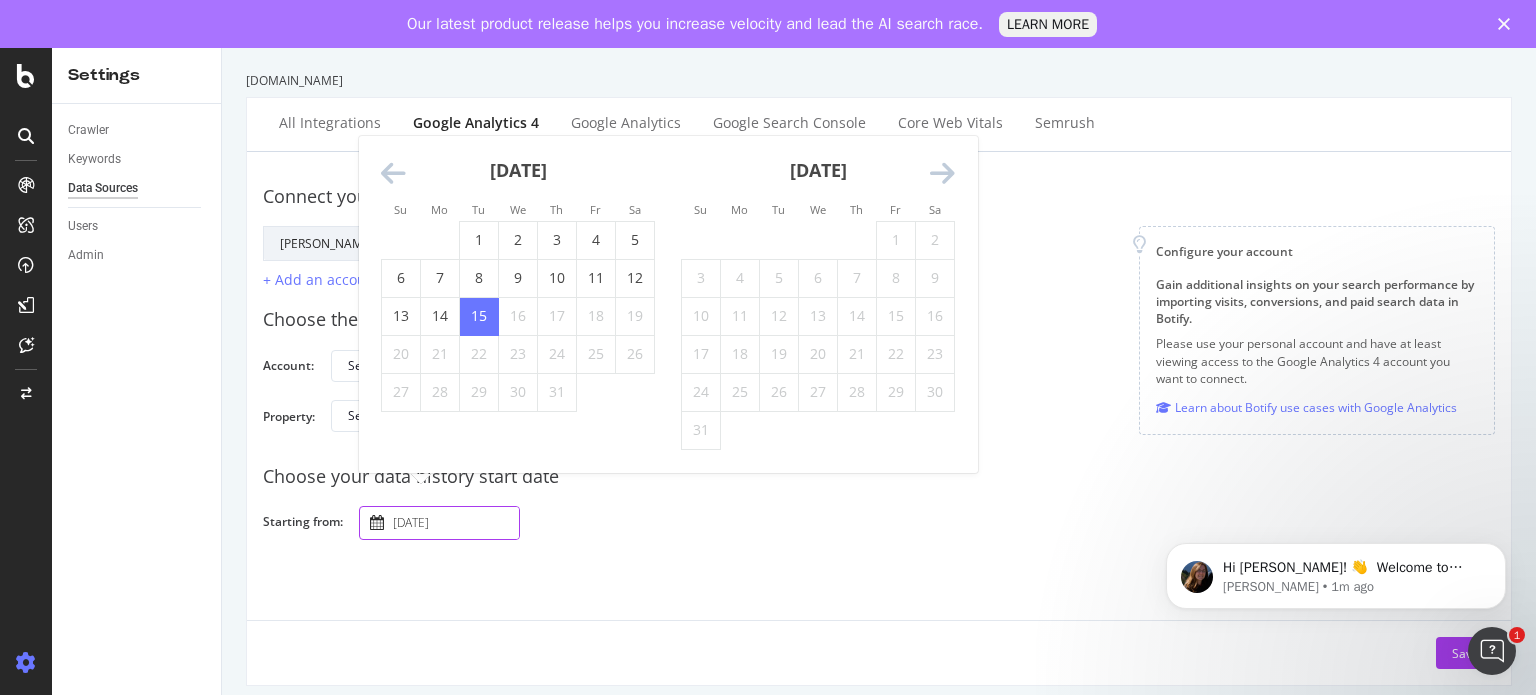 click at bounding box center [393, 174] 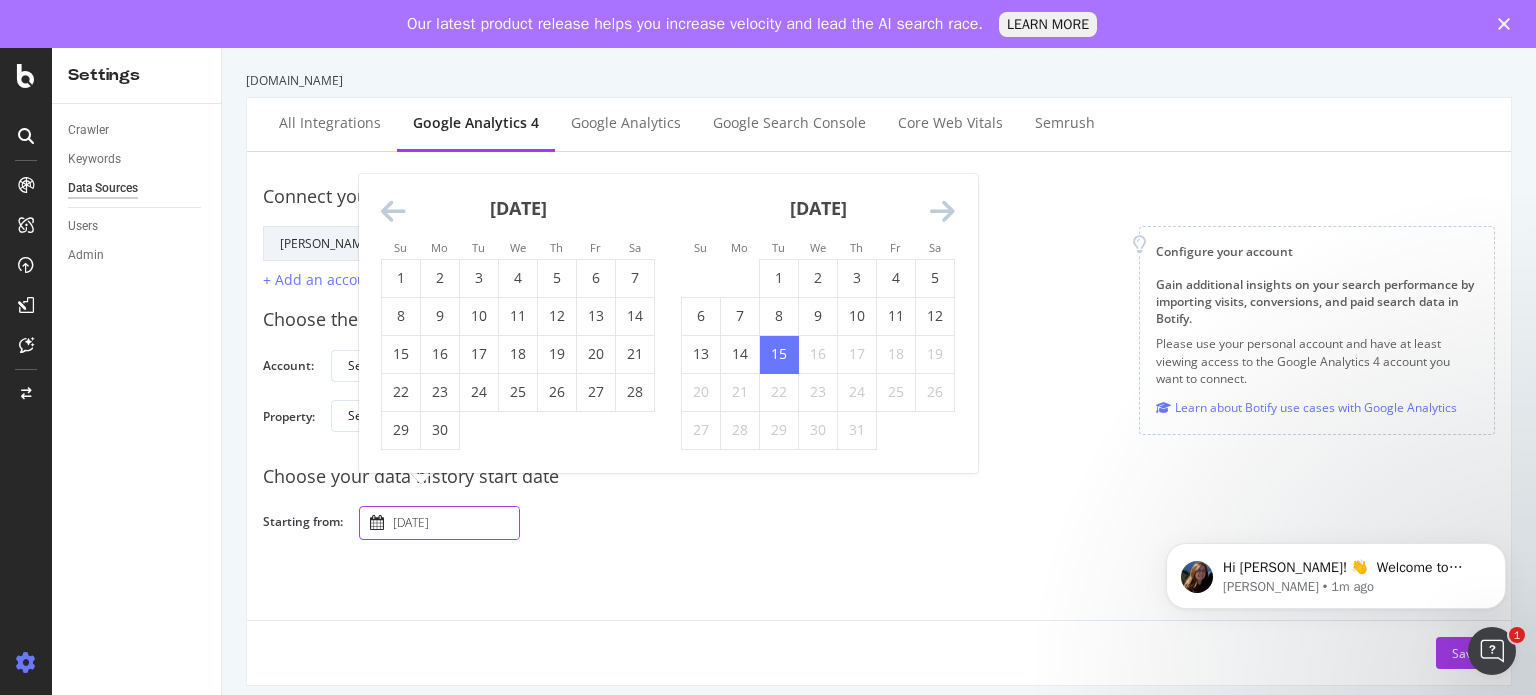 click at bounding box center [393, 212] 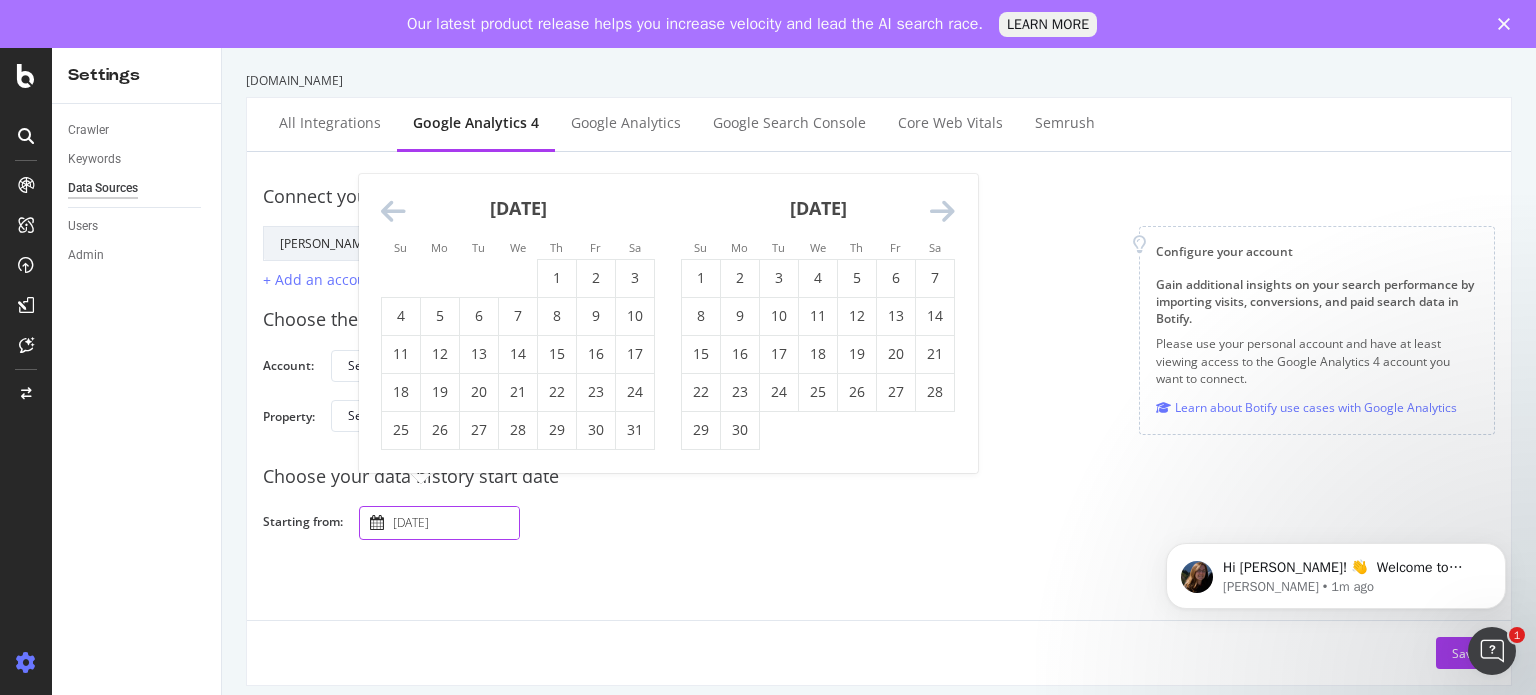 click at bounding box center (393, 212) 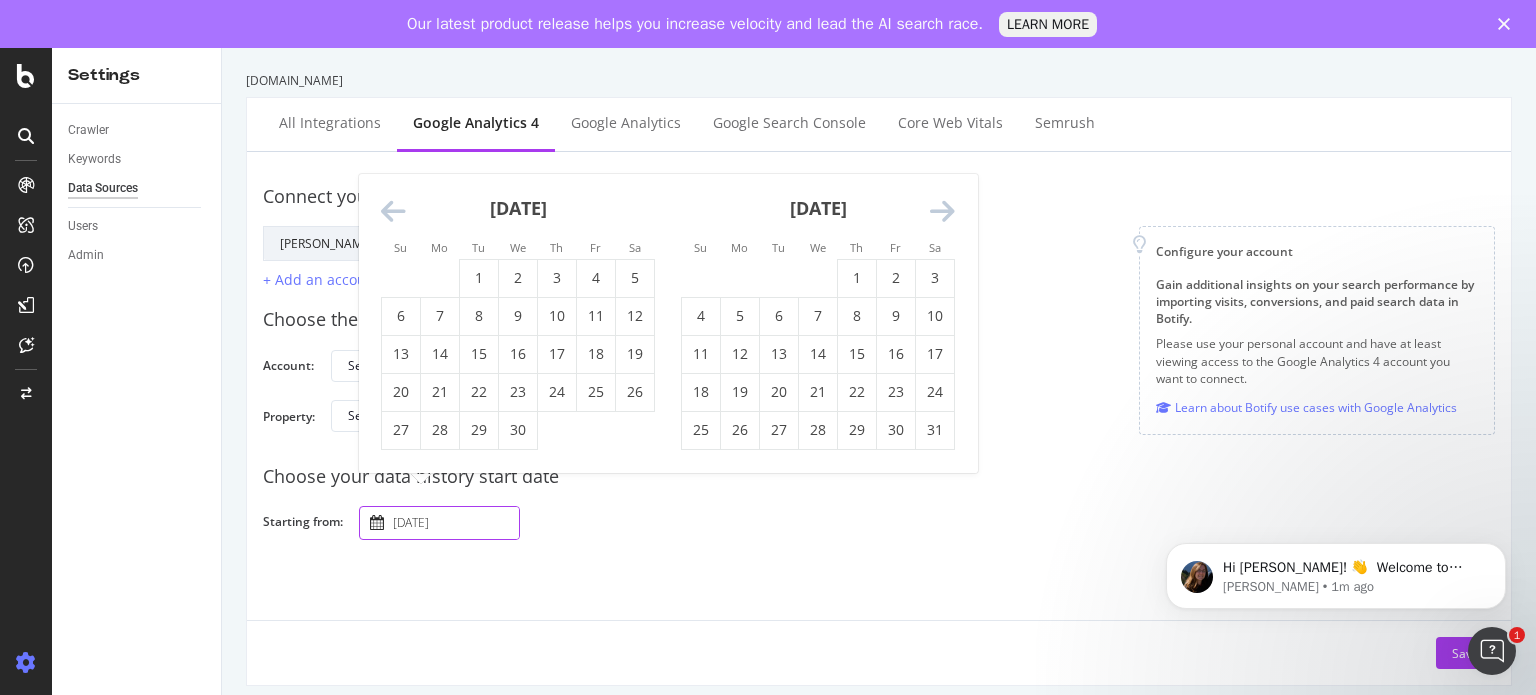 click at bounding box center [393, 212] 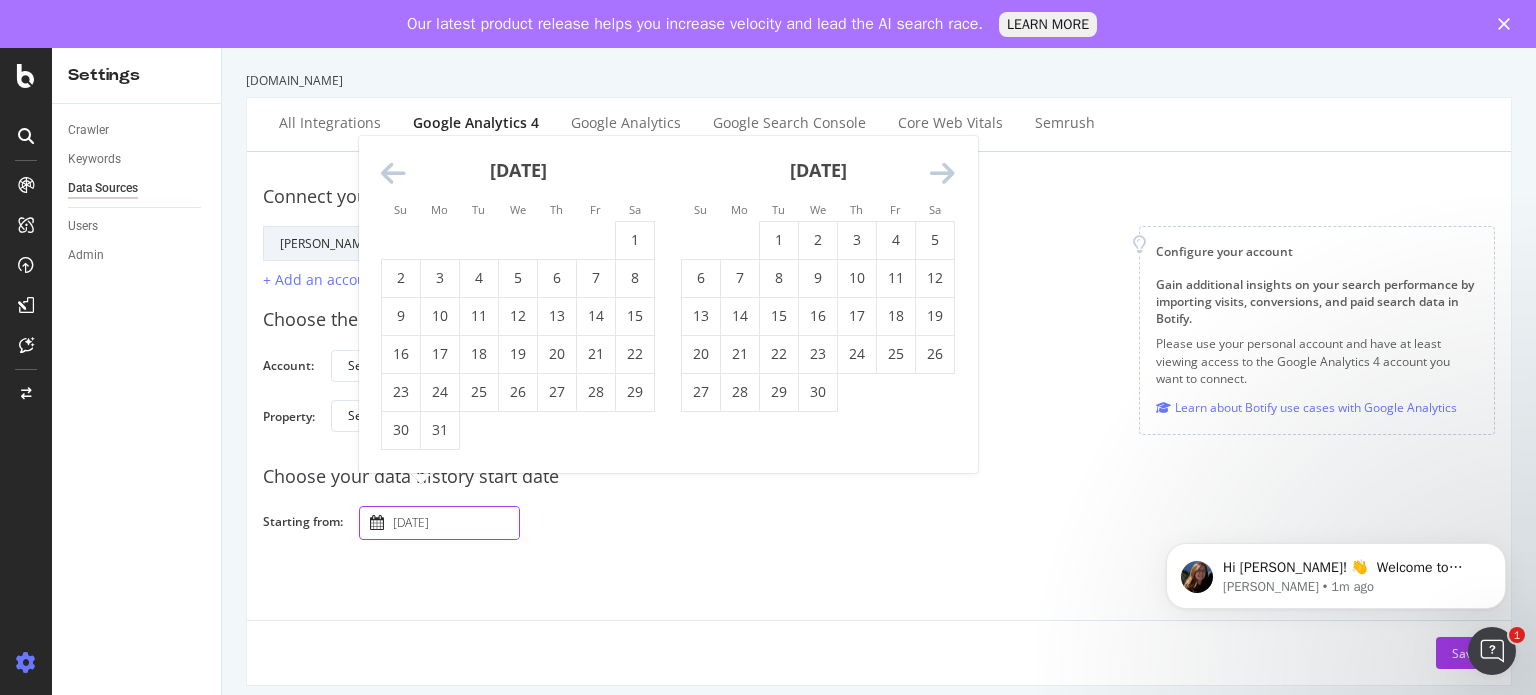 click on "Su" at bounding box center [400, 209] 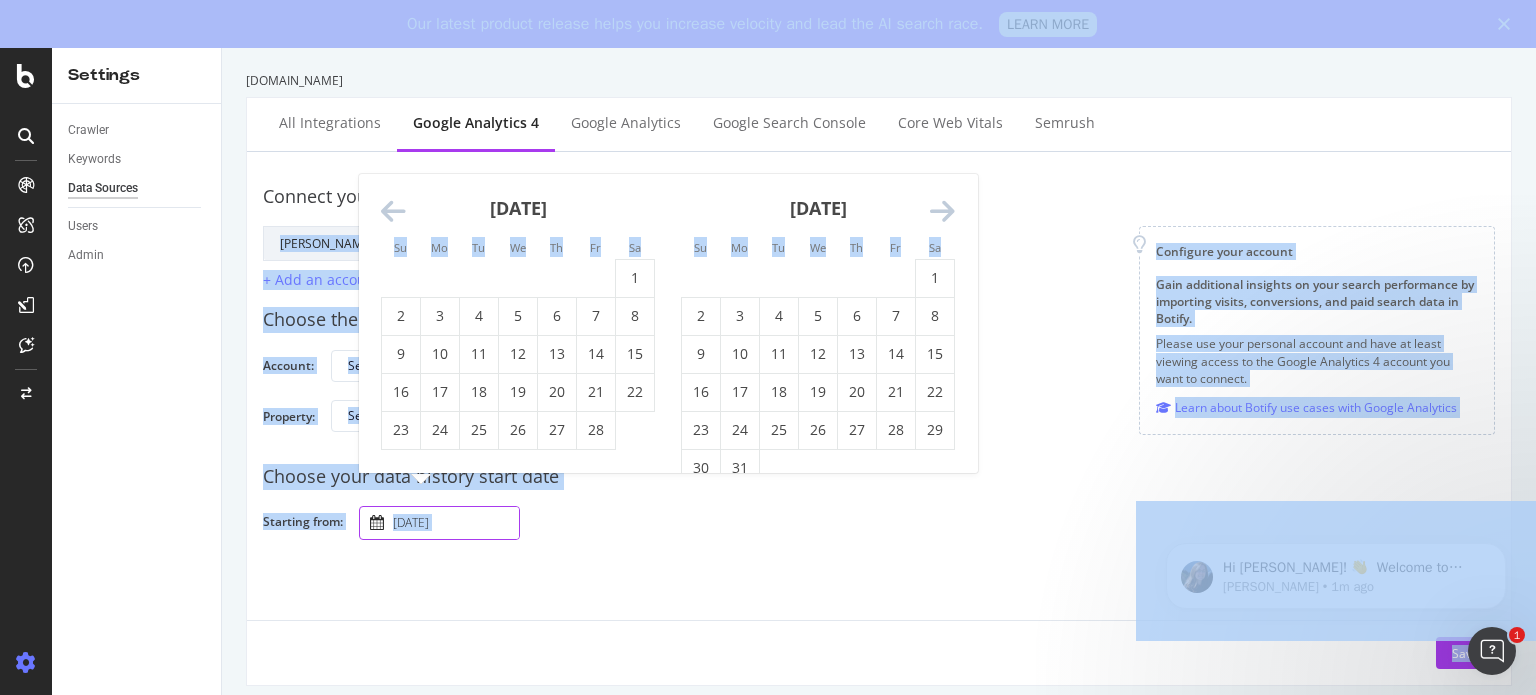 drag, startPoint x: 389, startPoint y: 163, endPoint x: 387, endPoint y: 213, distance: 50.039986 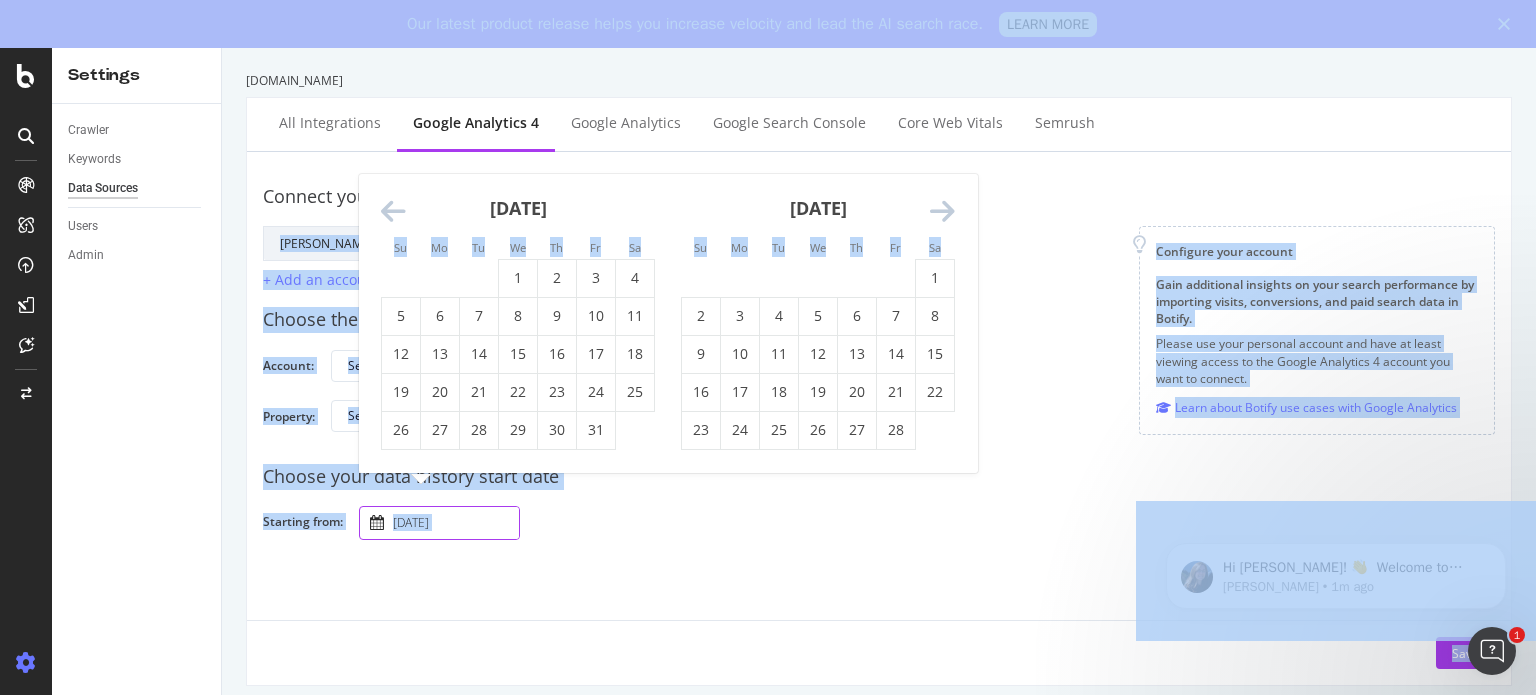 click at bounding box center [393, 212] 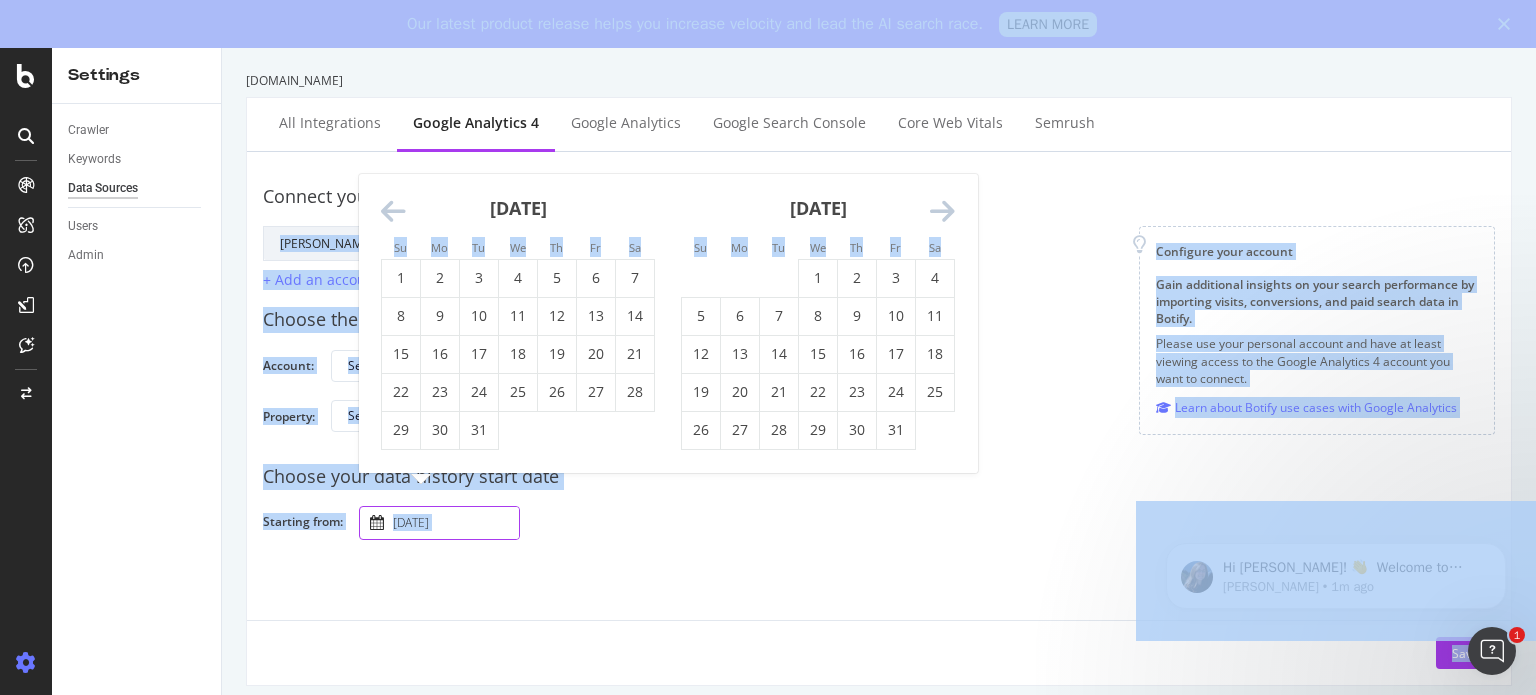click at bounding box center [393, 212] 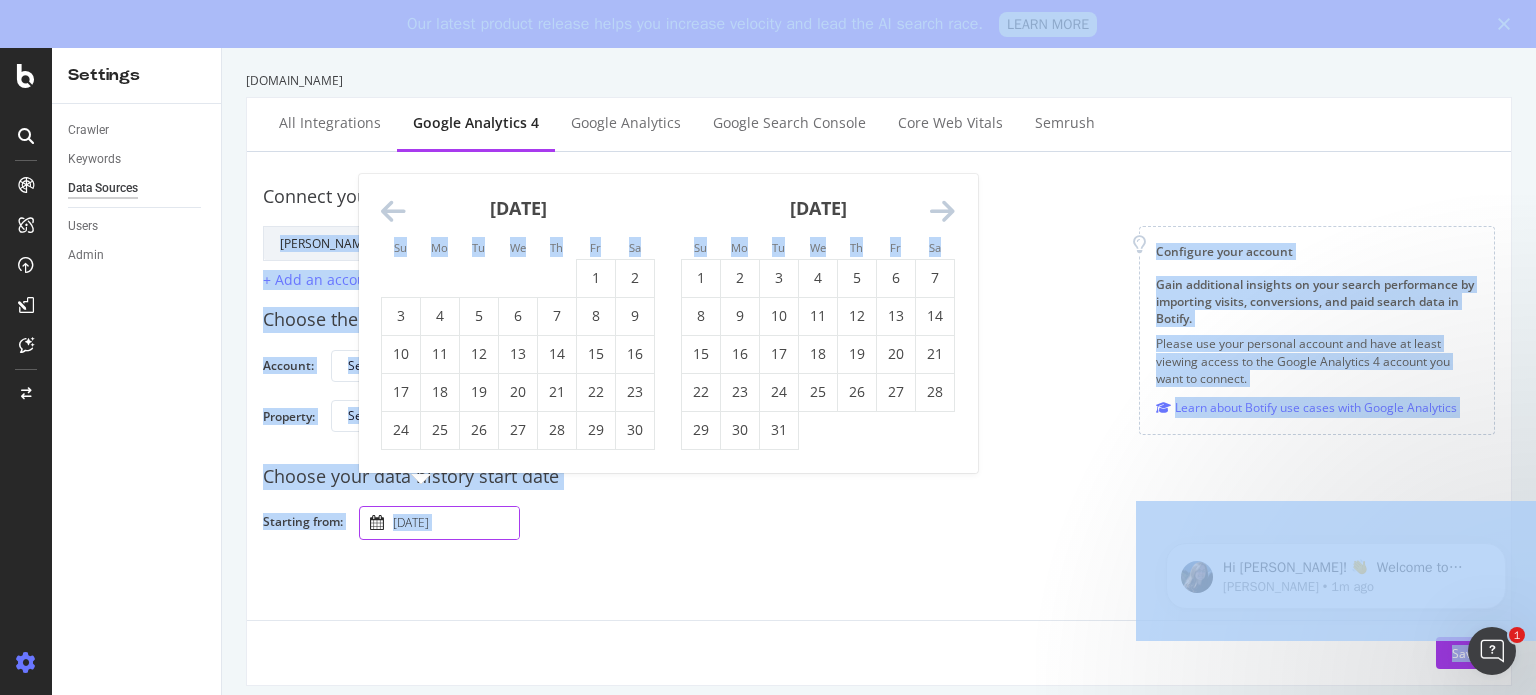 click at bounding box center (393, 212) 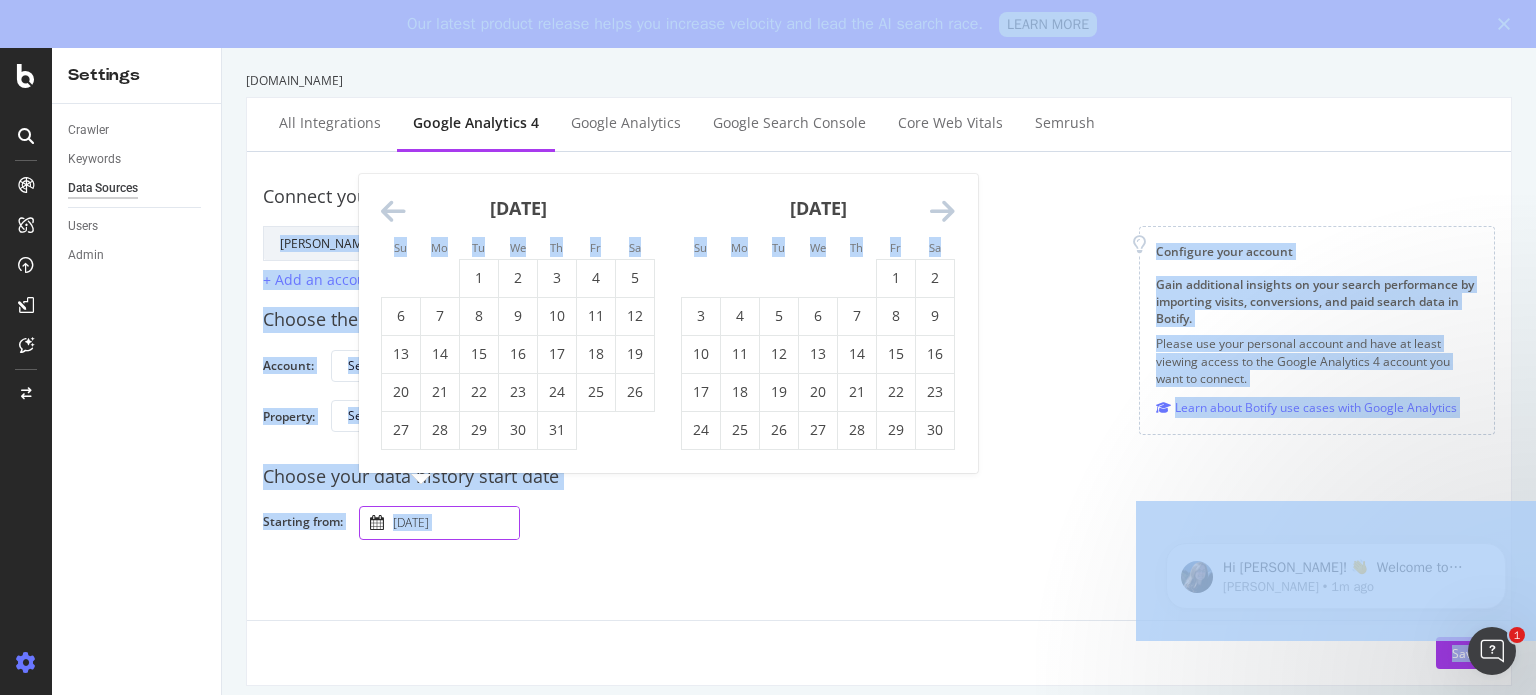 click at bounding box center [393, 212] 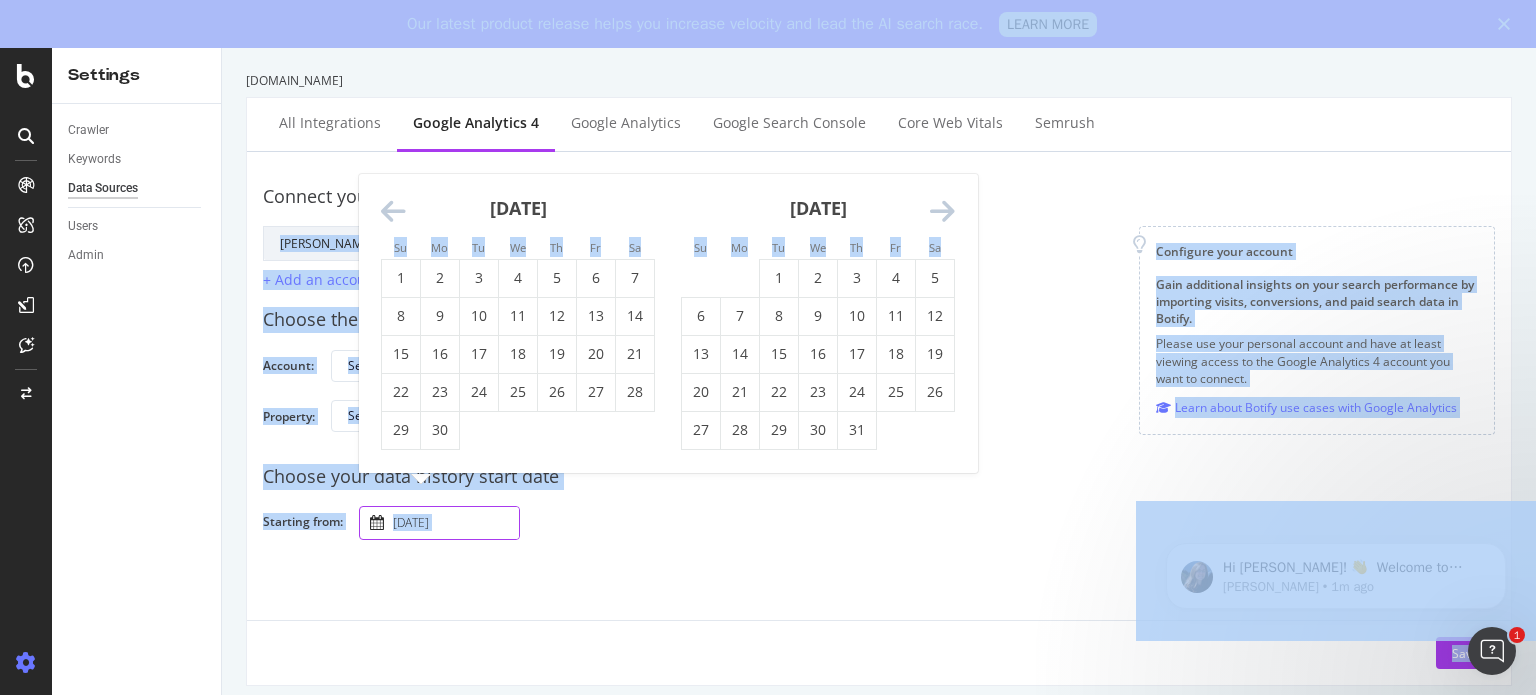 click at bounding box center [393, 212] 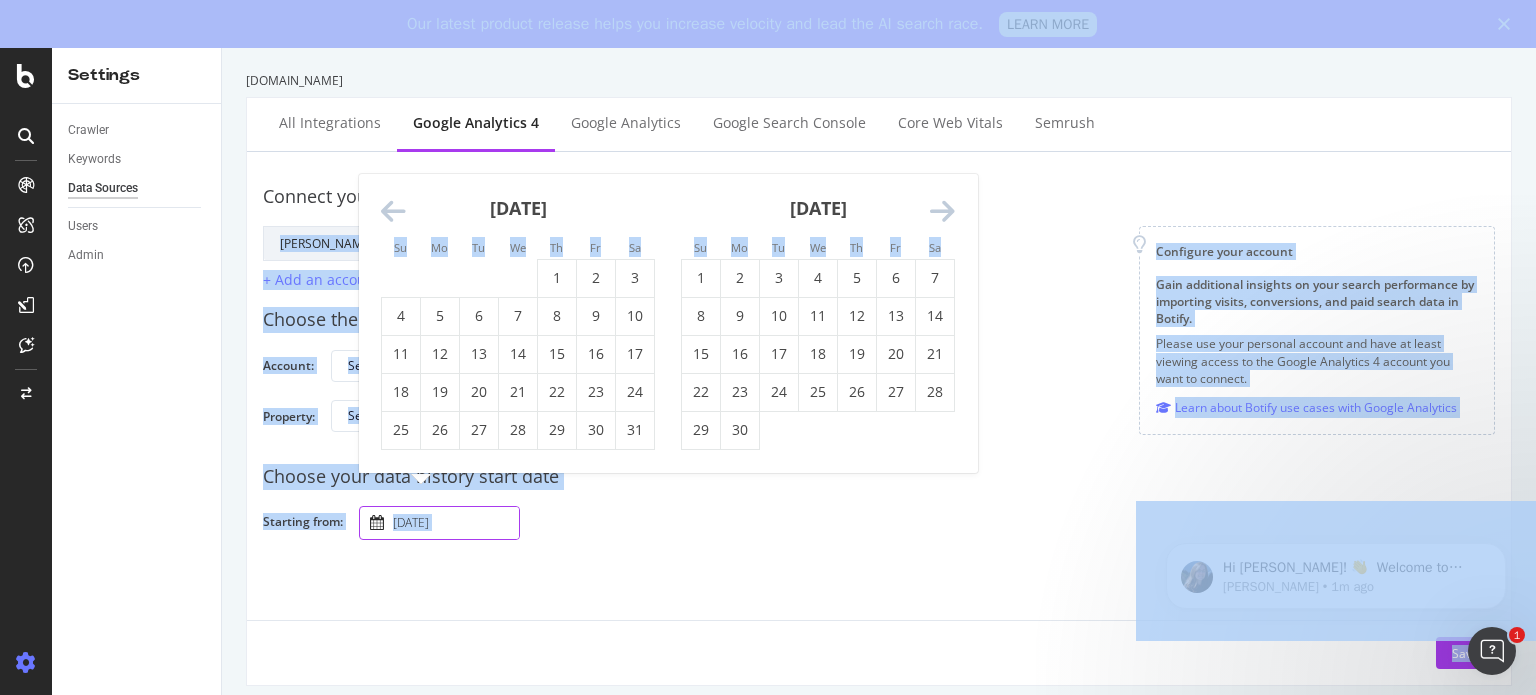 click at bounding box center (393, 212) 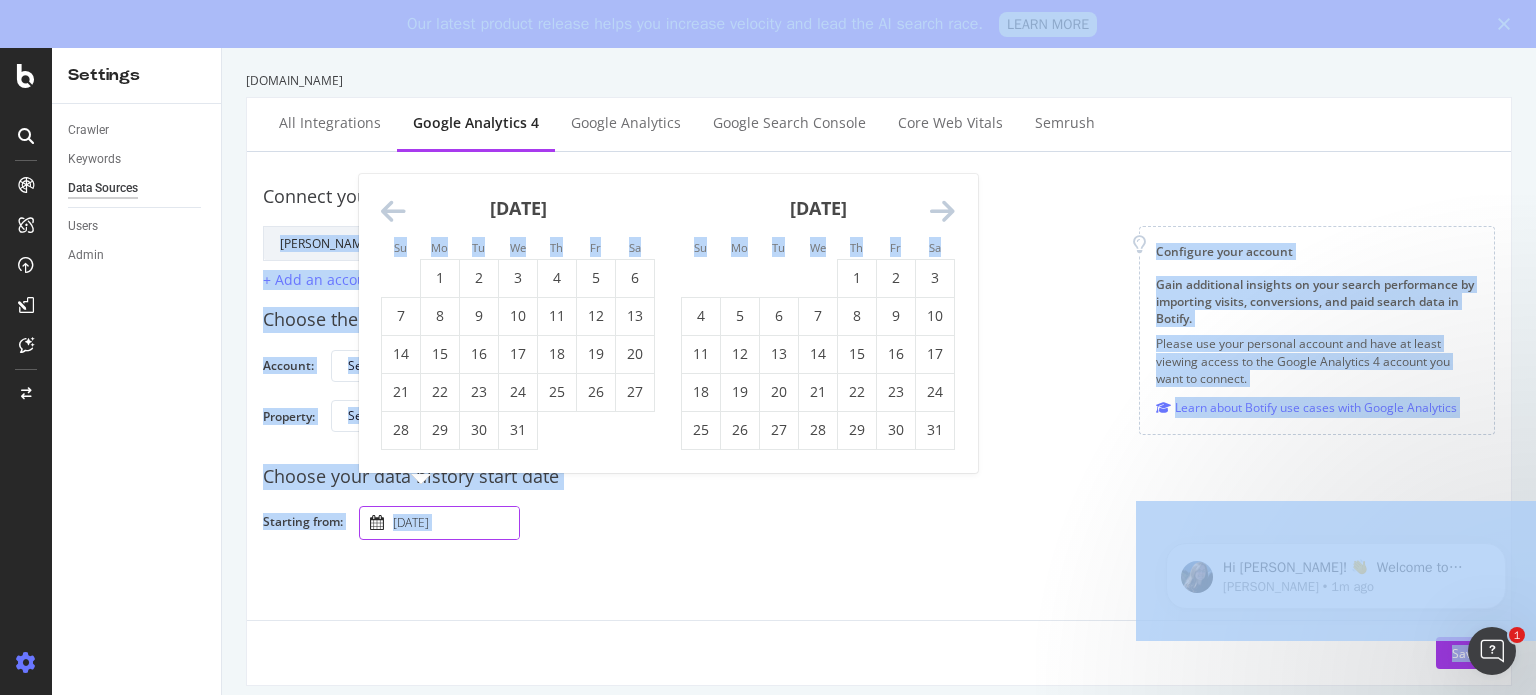 click at bounding box center (393, 212) 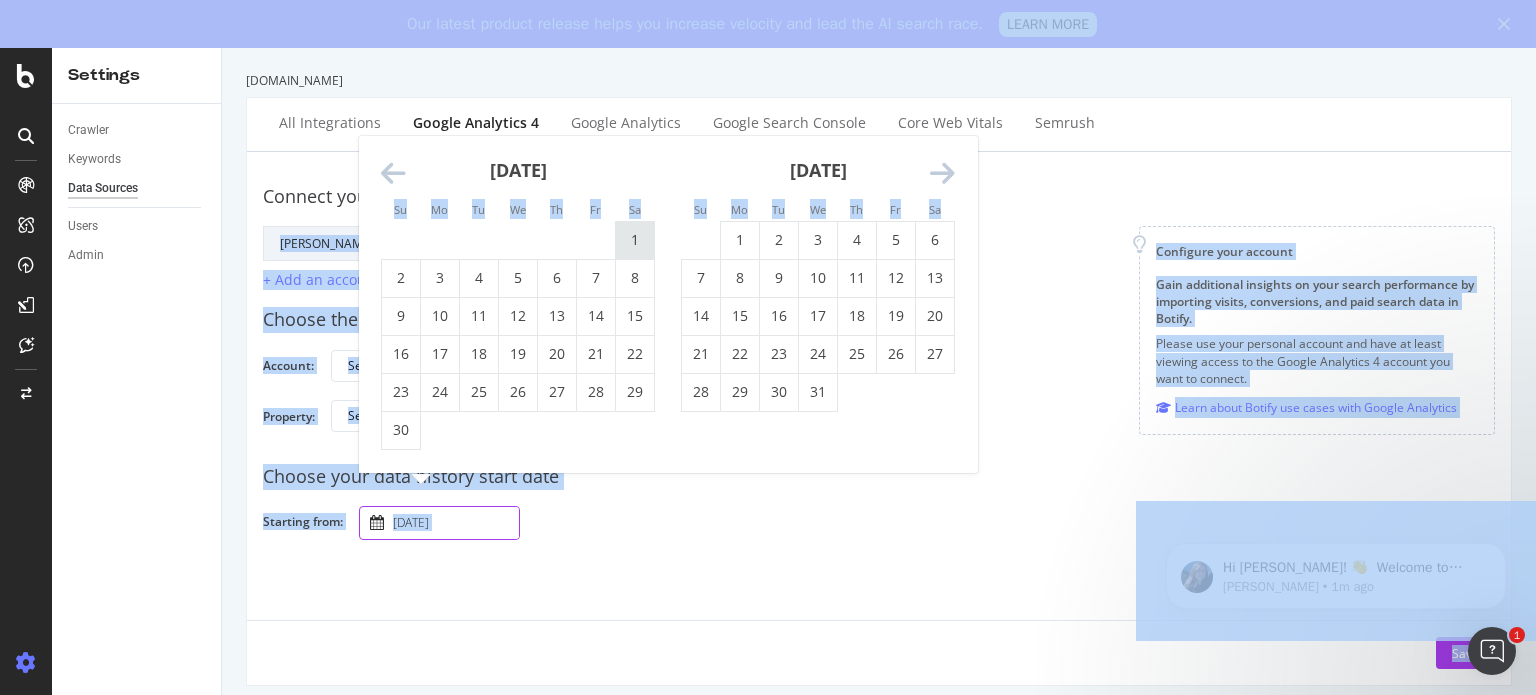 click on "1" at bounding box center [635, 240] 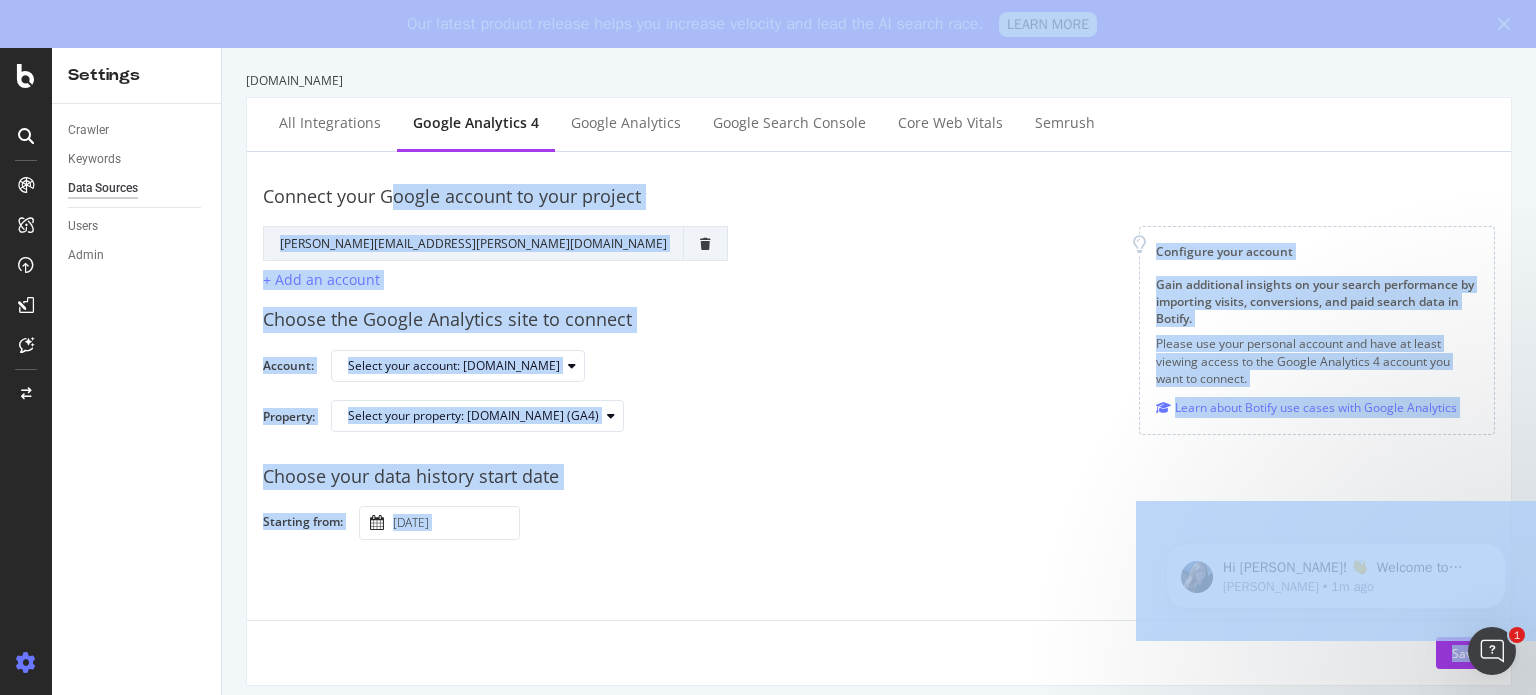 click on "Select your property: [DOMAIN_NAME] (GA4)" at bounding box center [905, 424] 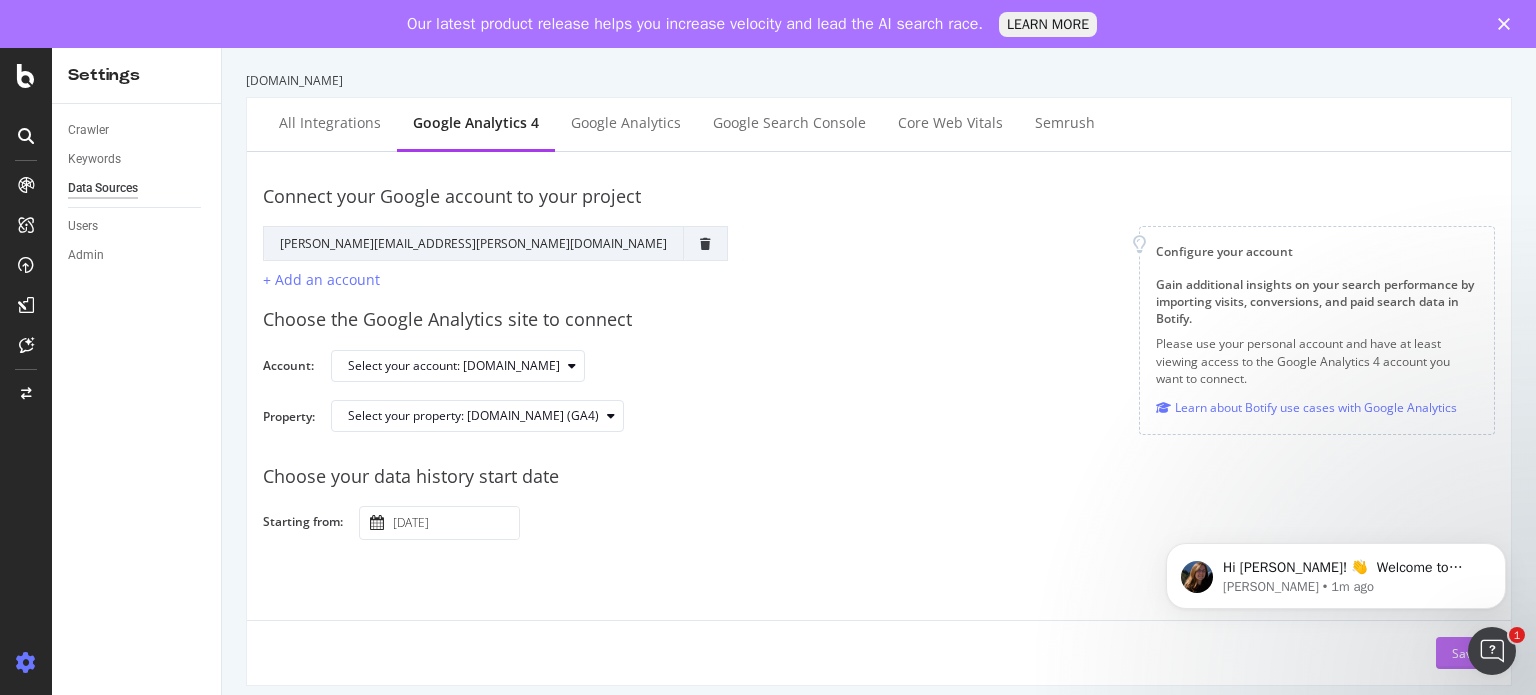 click on "Save" at bounding box center (1465, 653) 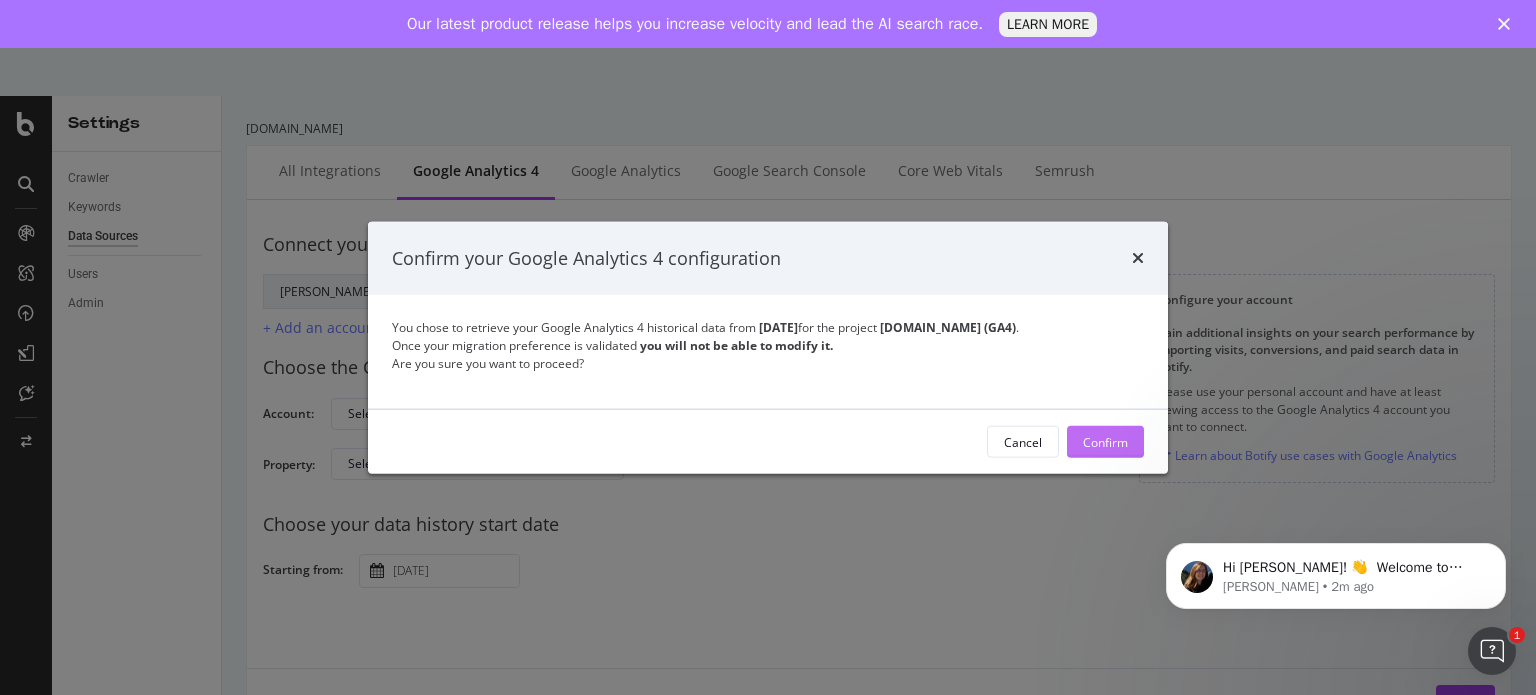 click on "Confirm" at bounding box center [1105, 441] 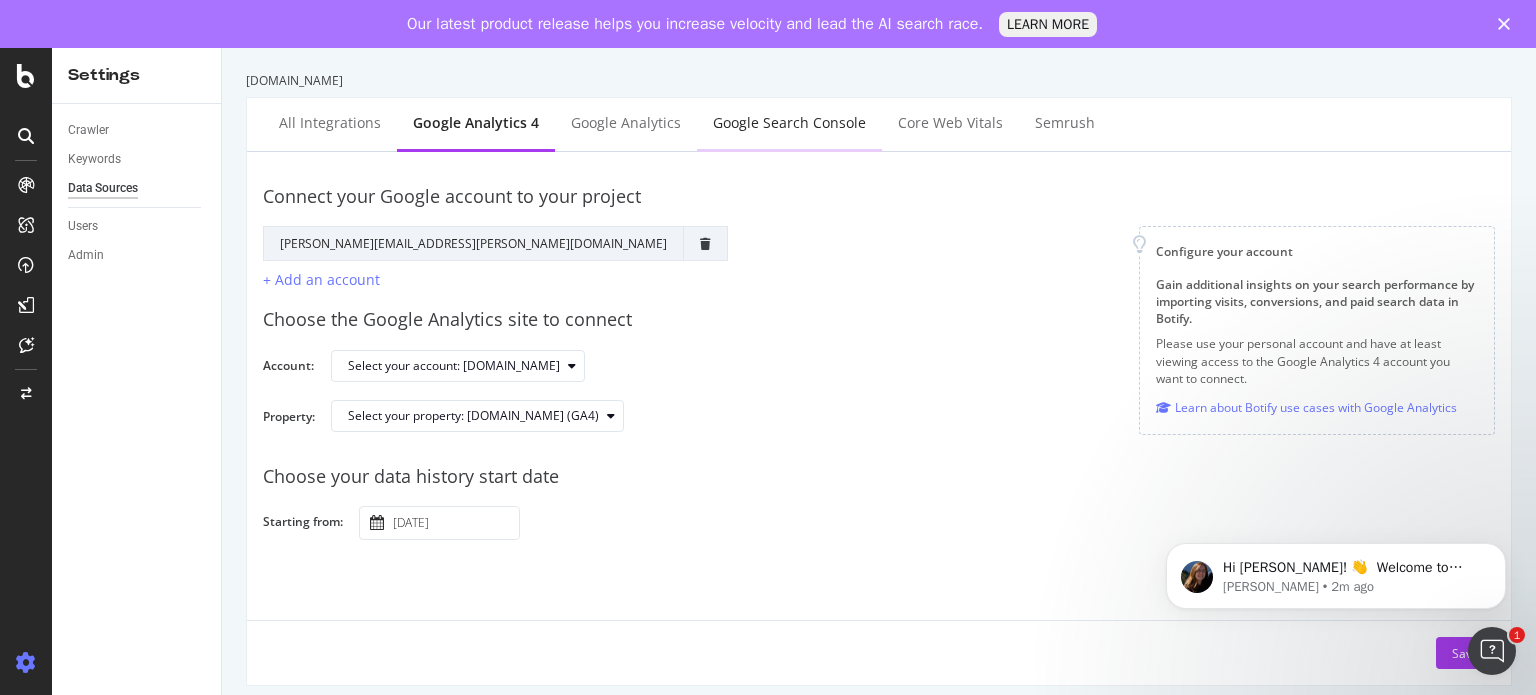 click on "Google Search Console" at bounding box center [789, 123] 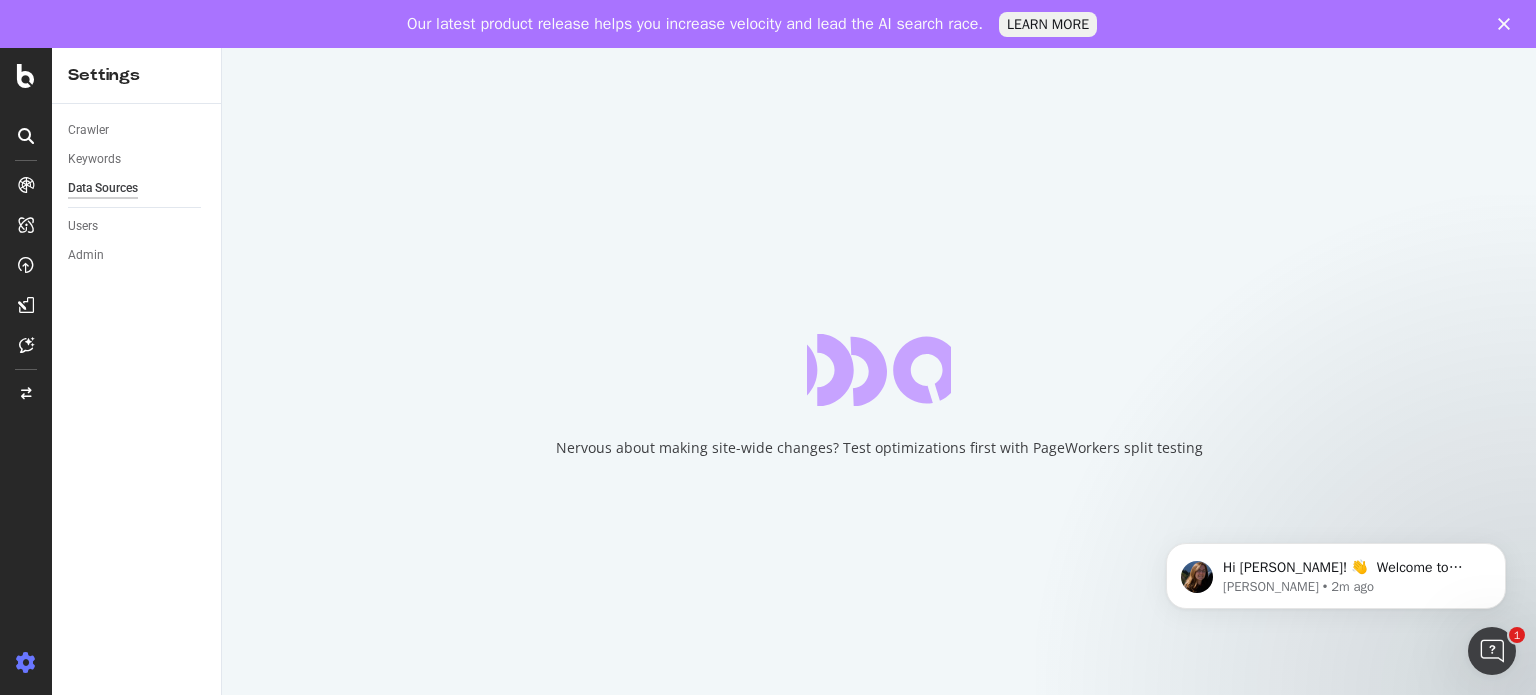 scroll, scrollTop: 0, scrollLeft: 0, axis: both 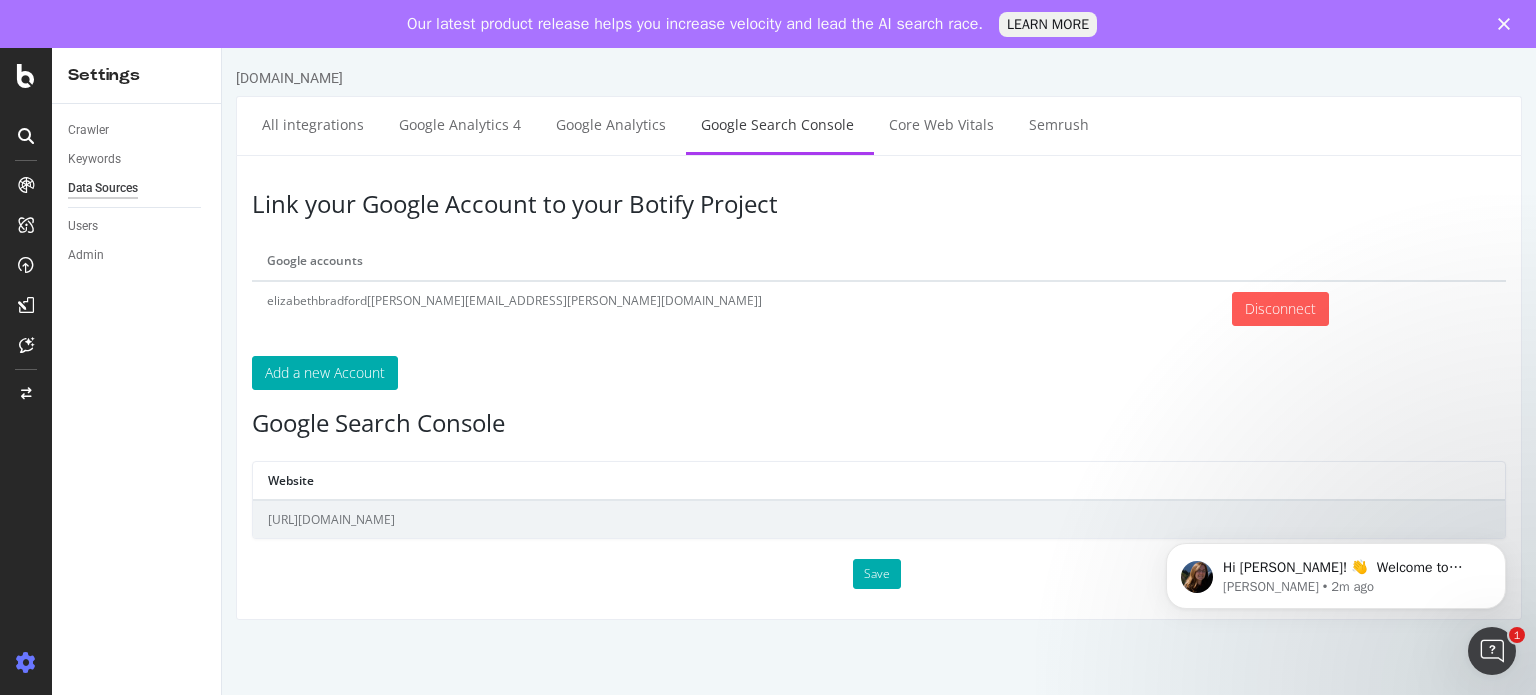 click on "elizabethbradford[[PERSON_NAME][EMAIL_ADDRESS][PERSON_NAME][DOMAIN_NAME]]" at bounding box center (734, 308) 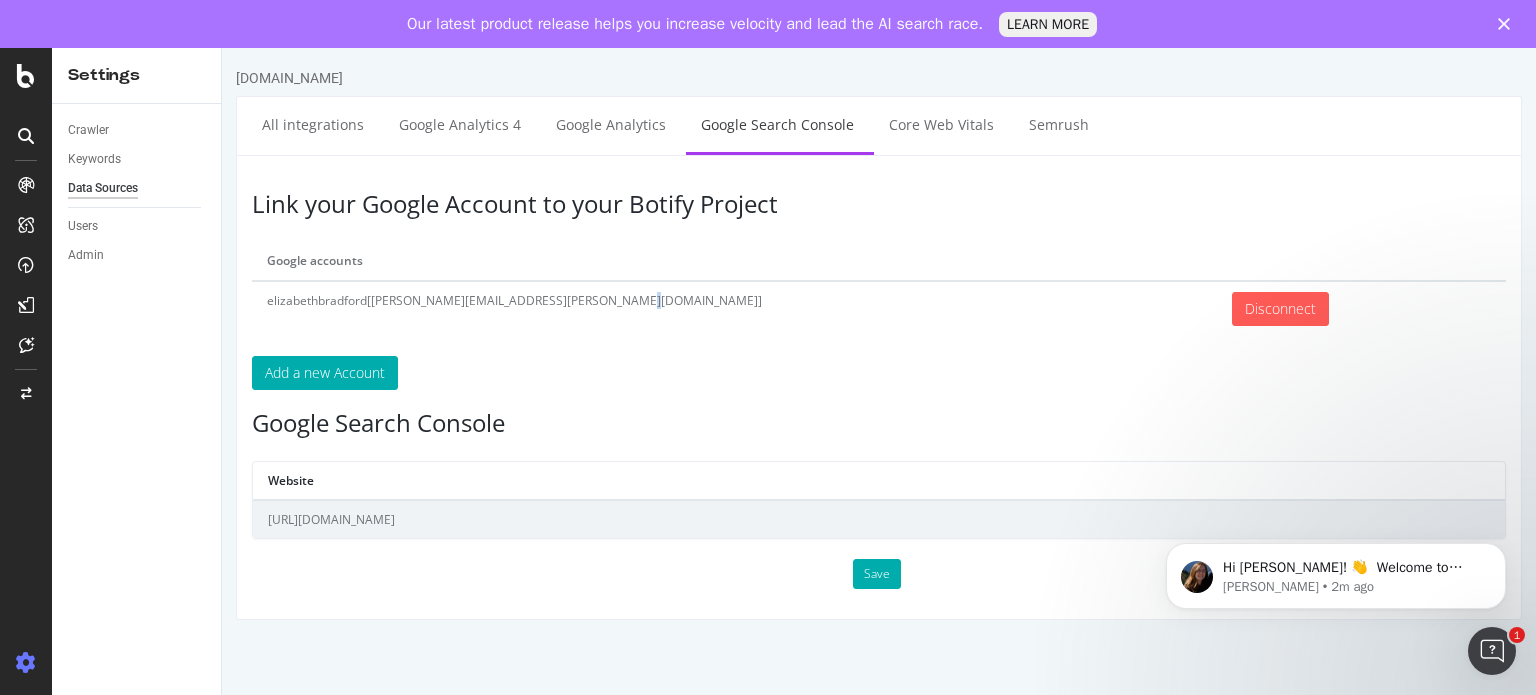 click on "elizabethbradford[[PERSON_NAME][EMAIL_ADDRESS][PERSON_NAME][DOMAIN_NAME]]" at bounding box center [734, 308] 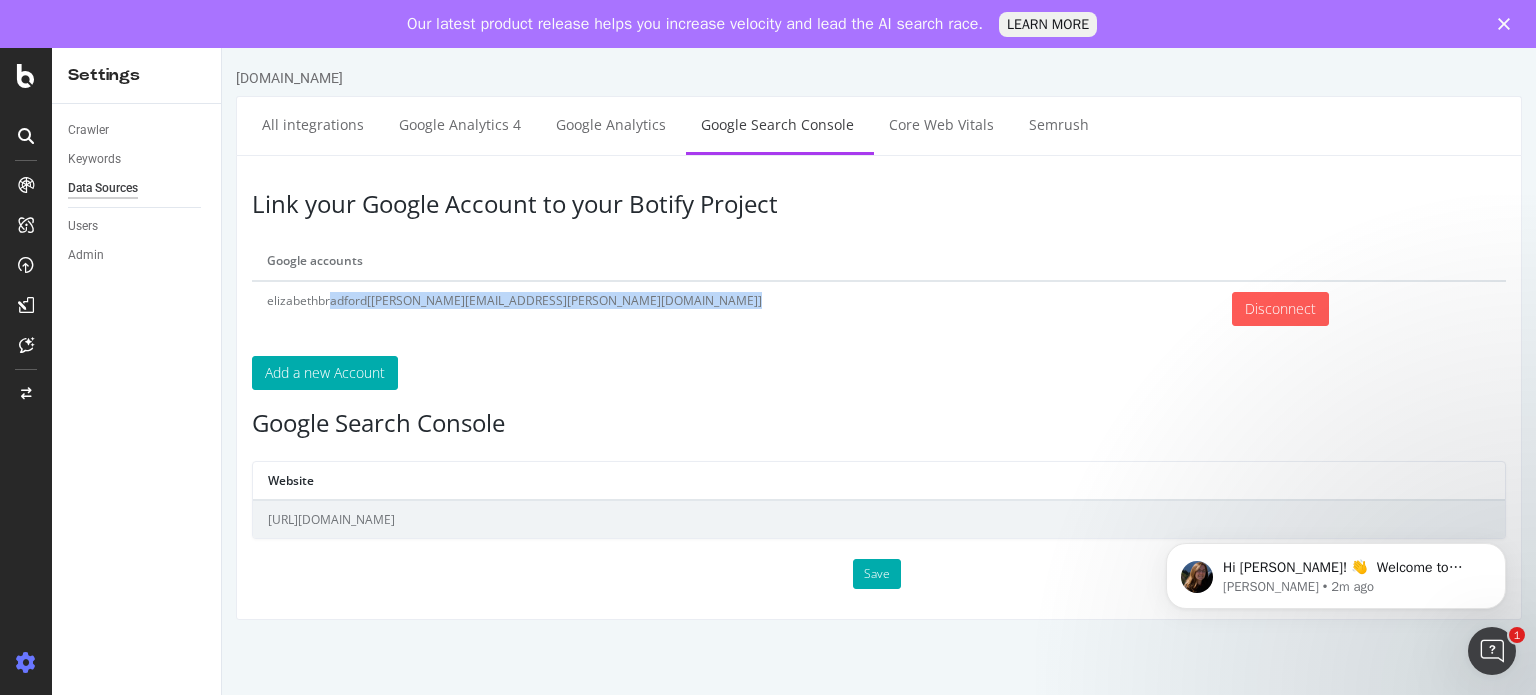 click on "elizabethbradford[[PERSON_NAME][EMAIL_ADDRESS][PERSON_NAME][DOMAIN_NAME]]" at bounding box center [734, 308] 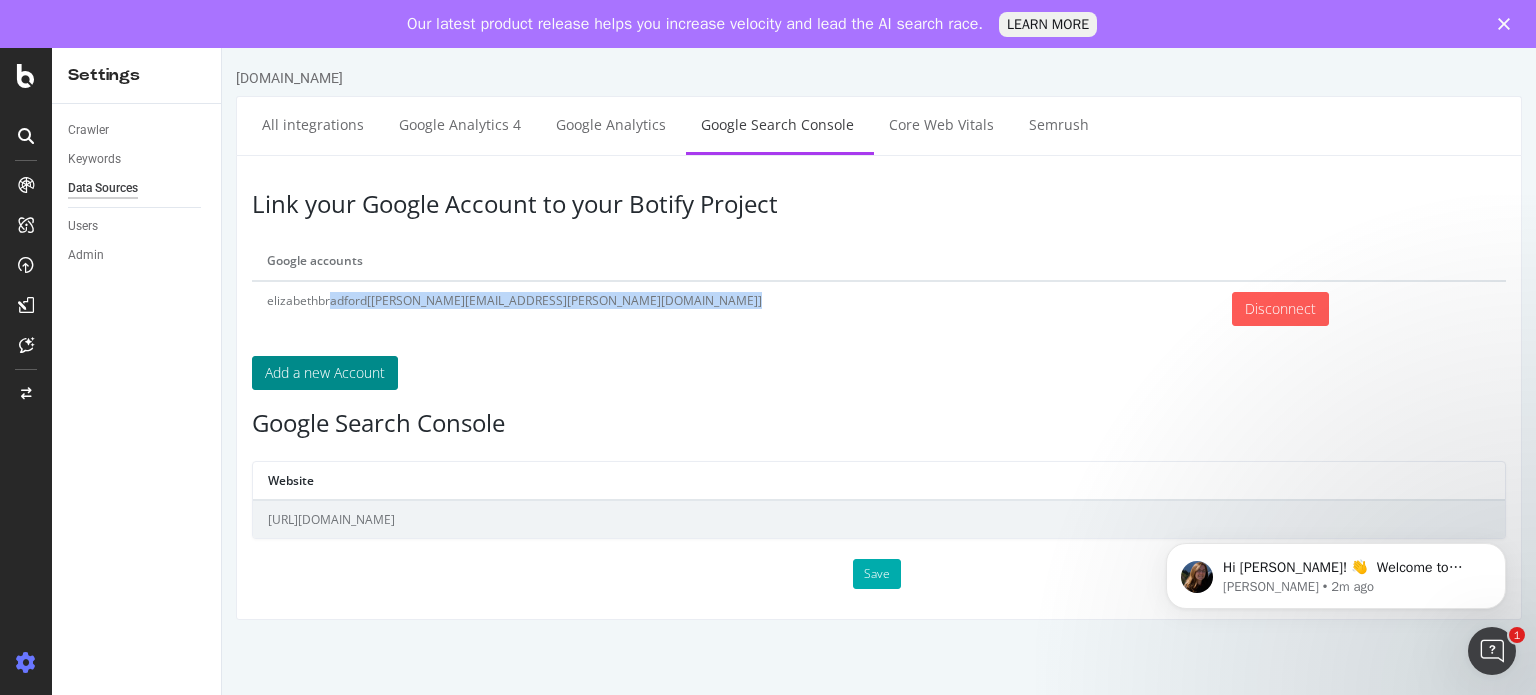 click on "Add a new Account" at bounding box center [325, 373] 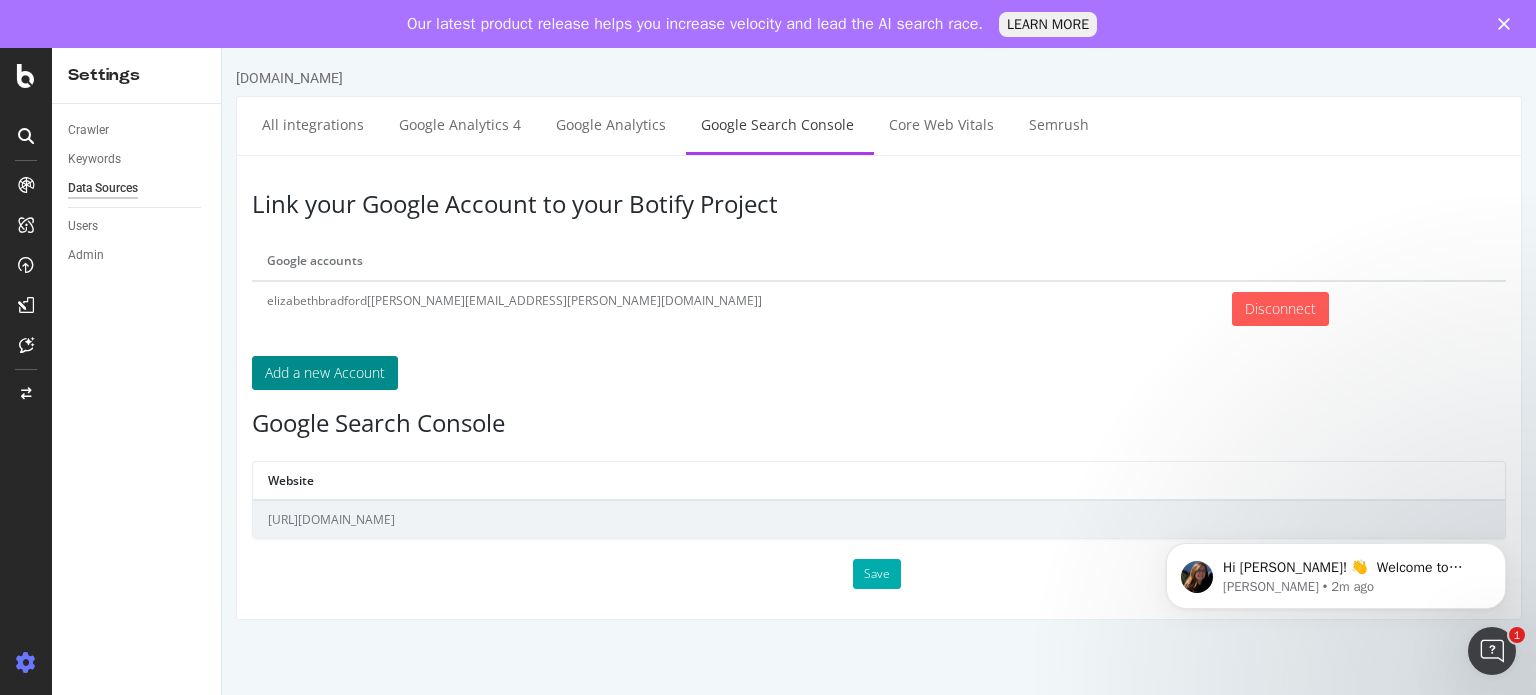 scroll, scrollTop: 0, scrollLeft: 0, axis: both 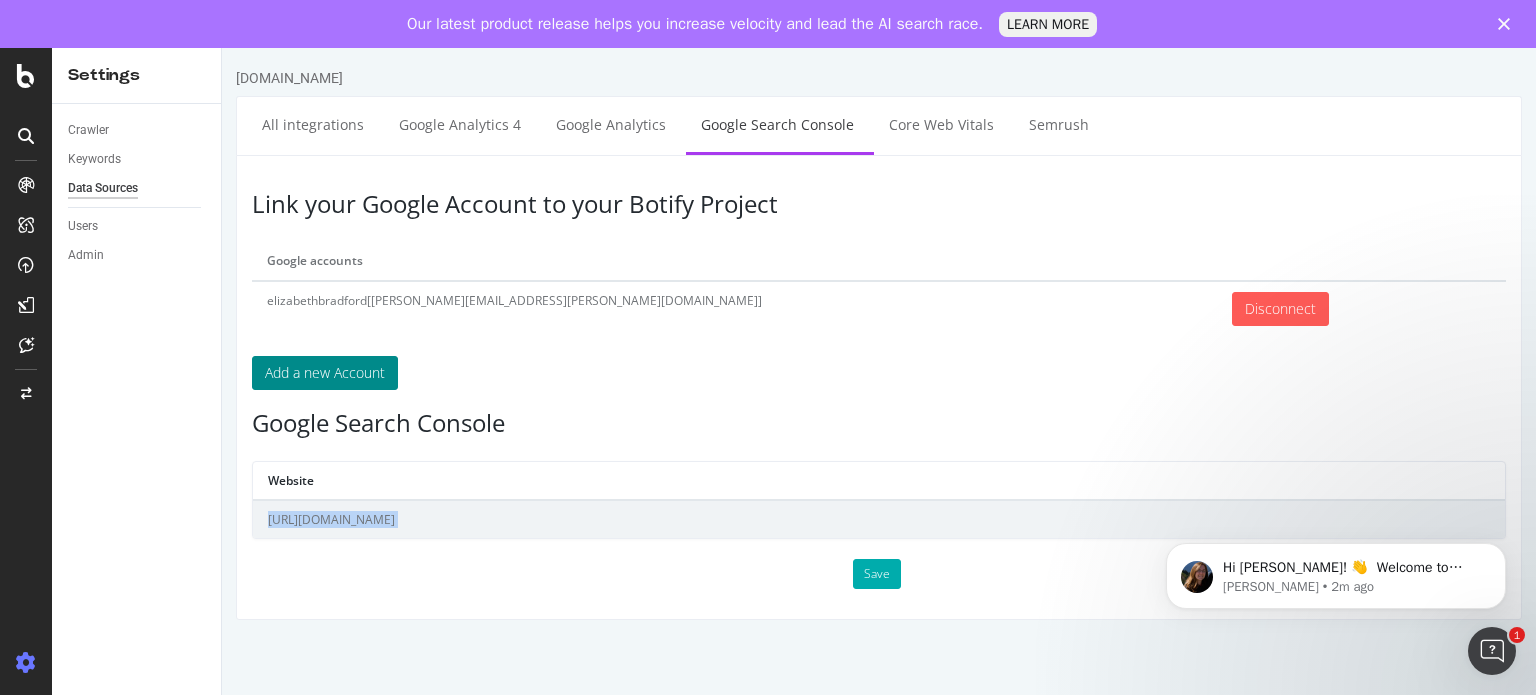 click on "[URL][DOMAIN_NAME]" at bounding box center [879, 519] 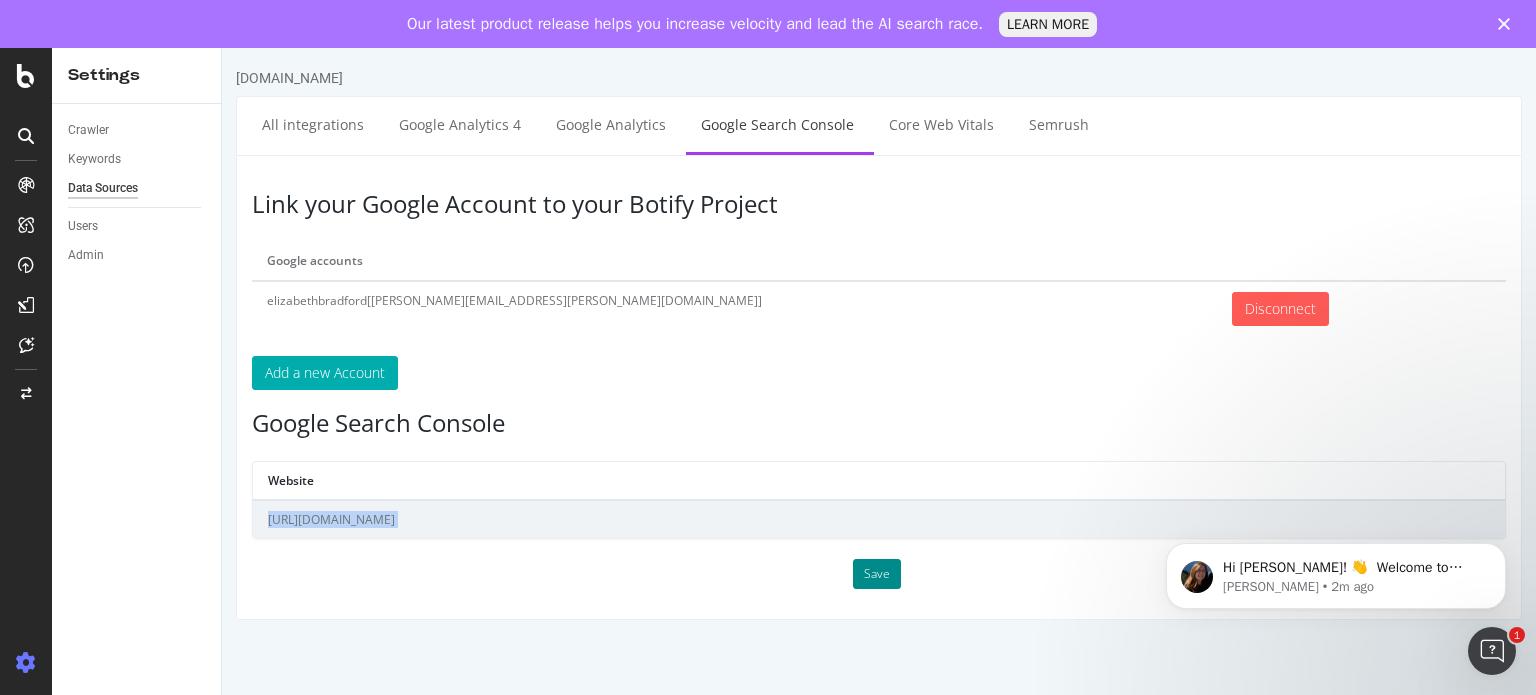 click on "Save" at bounding box center (877, 574) 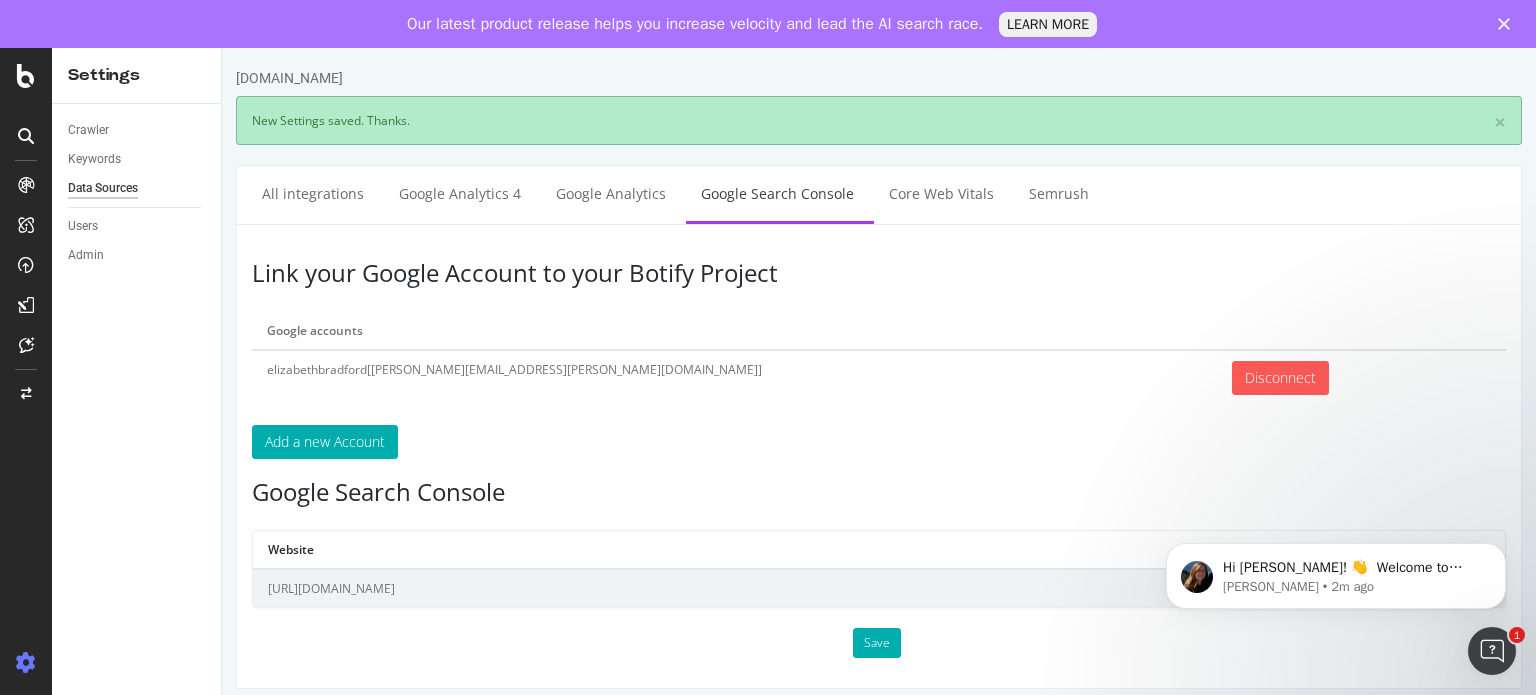 scroll, scrollTop: 0, scrollLeft: 0, axis: both 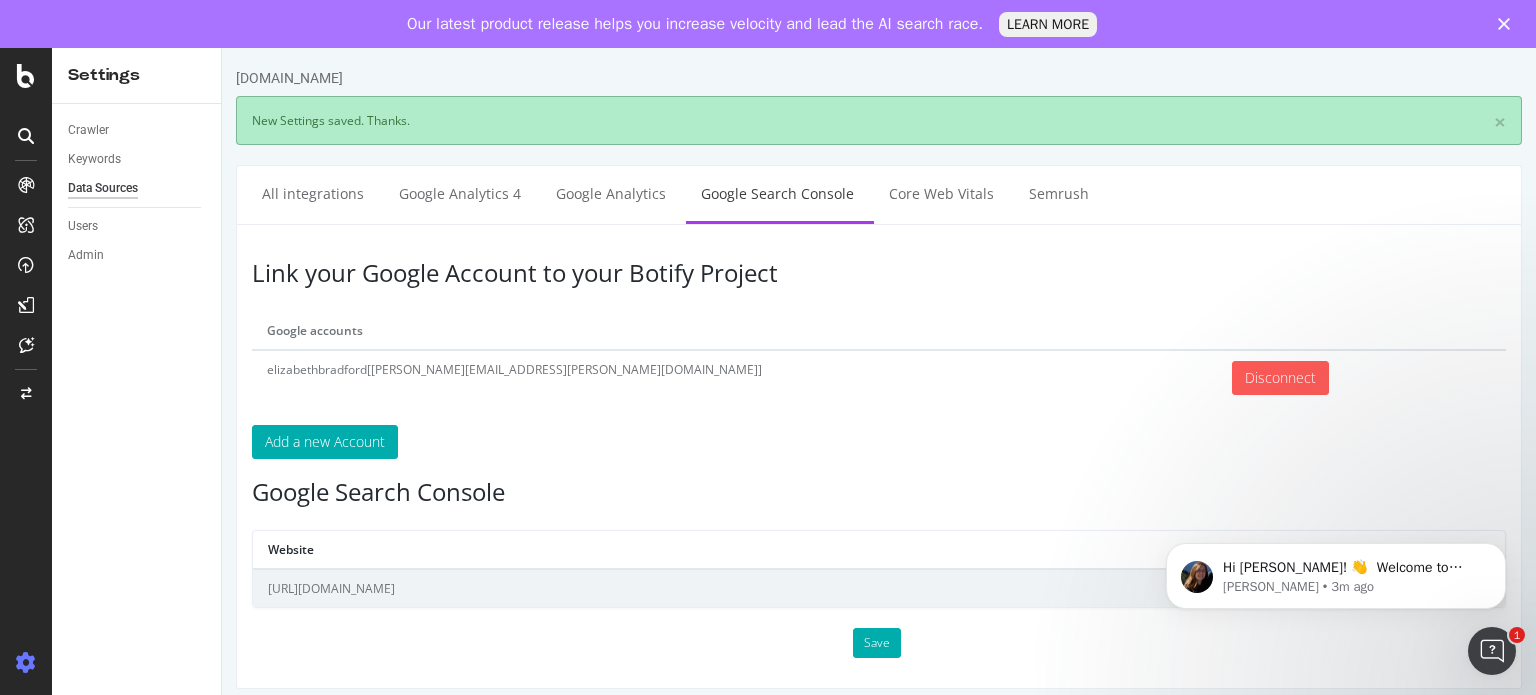 click on "[URL][DOMAIN_NAME]" at bounding box center [879, 588] 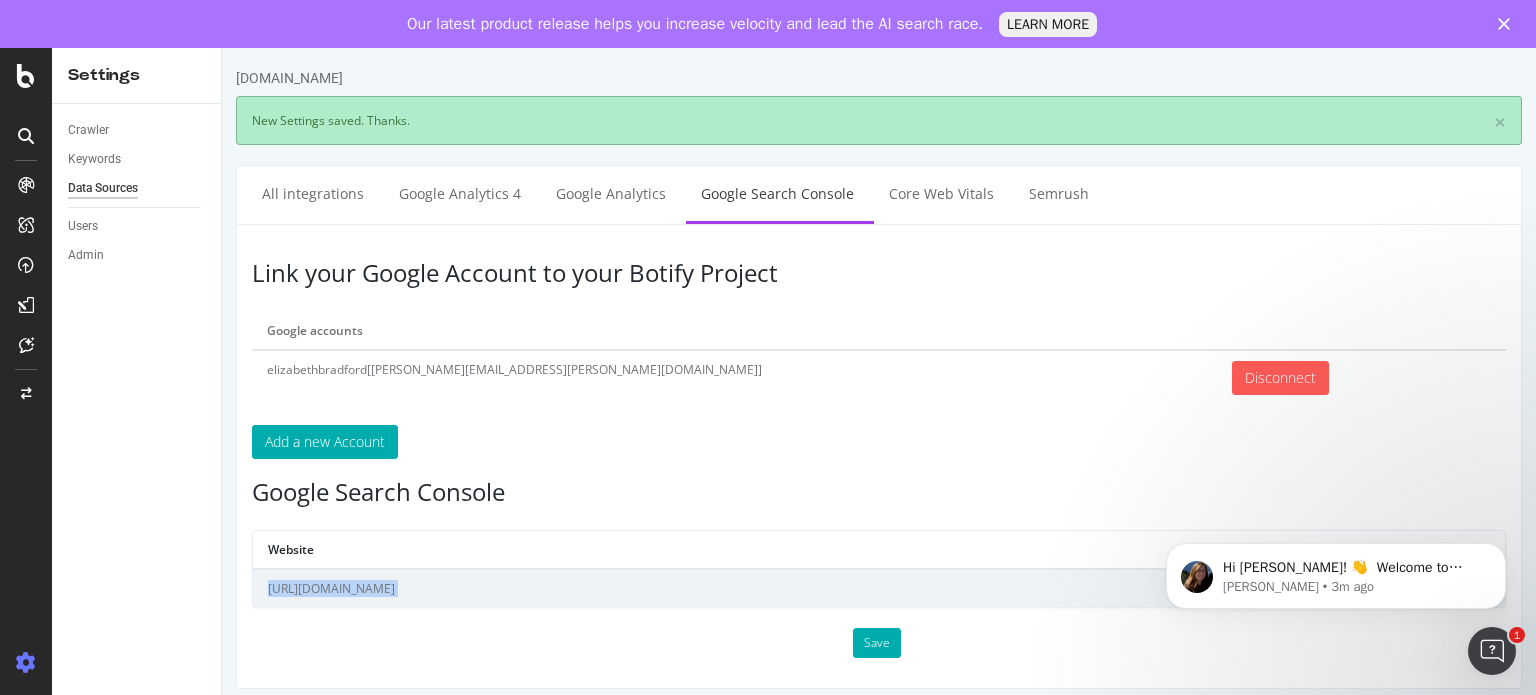 click on "[URL][DOMAIN_NAME]" at bounding box center [879, 588] 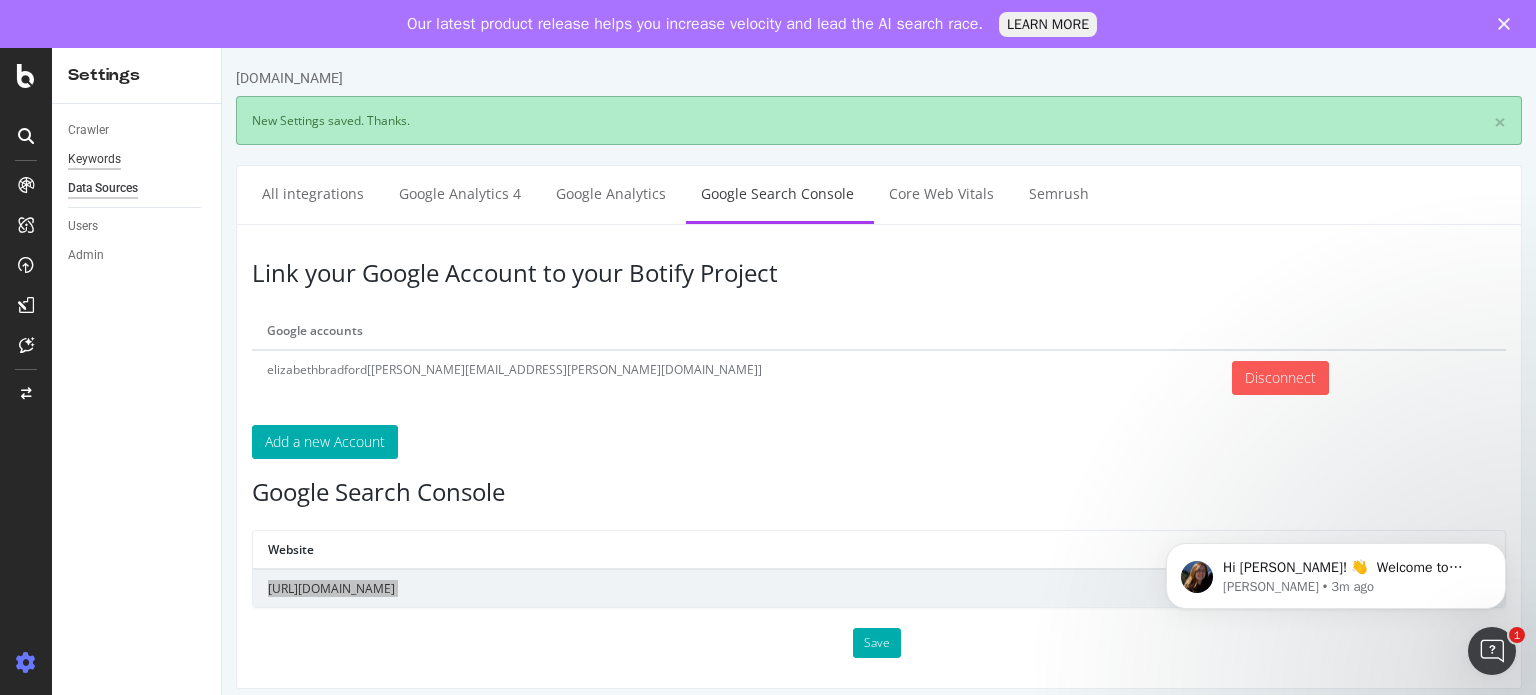 click on "Keywords" at bounding box center [94, 159] 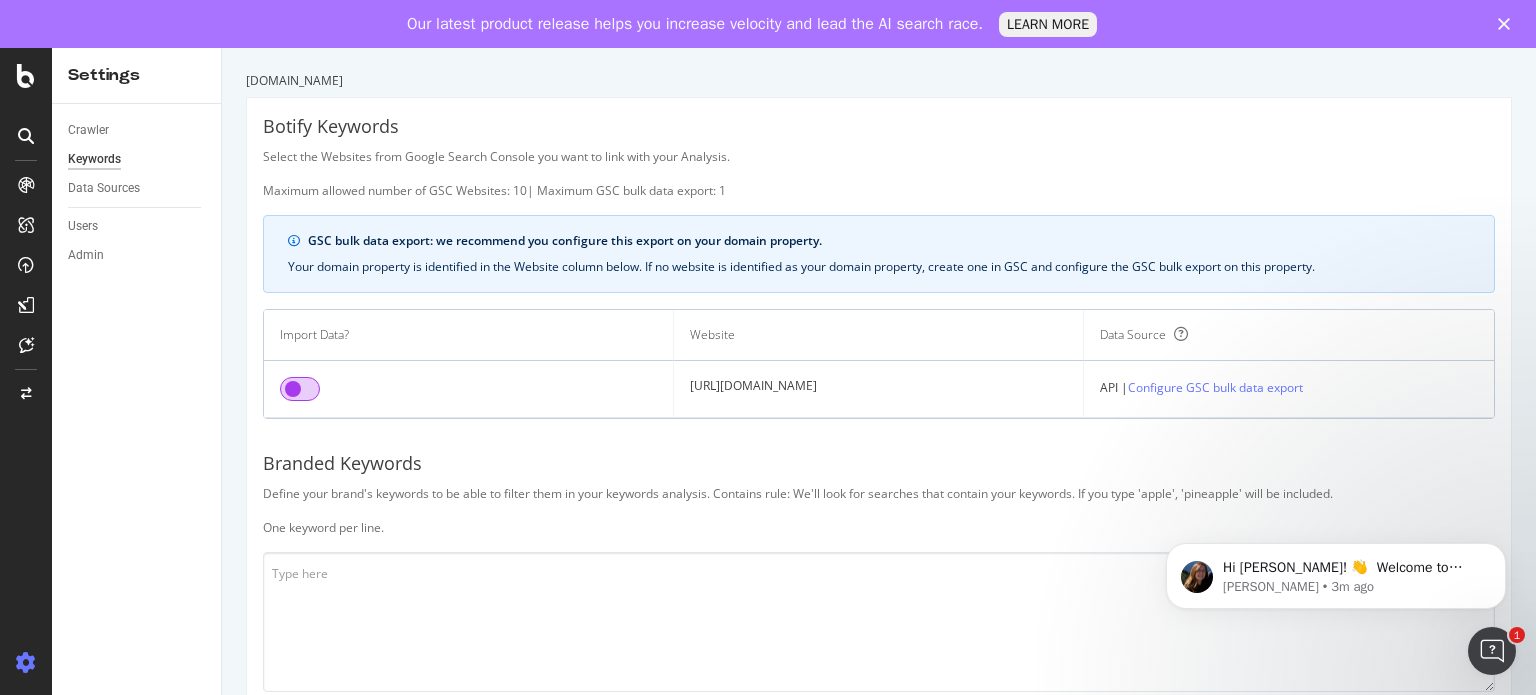 click at bounding box center [300, 389] 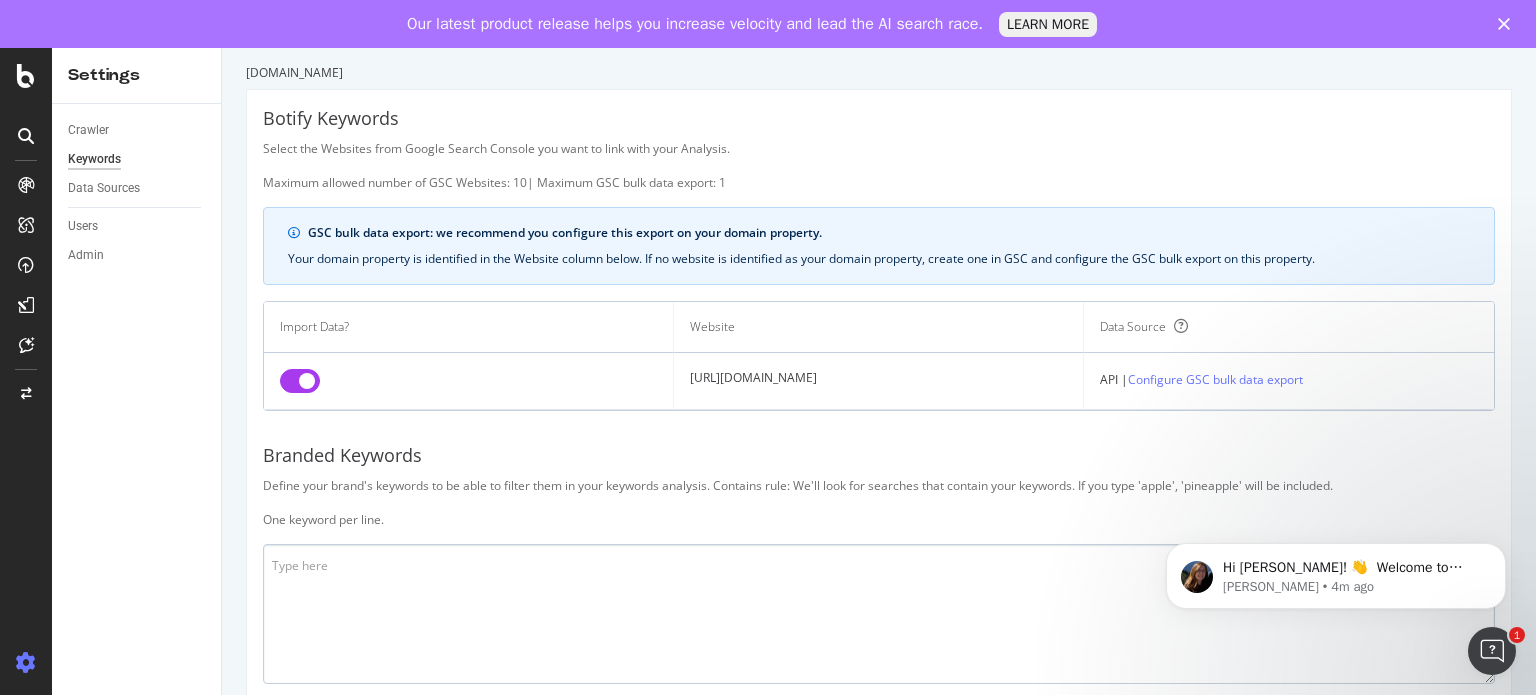 scroll, scrollTop: 254, scrollLeft: 0, axis: vertical 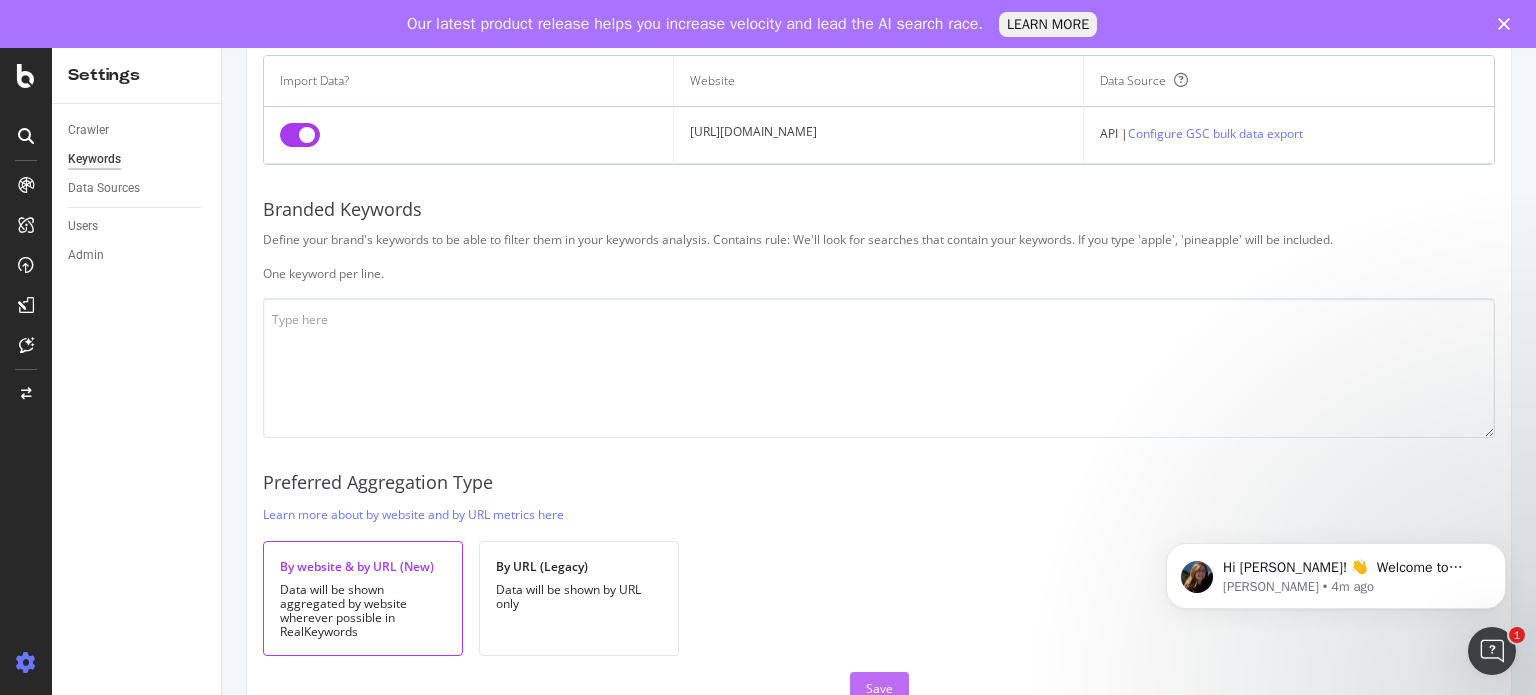 click on "Save" at bounding box center [879, 688] 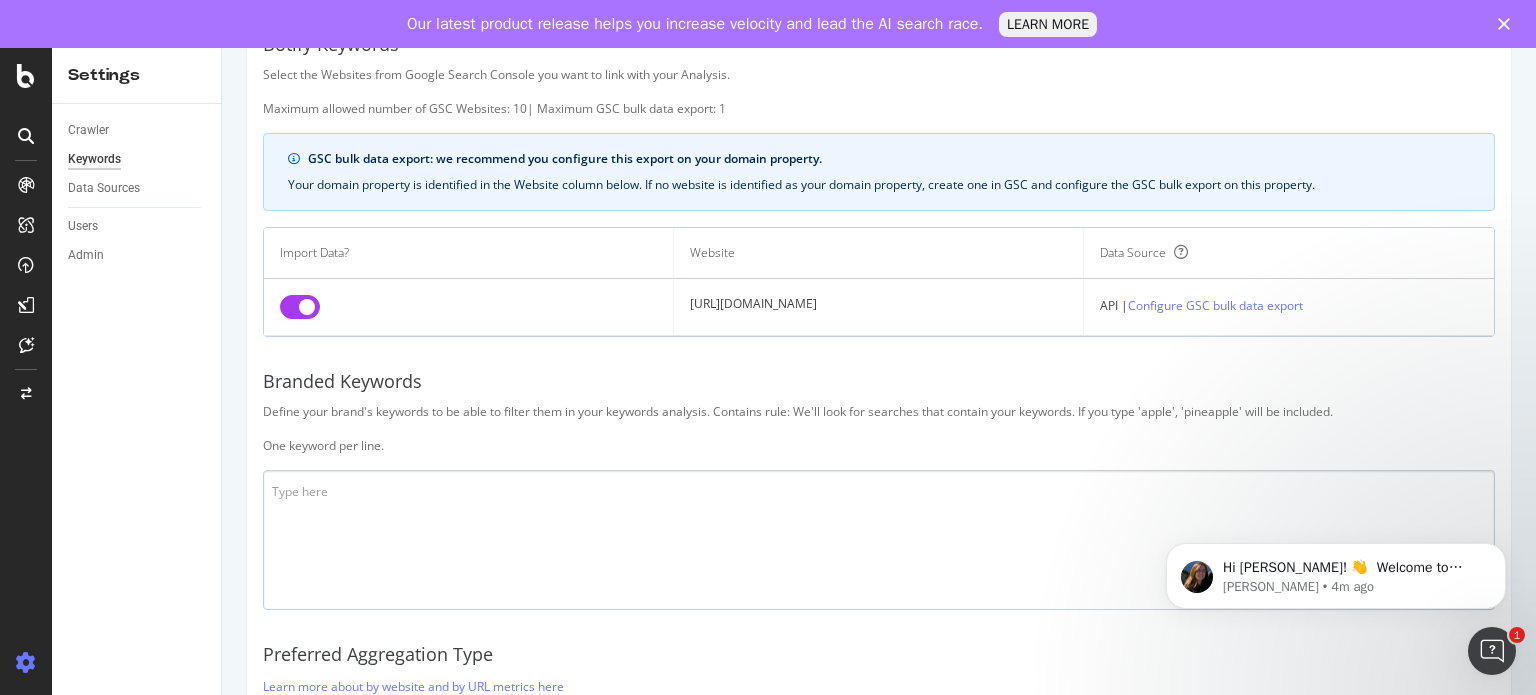 scroll, scrollTop: 159, scrollLeft: 0, axis: vertical 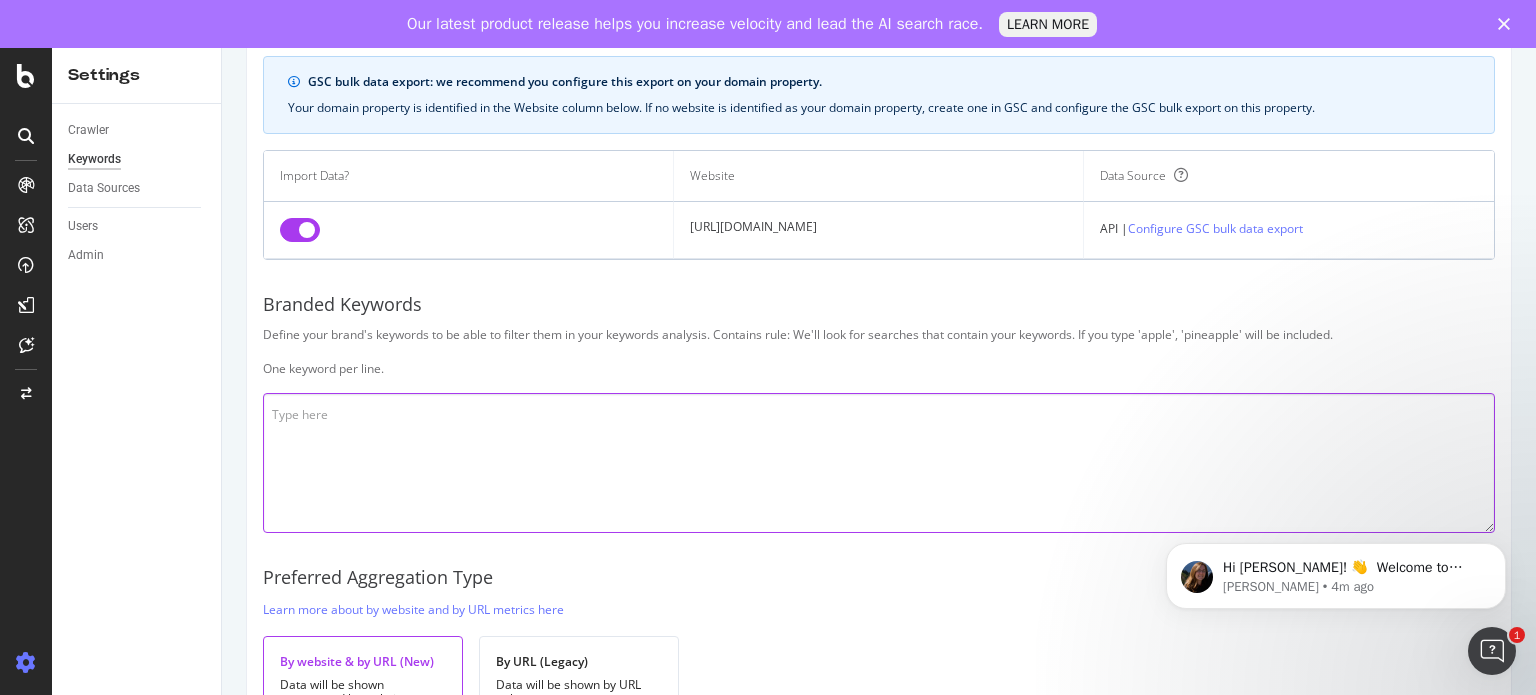 click at bounding box center (879, 463) 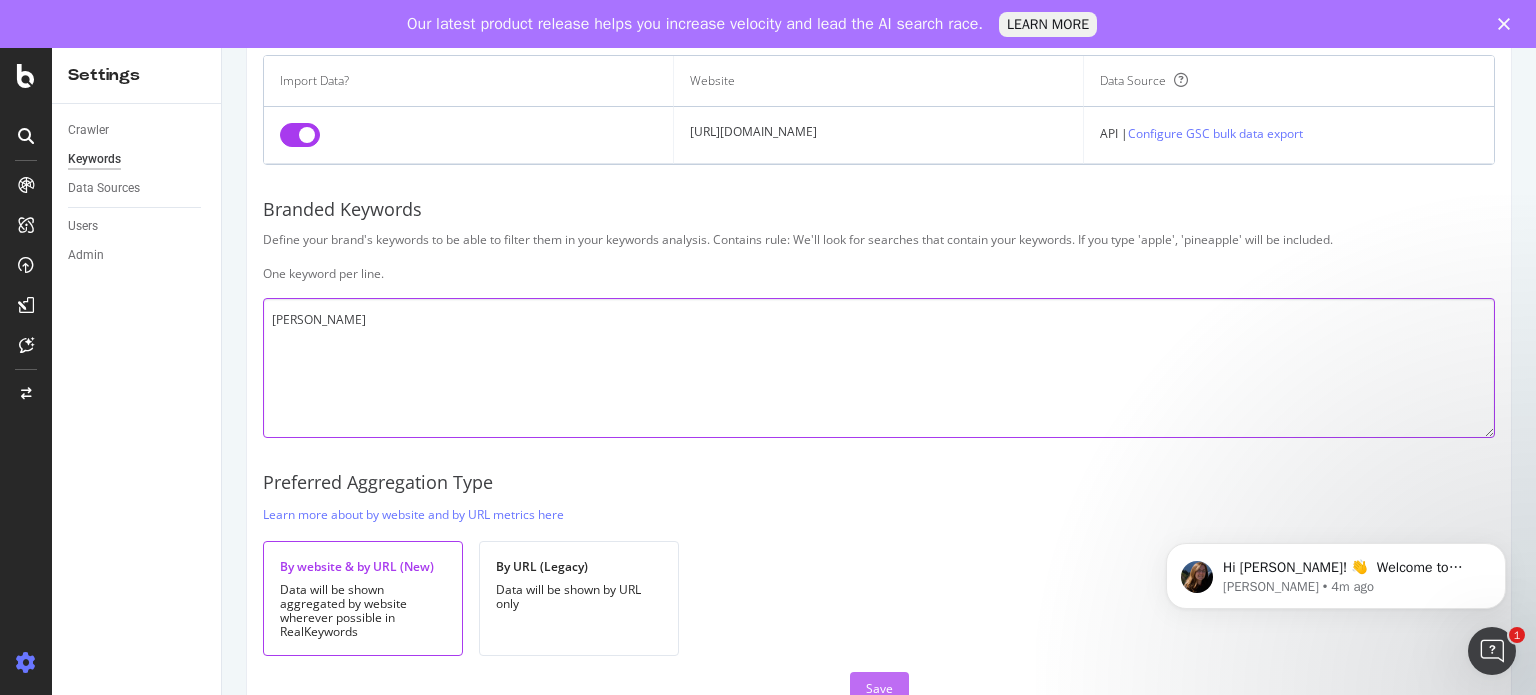 type on "[PERSON_NAME]" 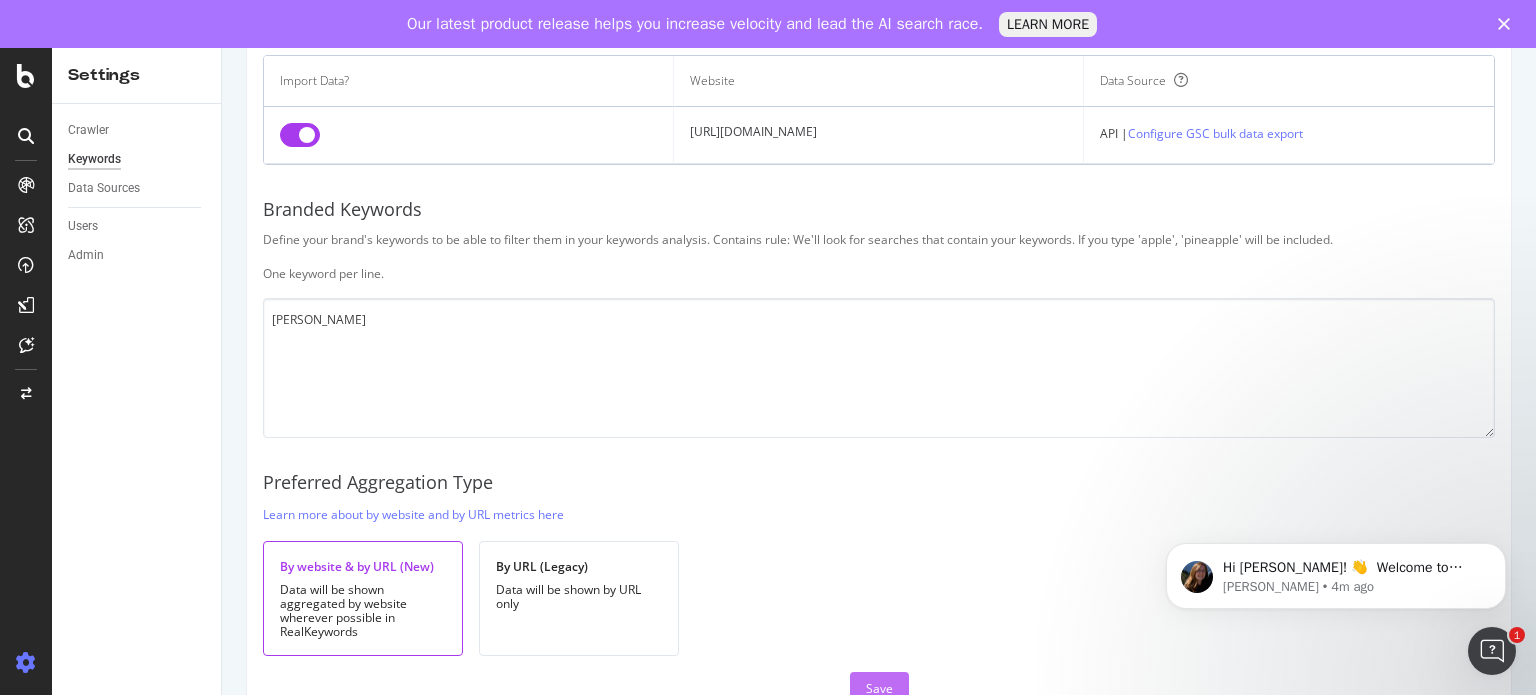 click on "Save" at bounding box center (879, 688) 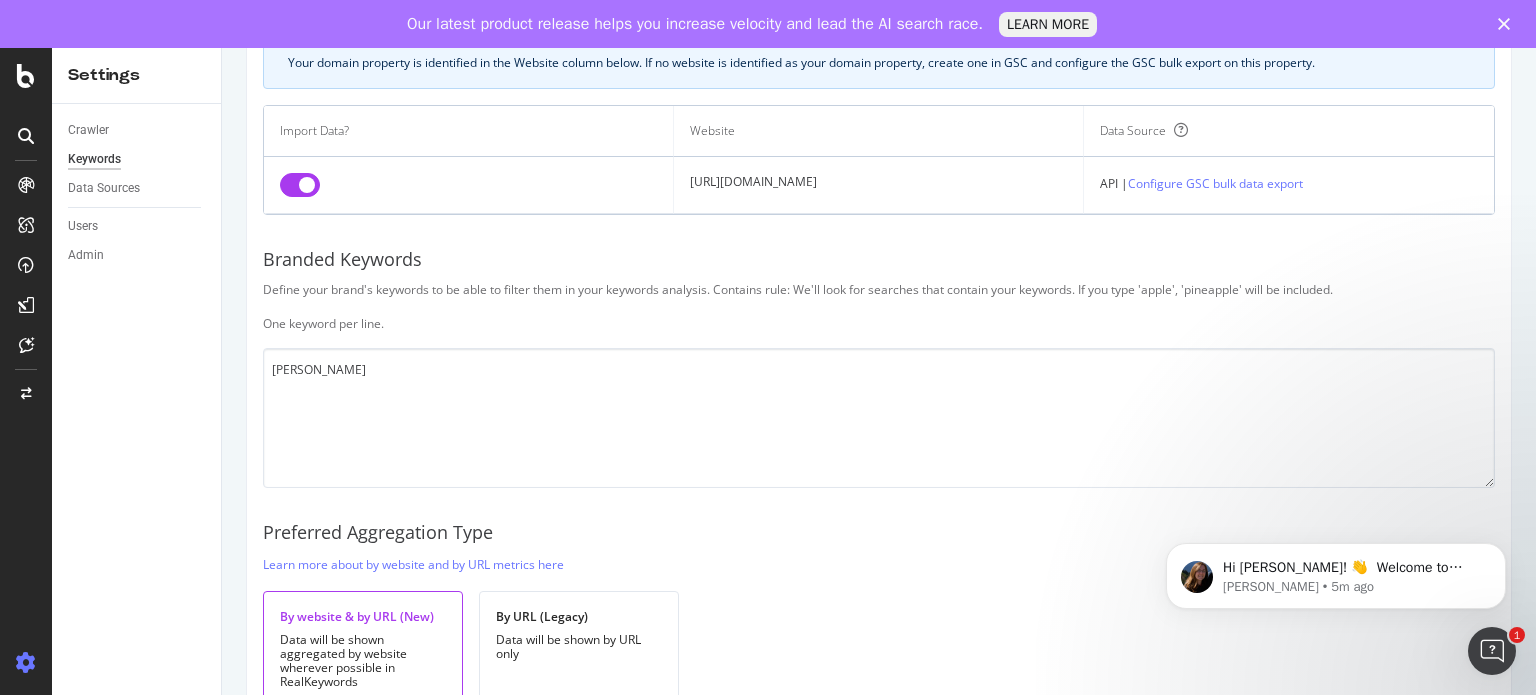 scroll, scrollTop: 203, scrollLeft: 0, axis: vertical 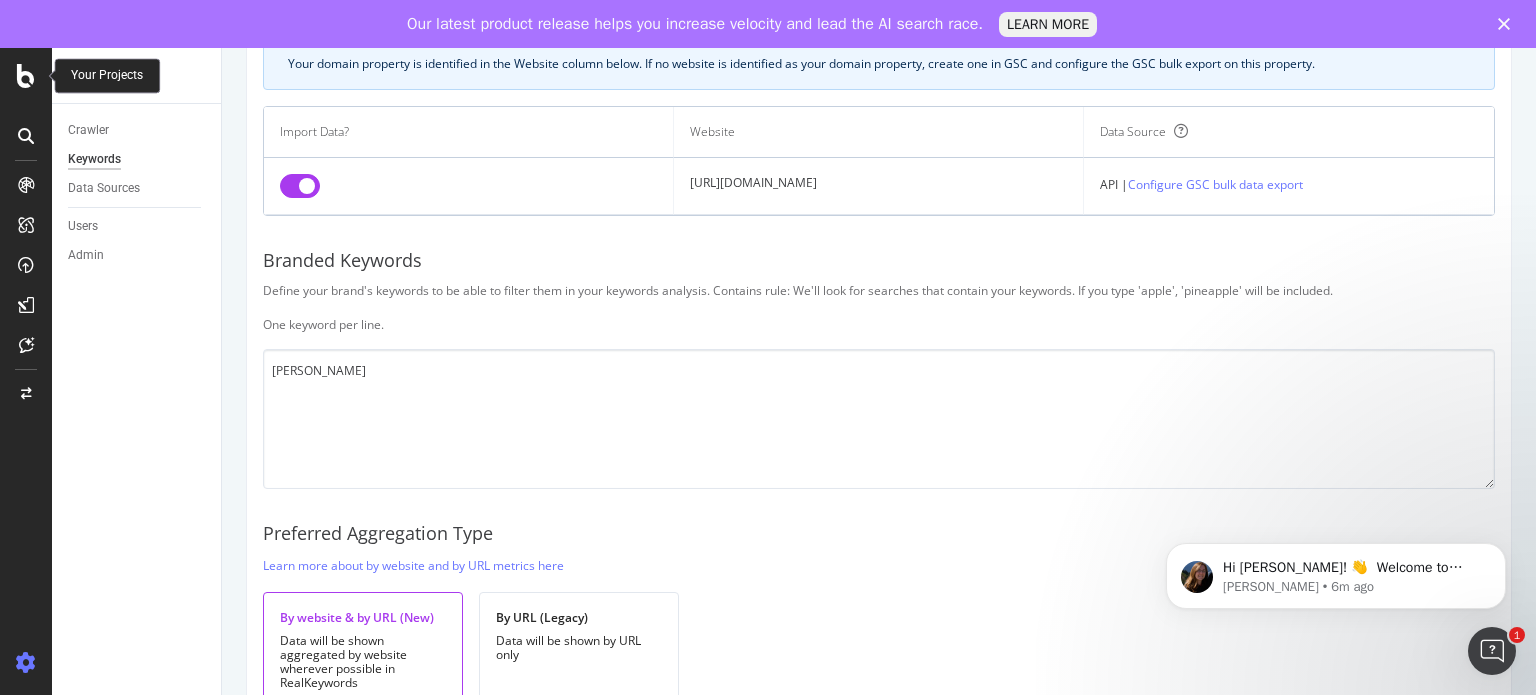 click at bounding box center (26, 76) 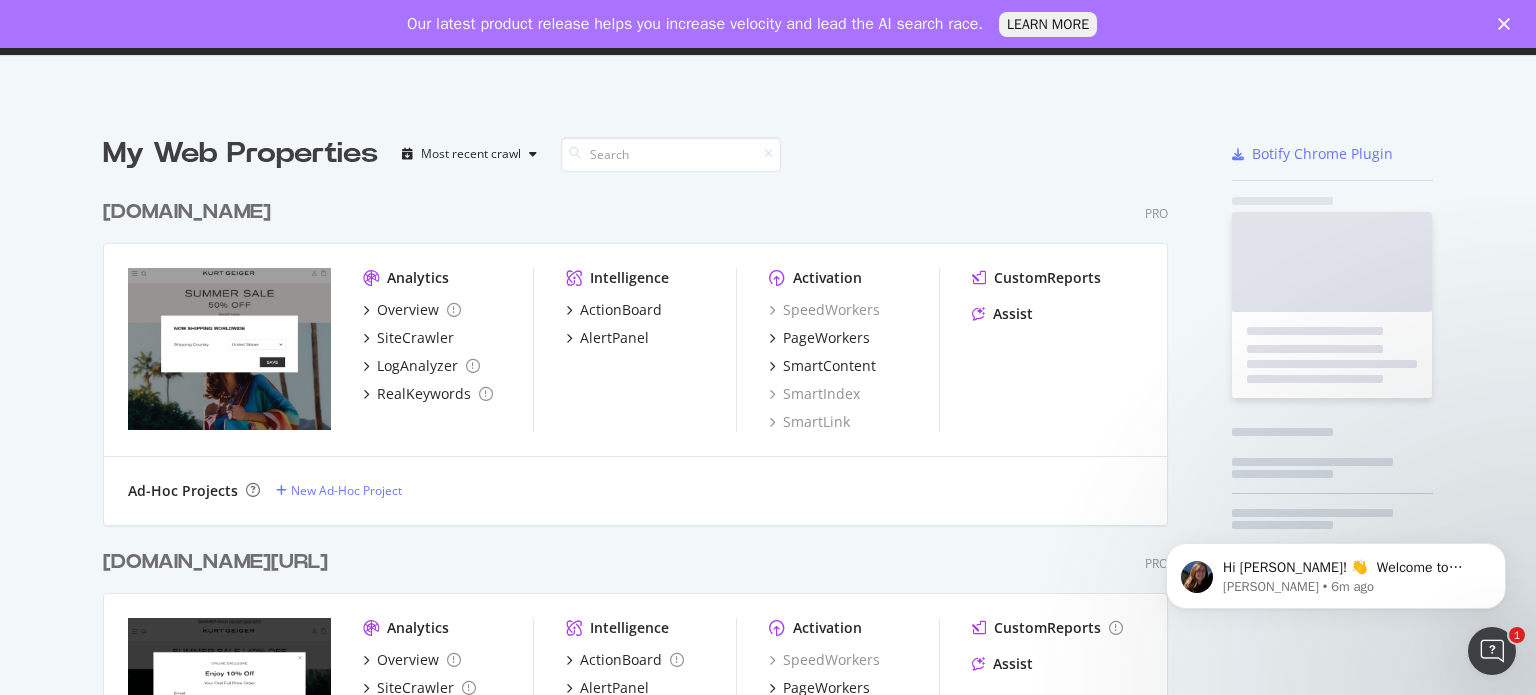 scroll, scrollTop: 16, scrollLeft: 16, axis: both 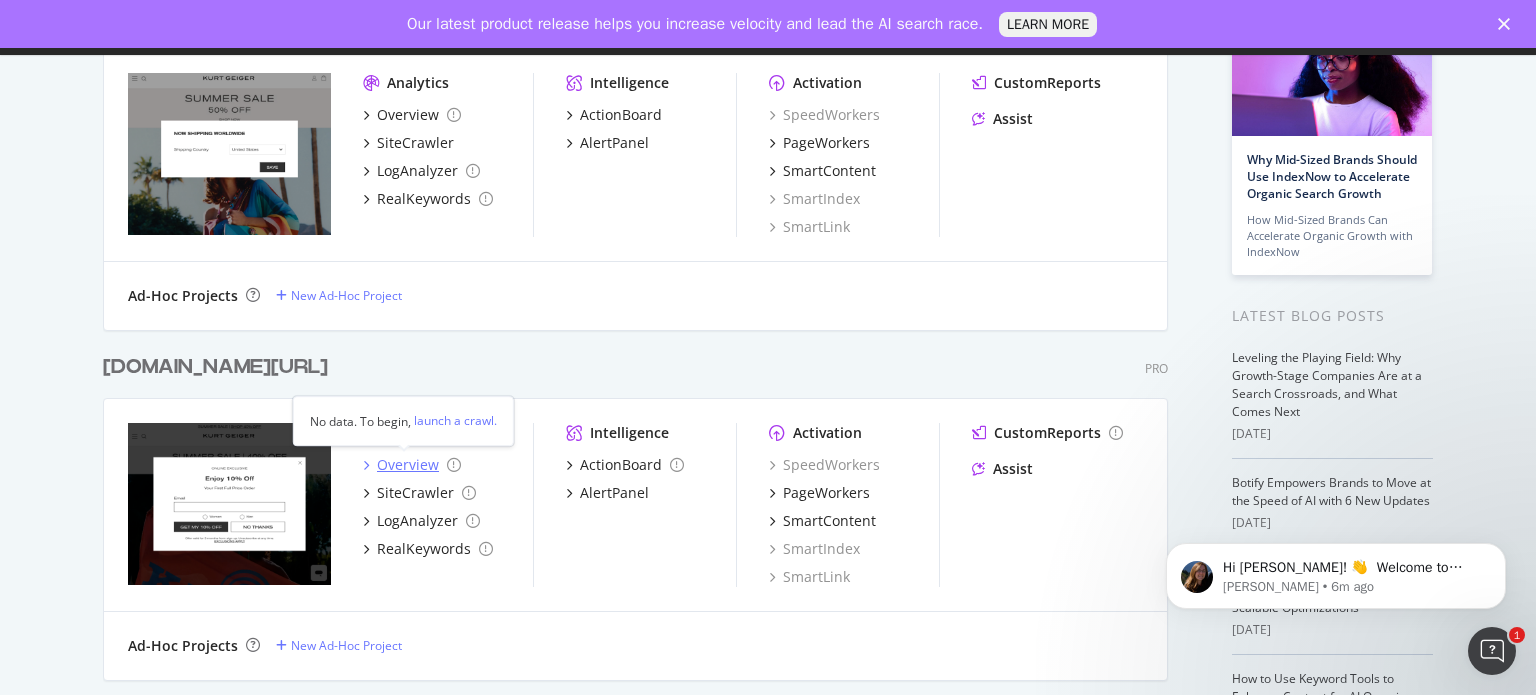 click on "Overview" at bounding box center [408, 465] 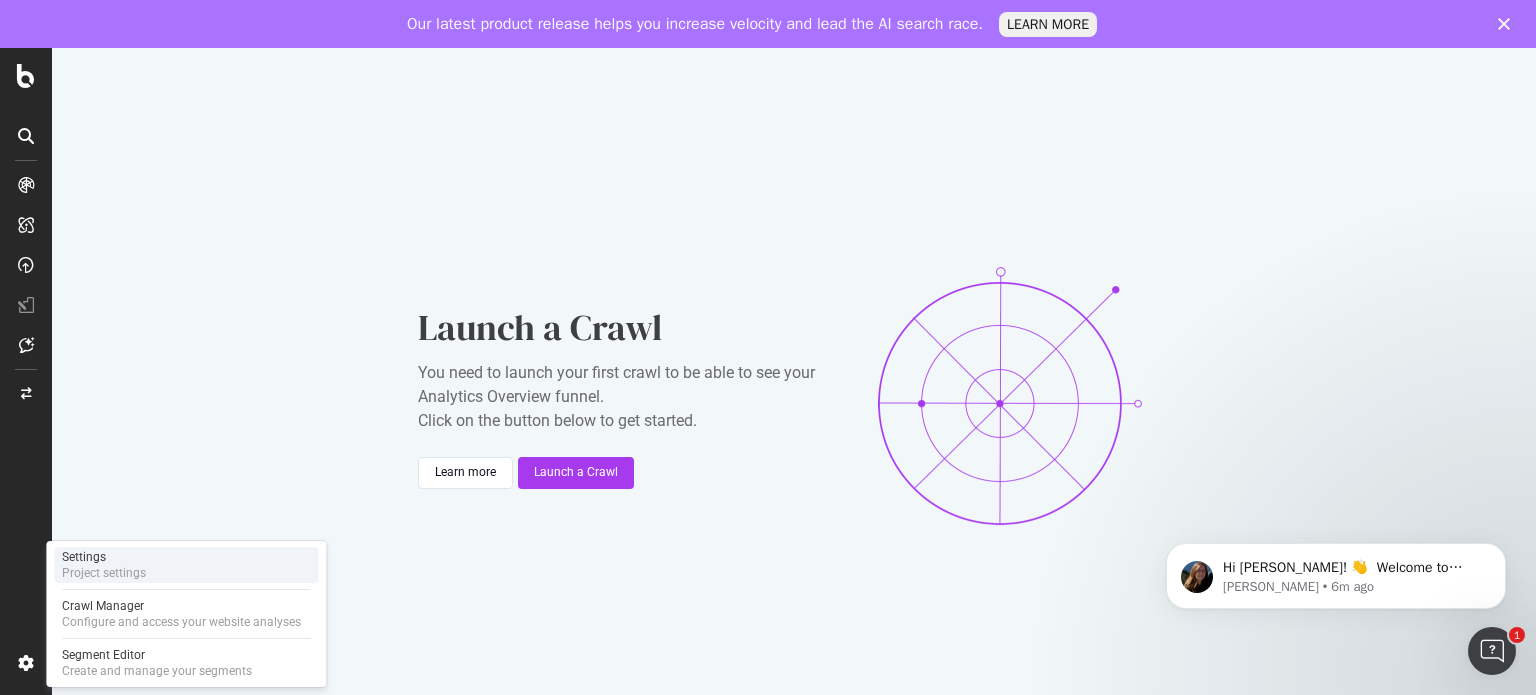 click on "Project settings" at bounding box center [104, 573] 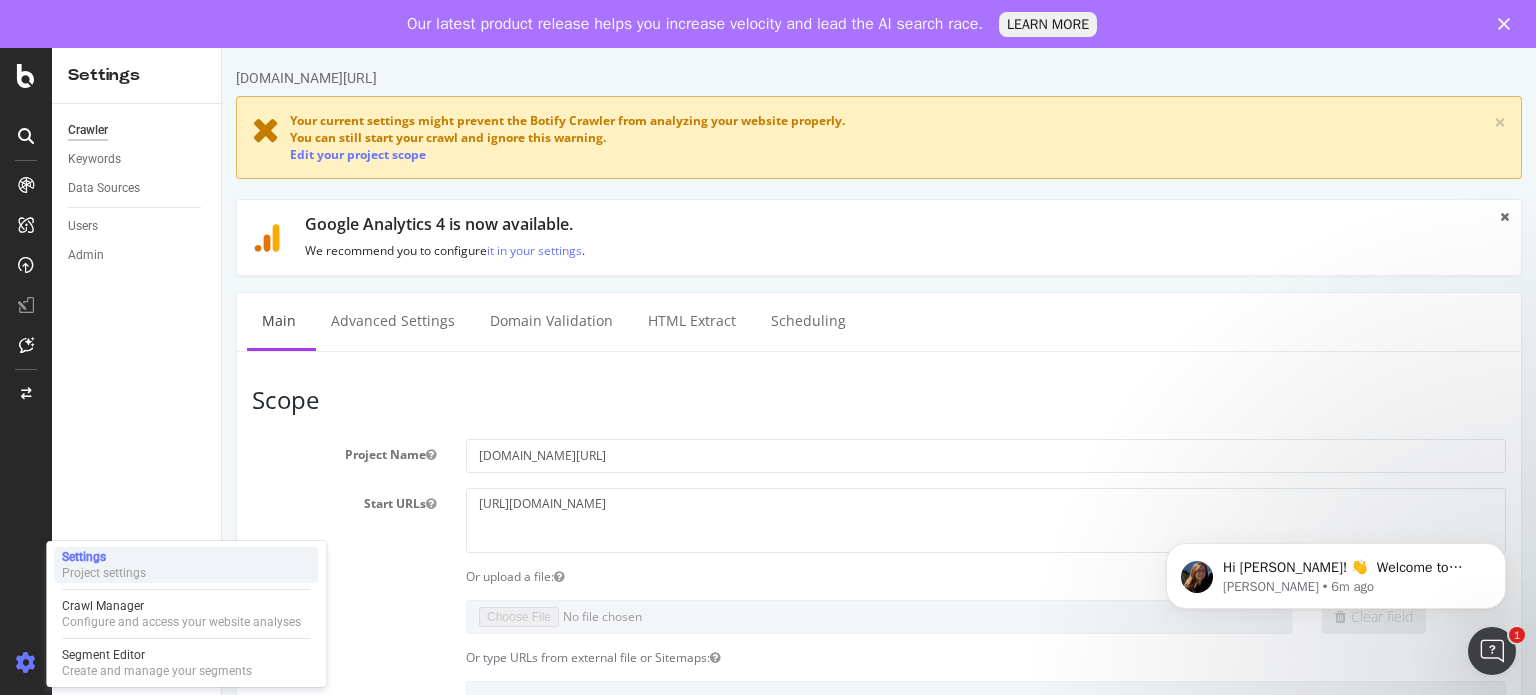 scroll, scrollTop: 0, scrollLeft: 0, axis: both 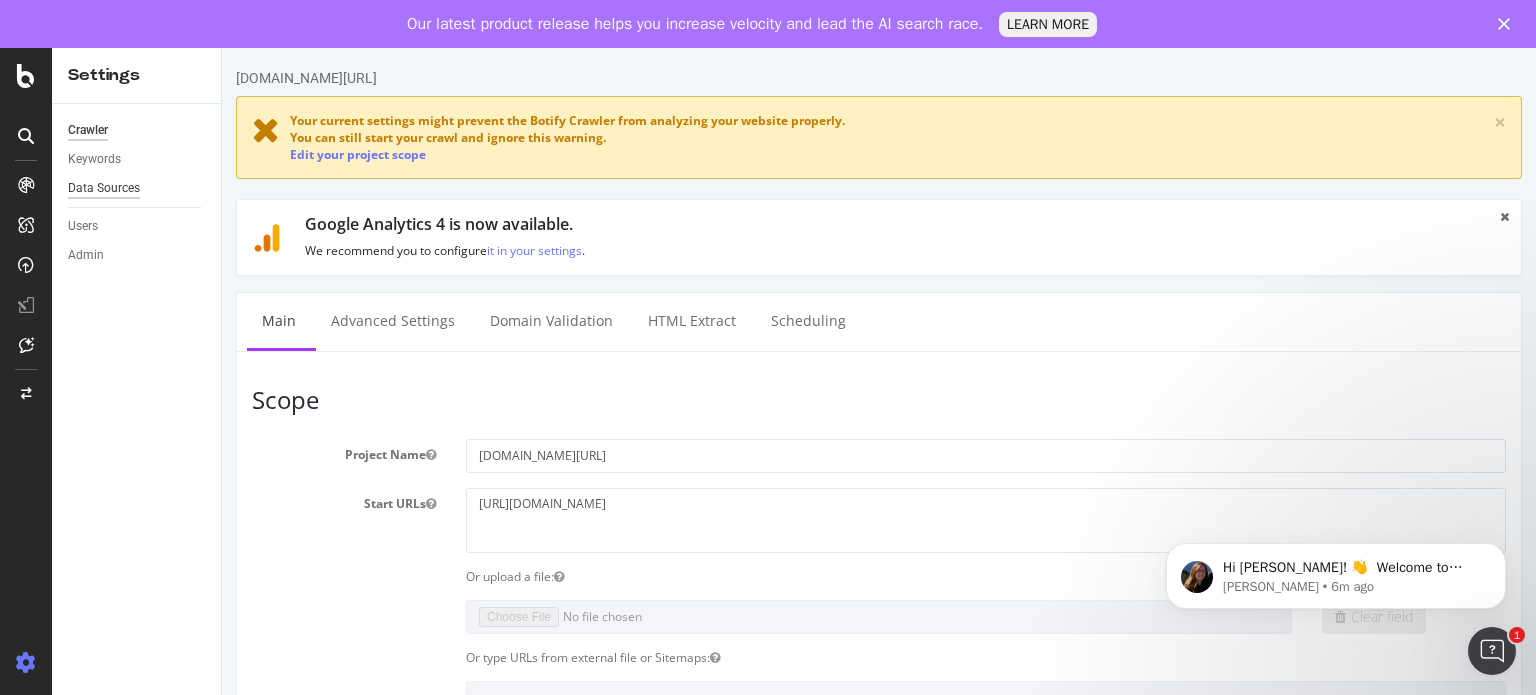 click on "Data Sources" at bounding box center [104, 188] 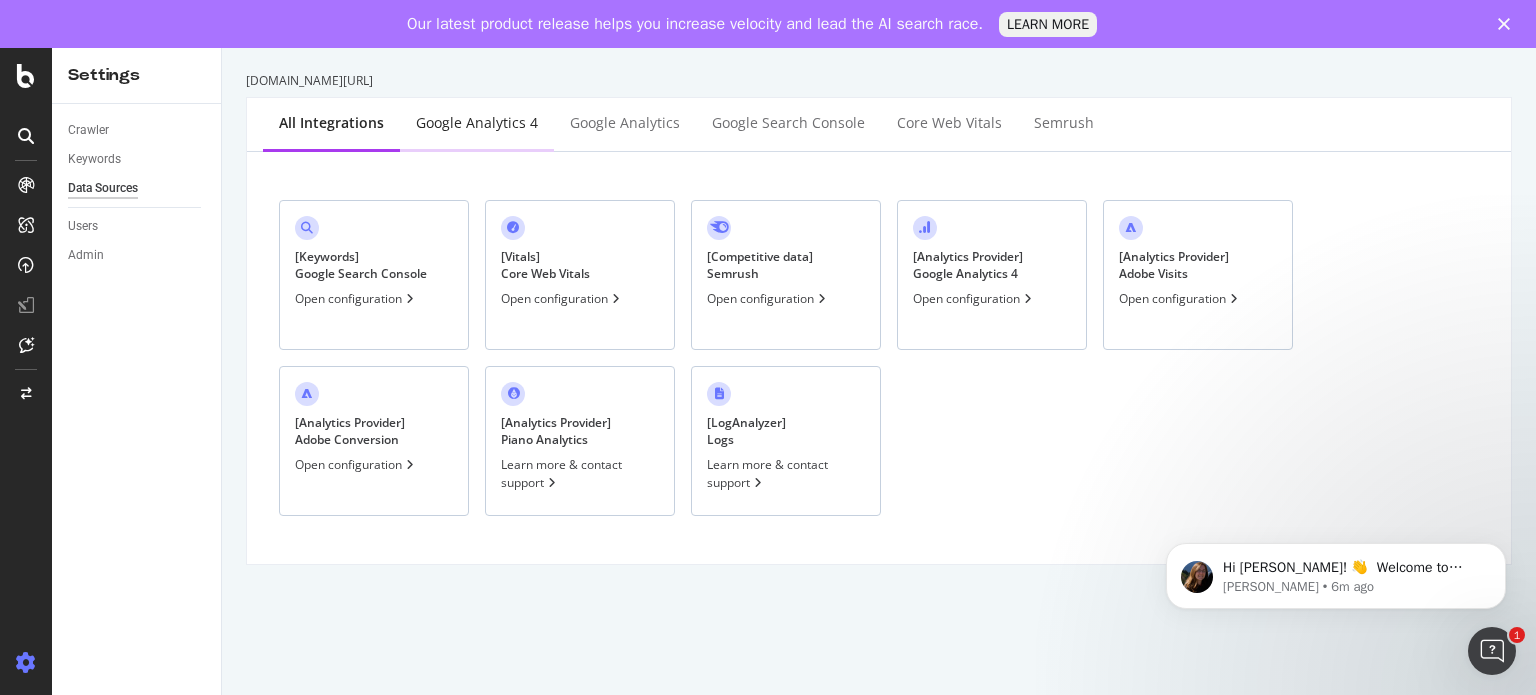 click on "Google Analytics 4" at bounding box center (477, 123) 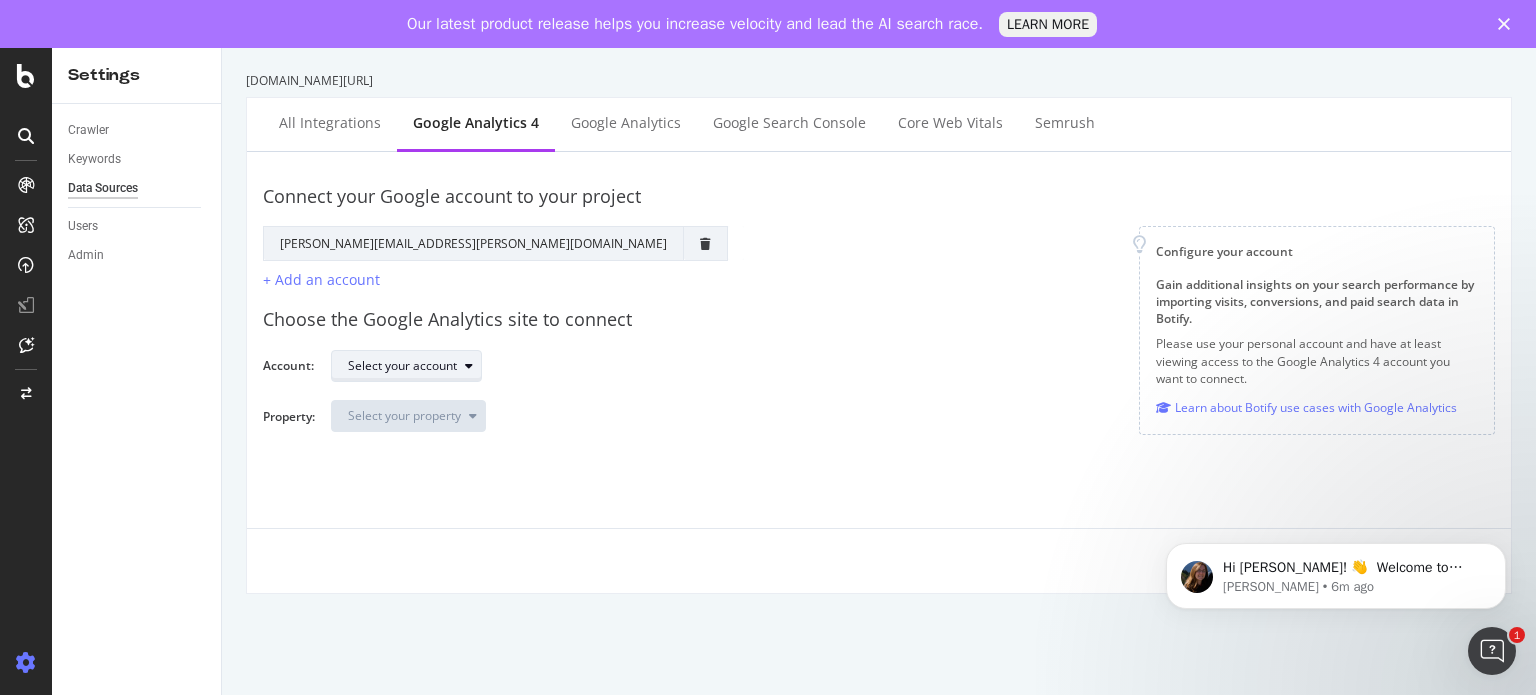 click on "Select your account" at bounding box center (402, 366) 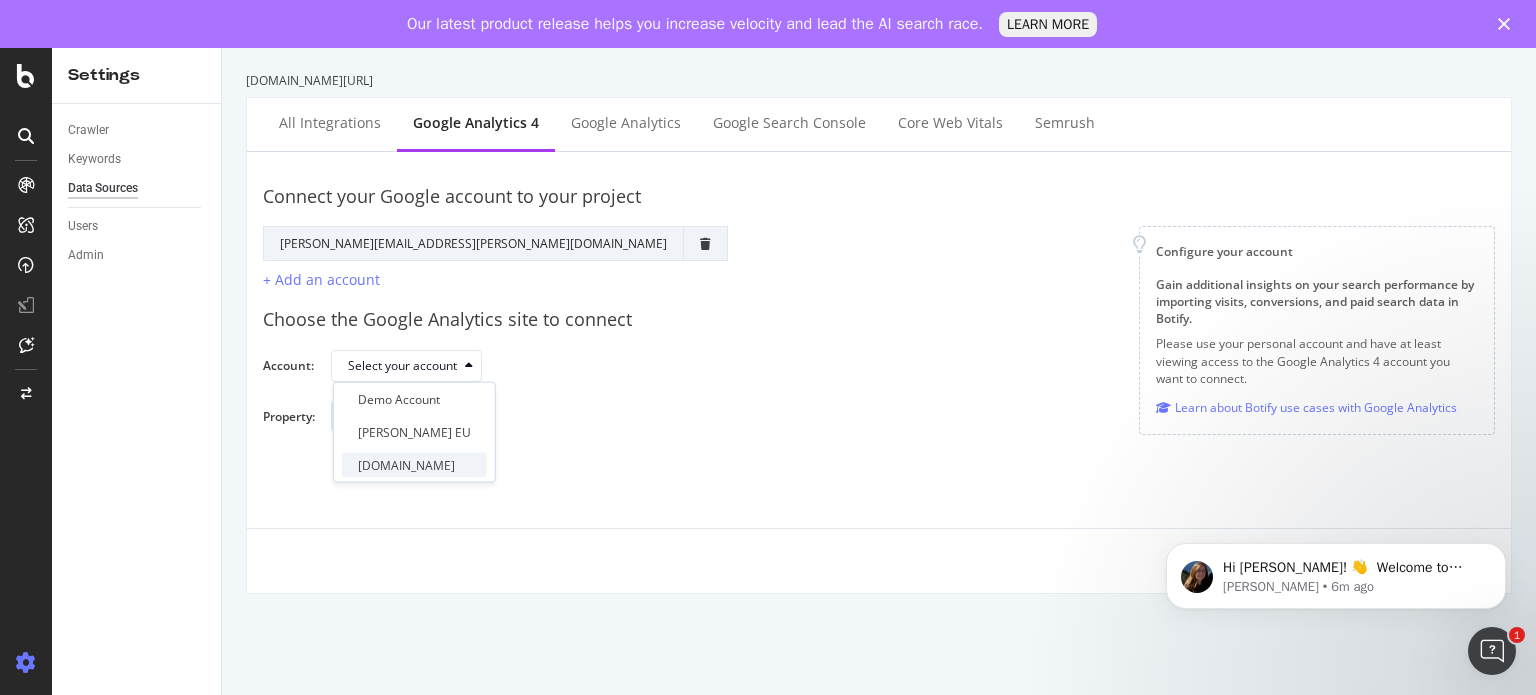 click on "[DOMAIN_NAME]" at bounding box center [414, 465] 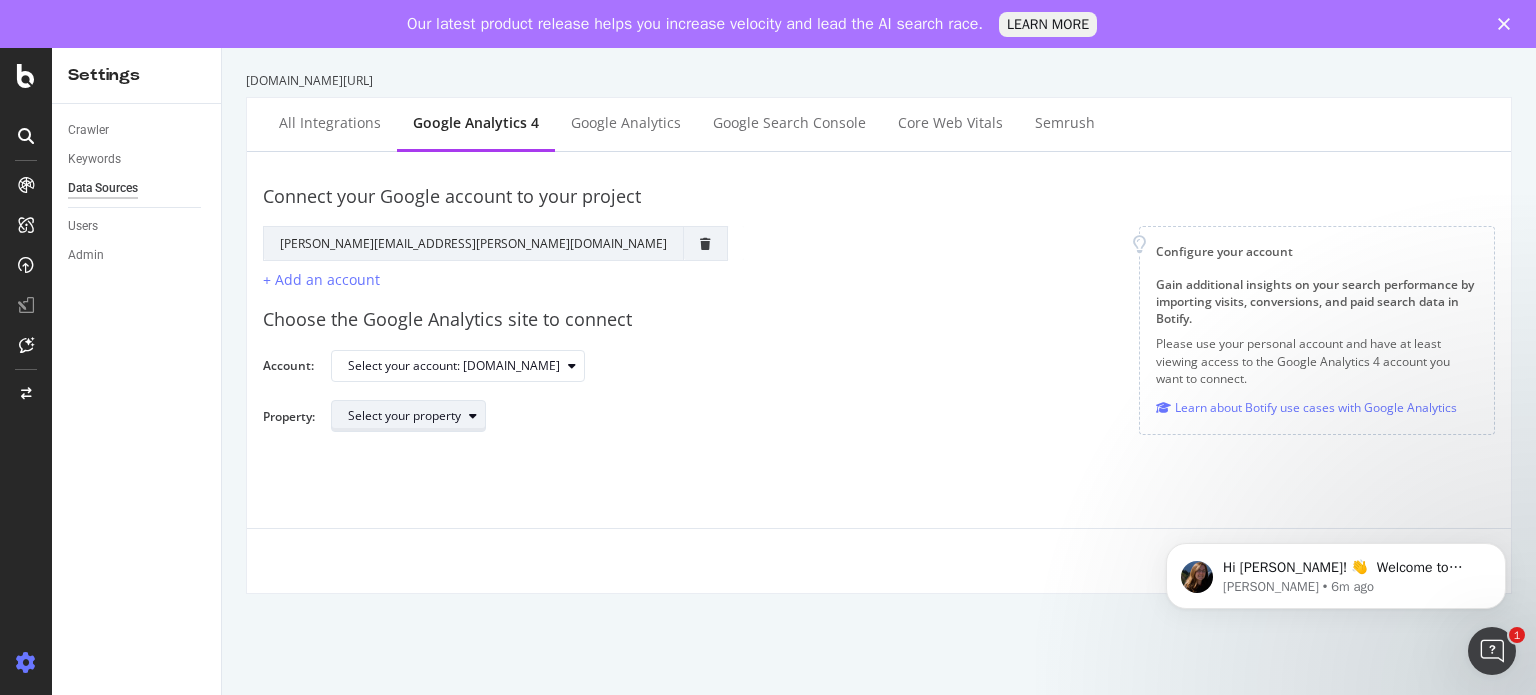 click on "Select your property" at bounding box center (416, 416) 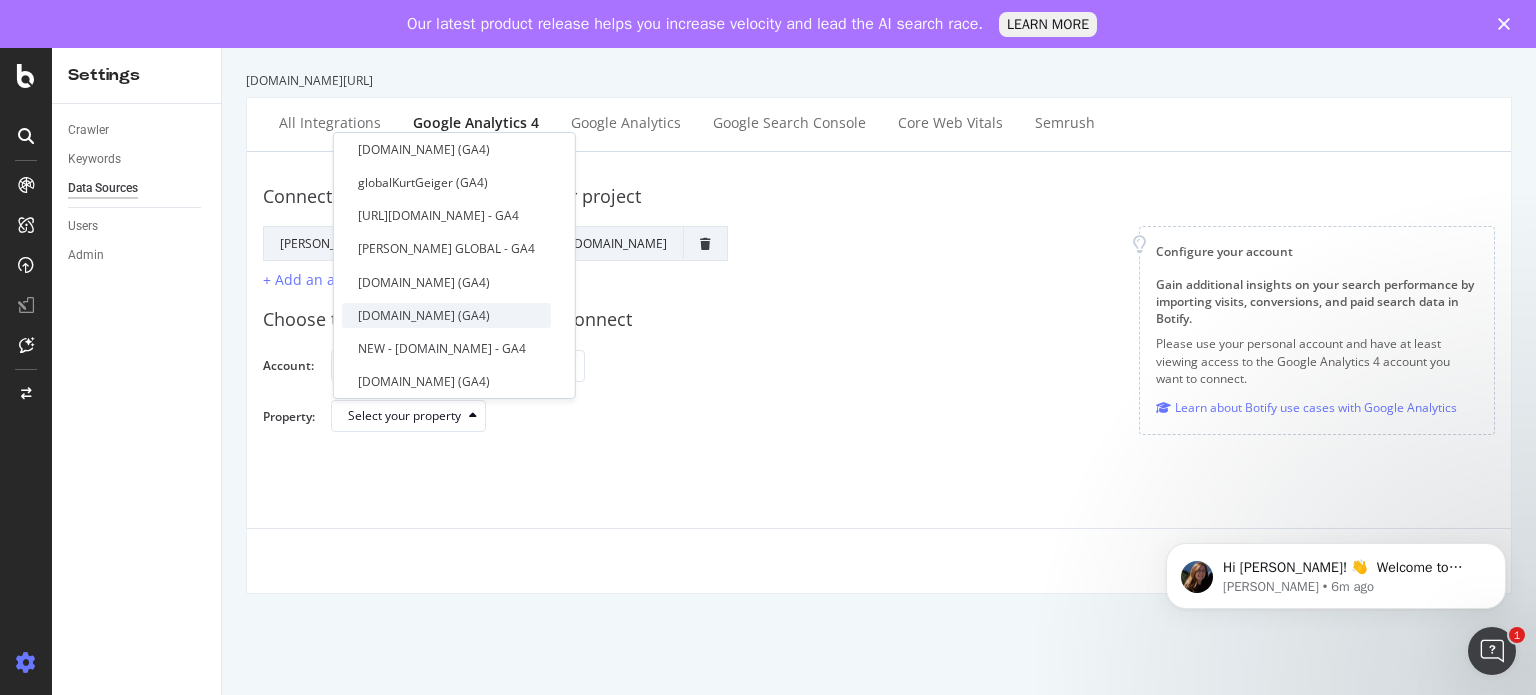 click on "[DOMAIN_NAME] (GA4)" at bounding box center [446, 315] 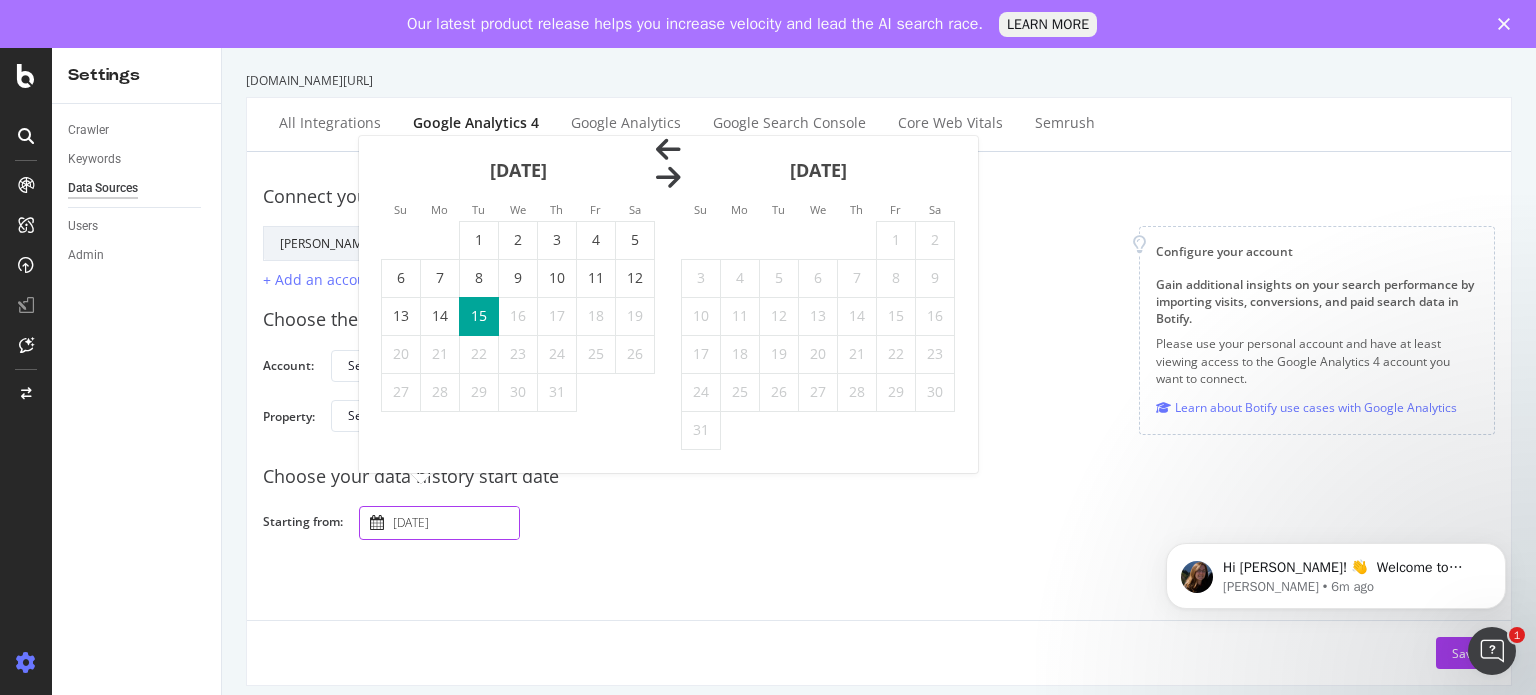 click on "[DATE]" at bounding box center (454, 523) 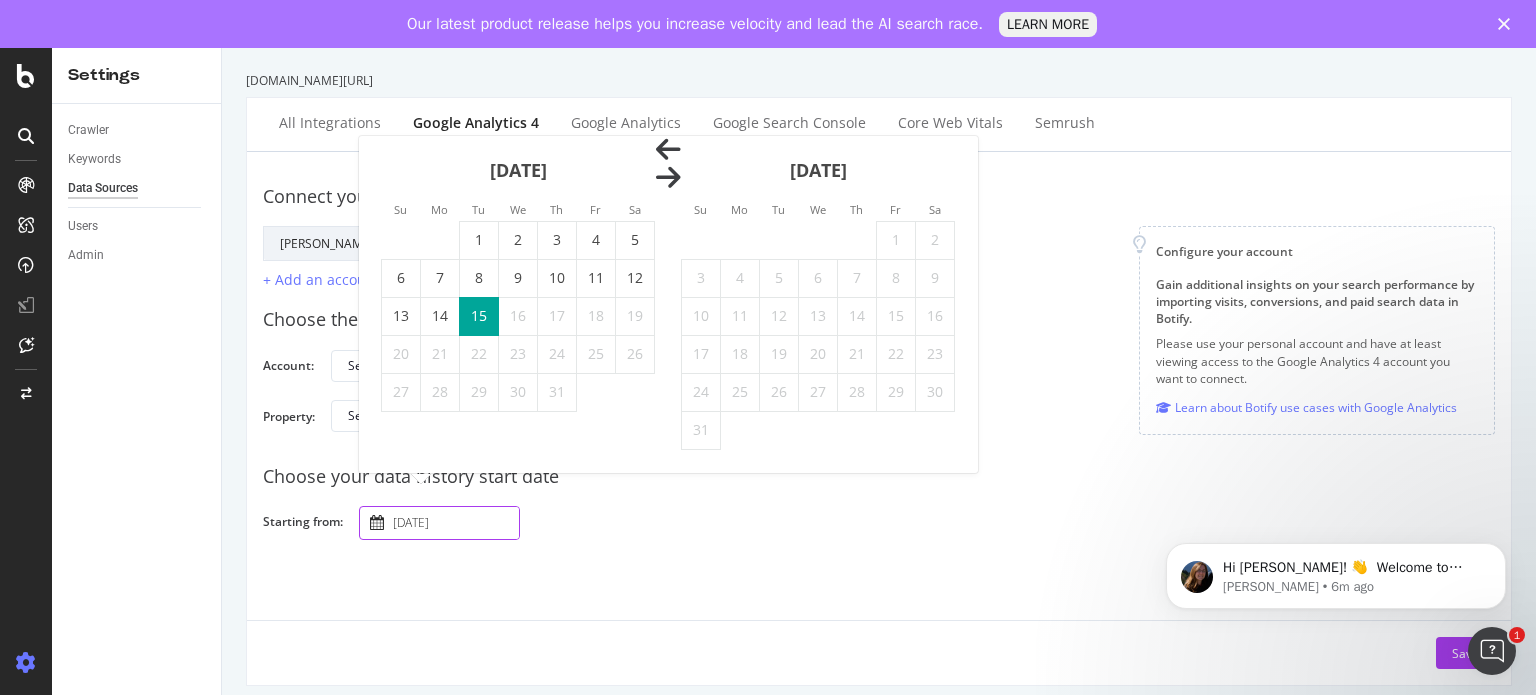 click at bounding box center (668, 150) 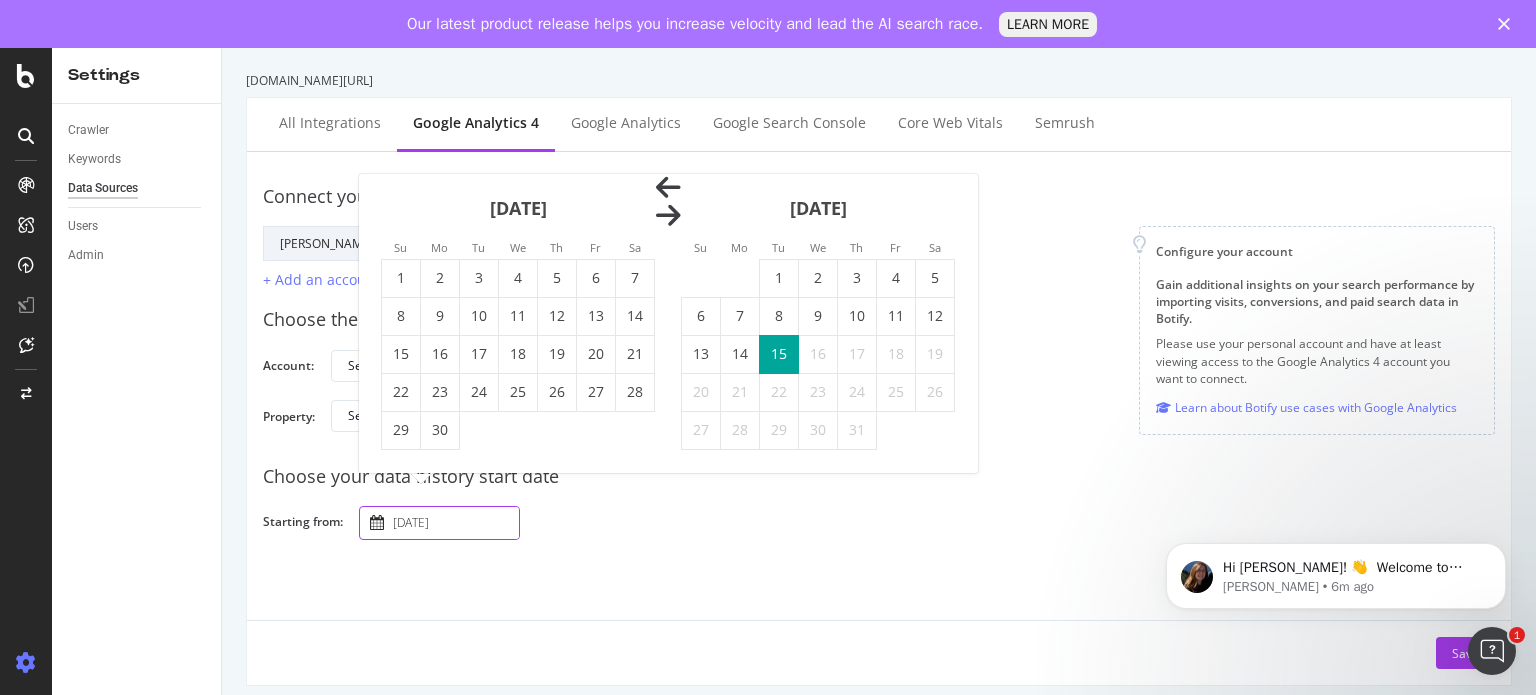 click on "[DATE] 1 2 3 4 5 6 7 8 9 10 11 12 13 14 15 16 17 18 19 20 21 22 23 24 25 26 27 28 29 [DATE] 1 2 3 4 5 6 7 8 9 10 11 12 13 14 15 16 17 18 19 20 21 22 23 24 25 26 27 28 29 30 [DATE] 1 2 3 4 5 6 7 8 9 10 11 12 13 14 15 16 17 18 19 20 21 22 23 24 25 26 27 28 29 30 31 [DATE] 1 2 3 4 5 6 7 8 9 10 11 12 13 14 15 16 17 18 19 20 21 22 23 24 25 26 27 28 29 30" at bounding box center (668, 323) 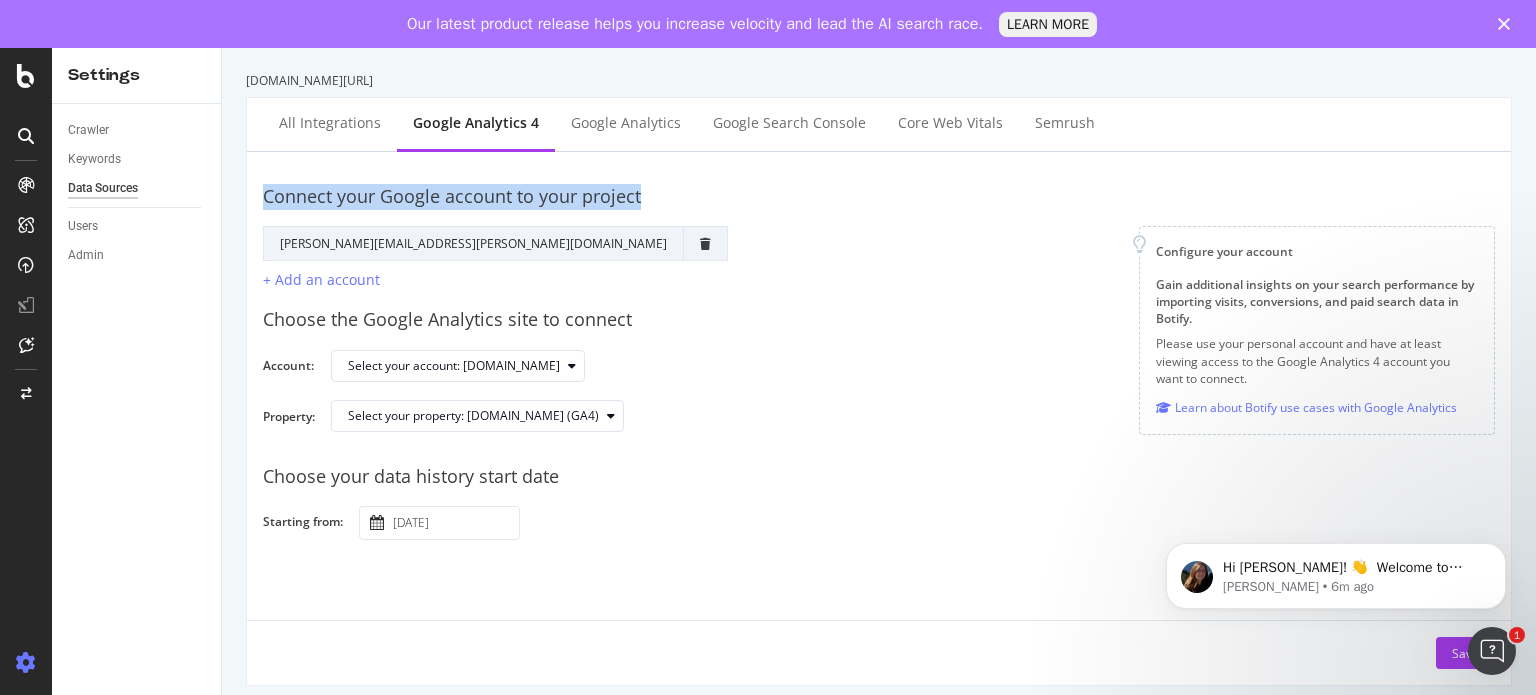 click on "Connect your Google account to your project Google Account Action Reconnect Account [PERSON_NAME][EMAIL_ADDRESS][PERSON_NAME][DOMAIN_NAME] + Add an account Configure your account Gain additional insights on your search performance by importing visits, conversions, and paid search data in Botify. Please use your personal account and have at least viewing access to the Google Analytics 4 account you want to connect. Learn about Botify use cases with Google Analytics Choose the Google Analytics site to connect Account: Select your account: [DOMAIN_NAME] Property: Select your property: [DOMAIN_NAME] (GA4) The changes you will be applying will impact the scope of your analytics data and require a   reset of your visits and conversion data. Choose your data history start date Starting from: [DATE] Navigate forward to interact with the calendar and select a date. Press the question mark key to get the keyboard shortcuts for changing dates. Save" at bounding box center [879, 418] 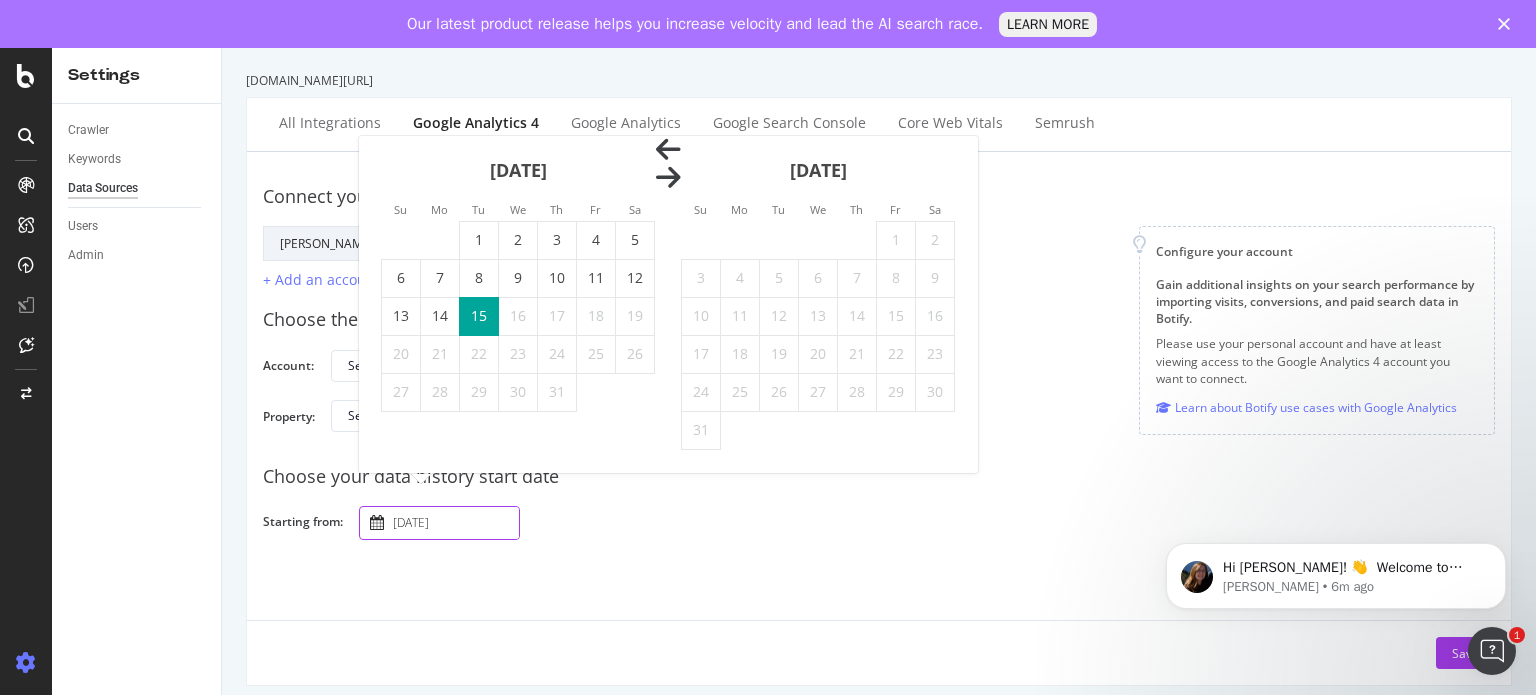 click on "[DATE]" at bounding box center (454, 523) 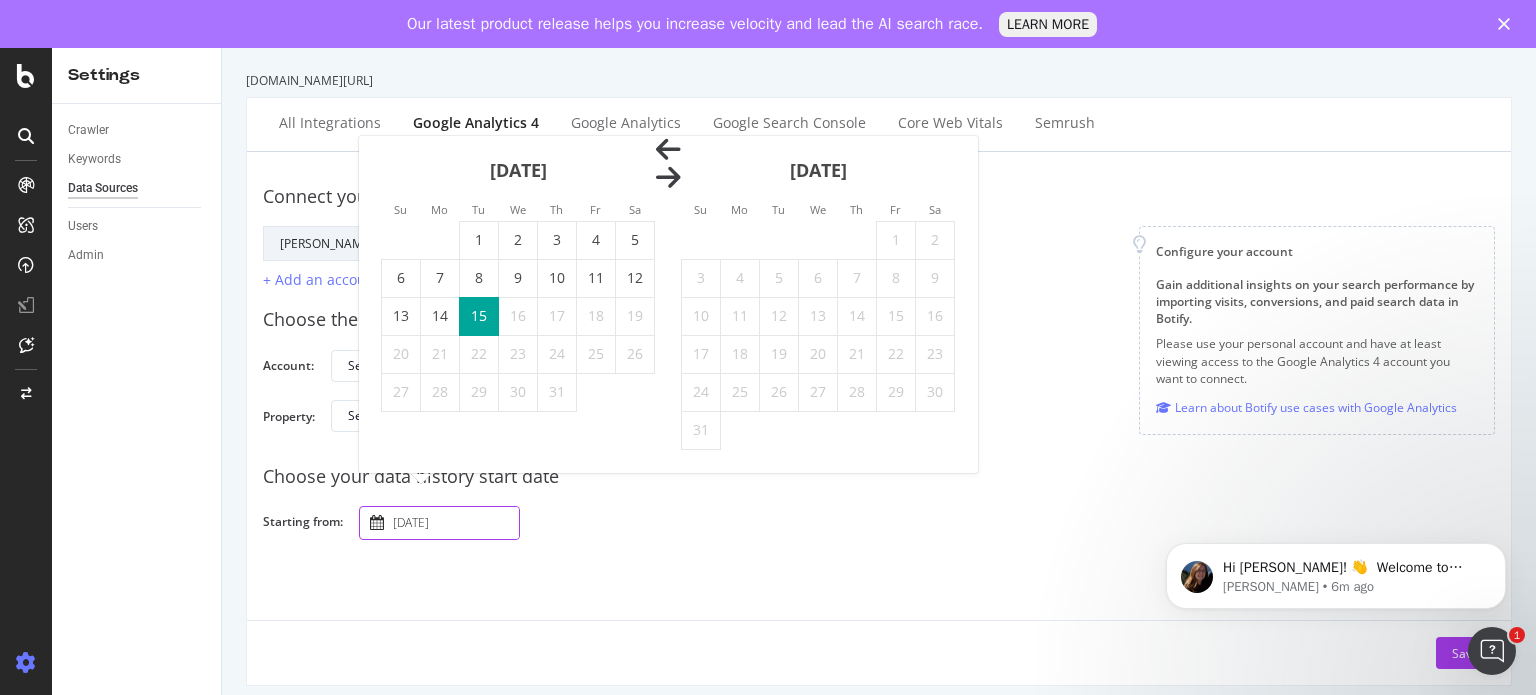 click at bounding box center (668, 150) 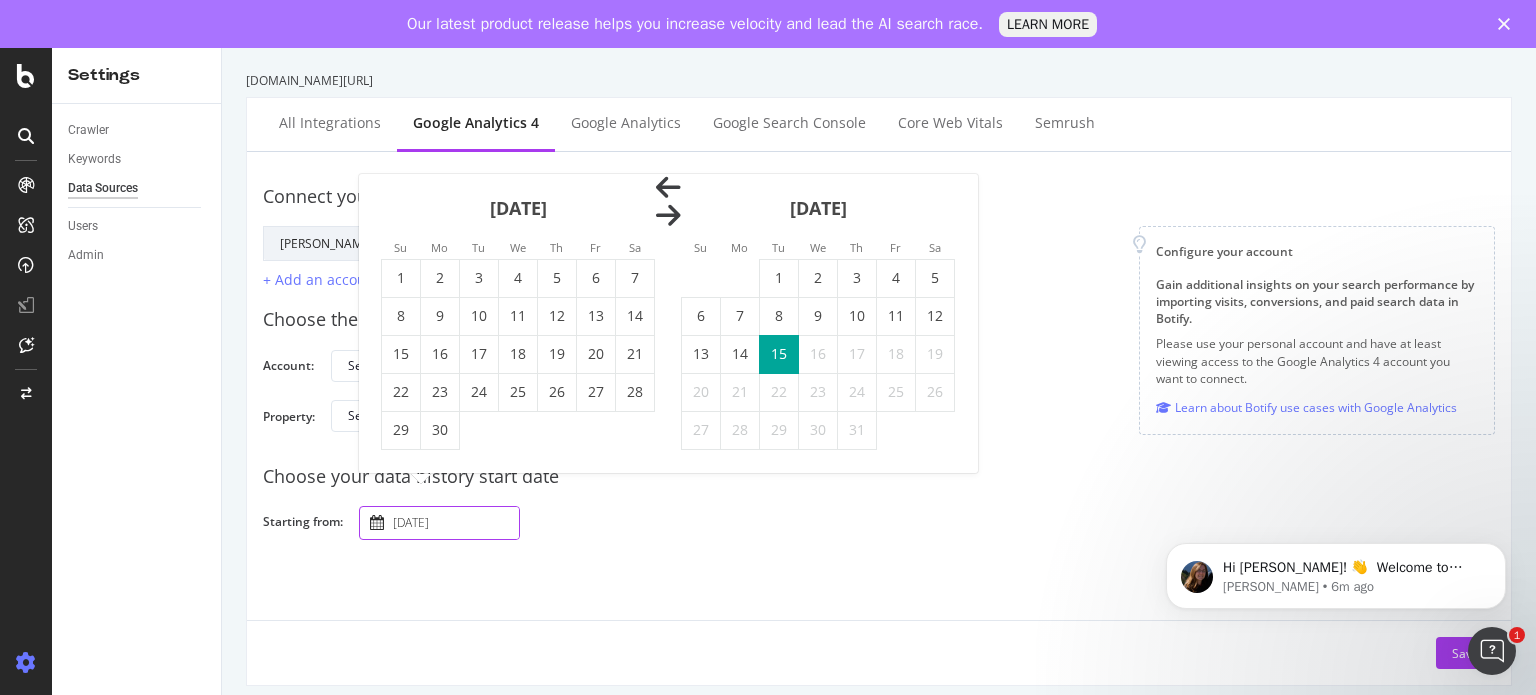 click on "[DATE]" at bounding box center [518, 216] 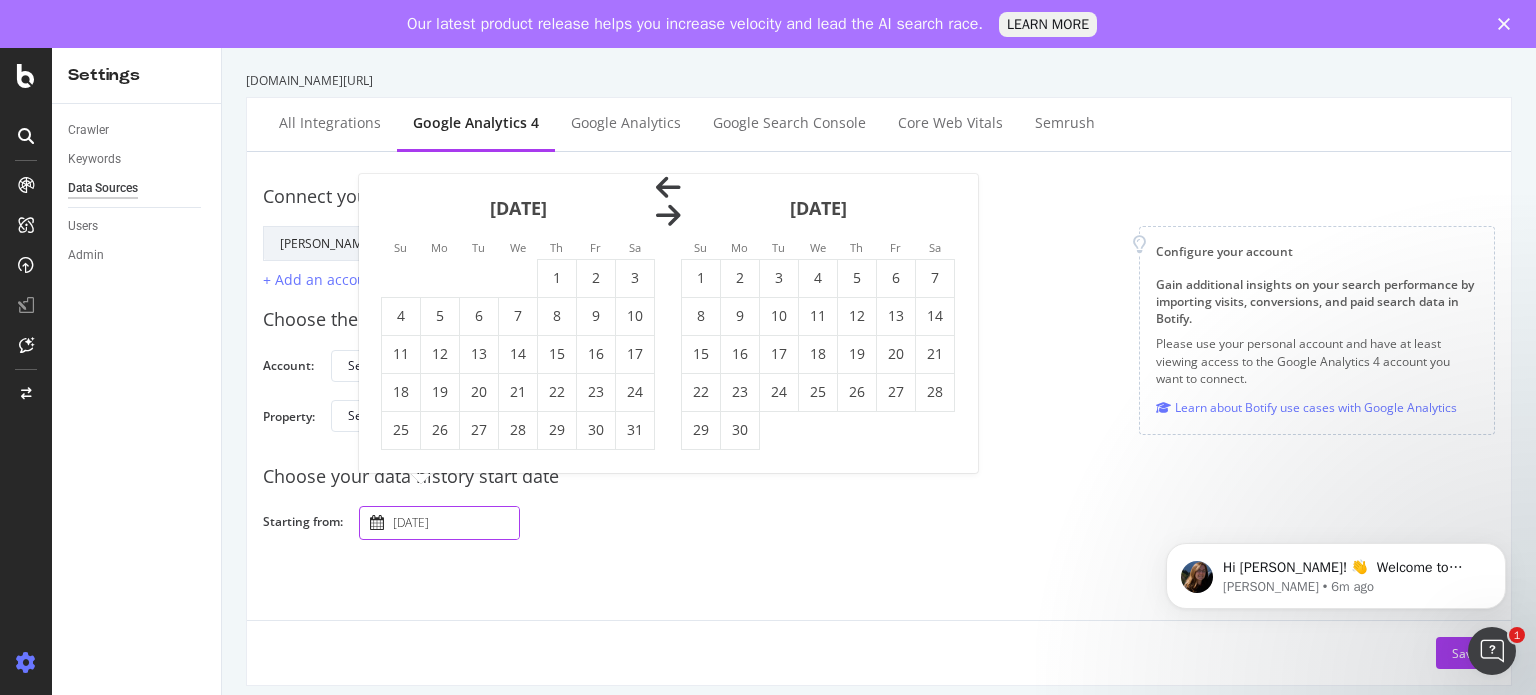 click at bounding box center (668, 188) 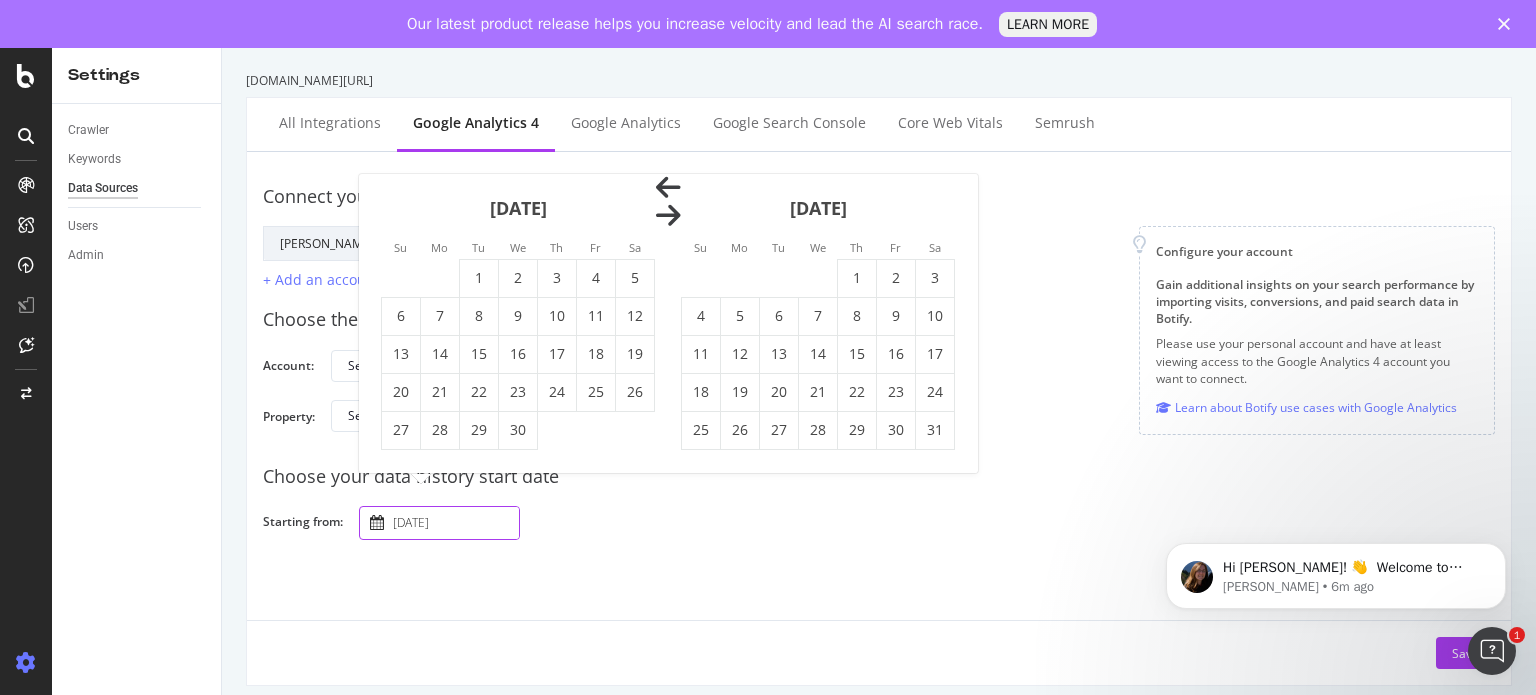 click at bounding box center (668, 188) 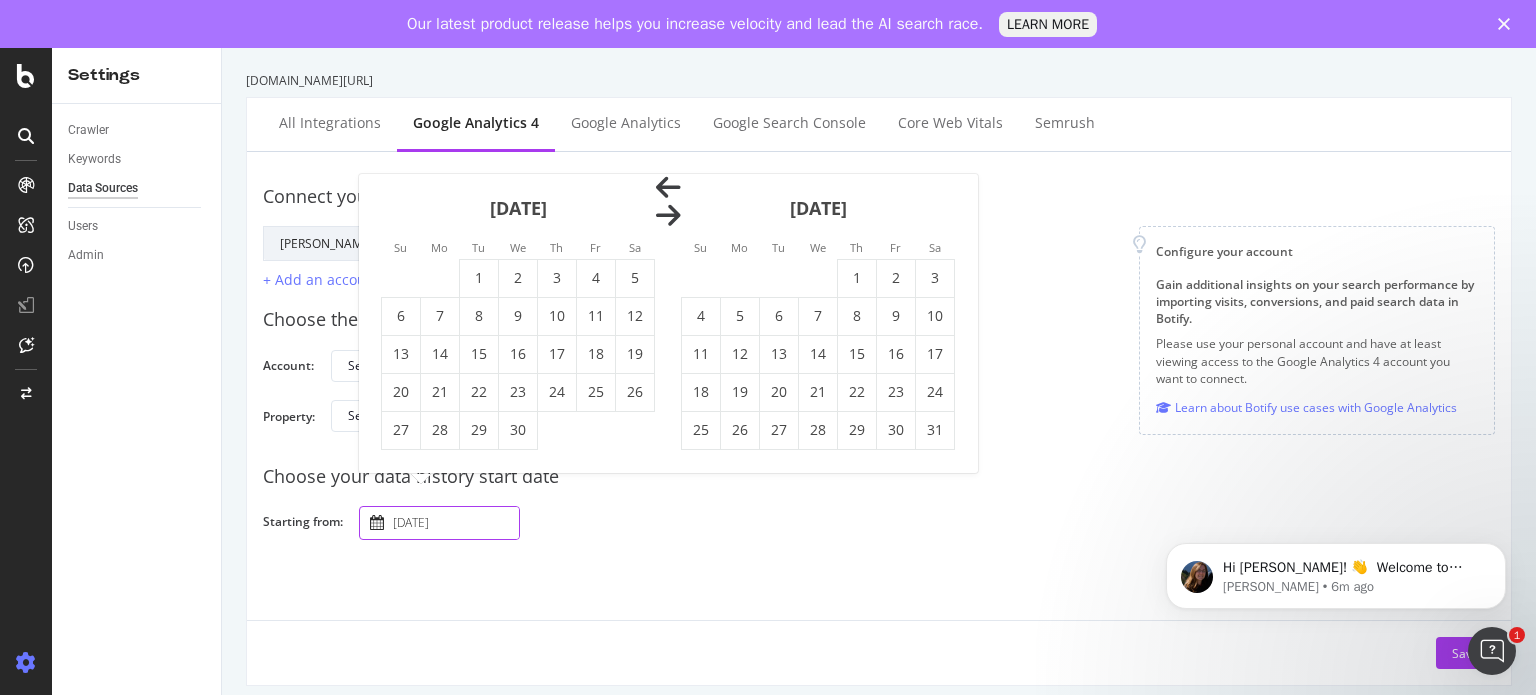 click at bounding box center [668, 188] 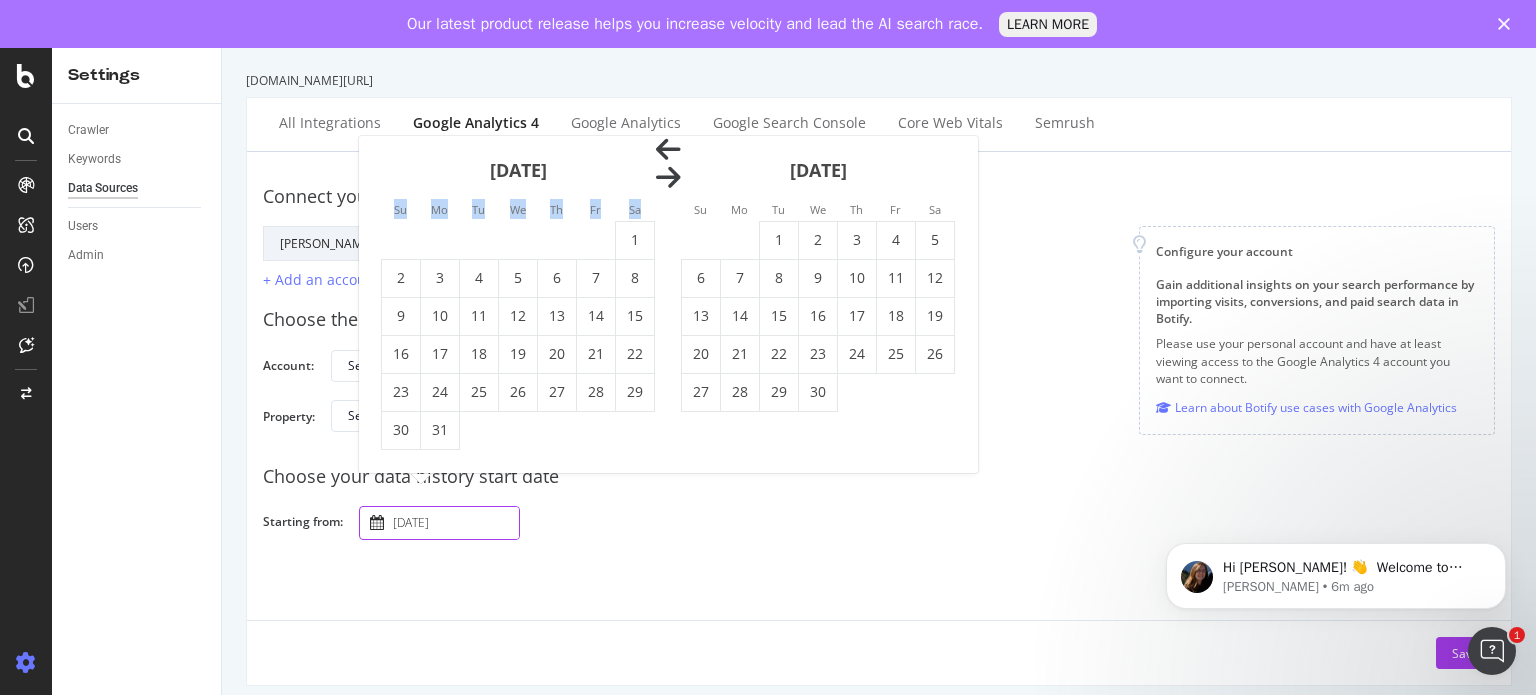 click on "Su" at bounding box center [400, 209] 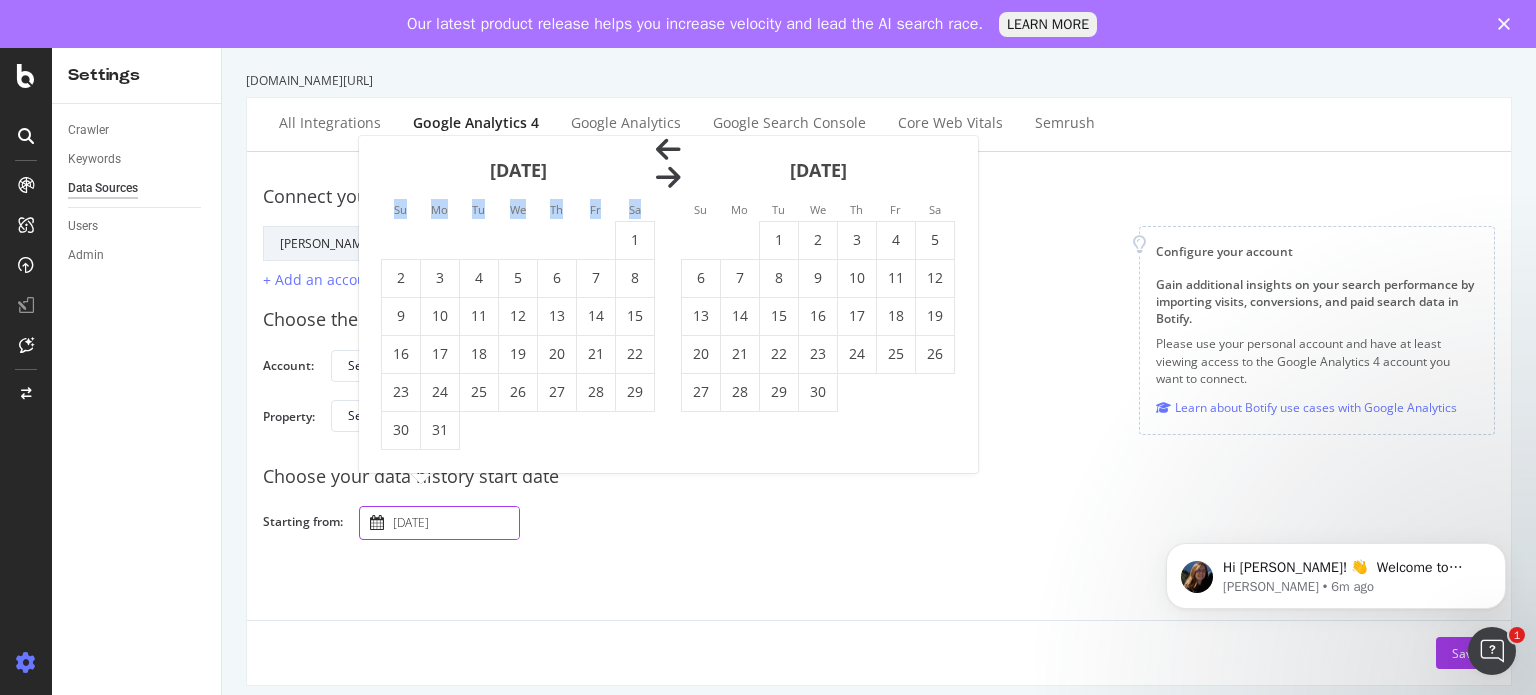 click at bounding box center (668, 150) 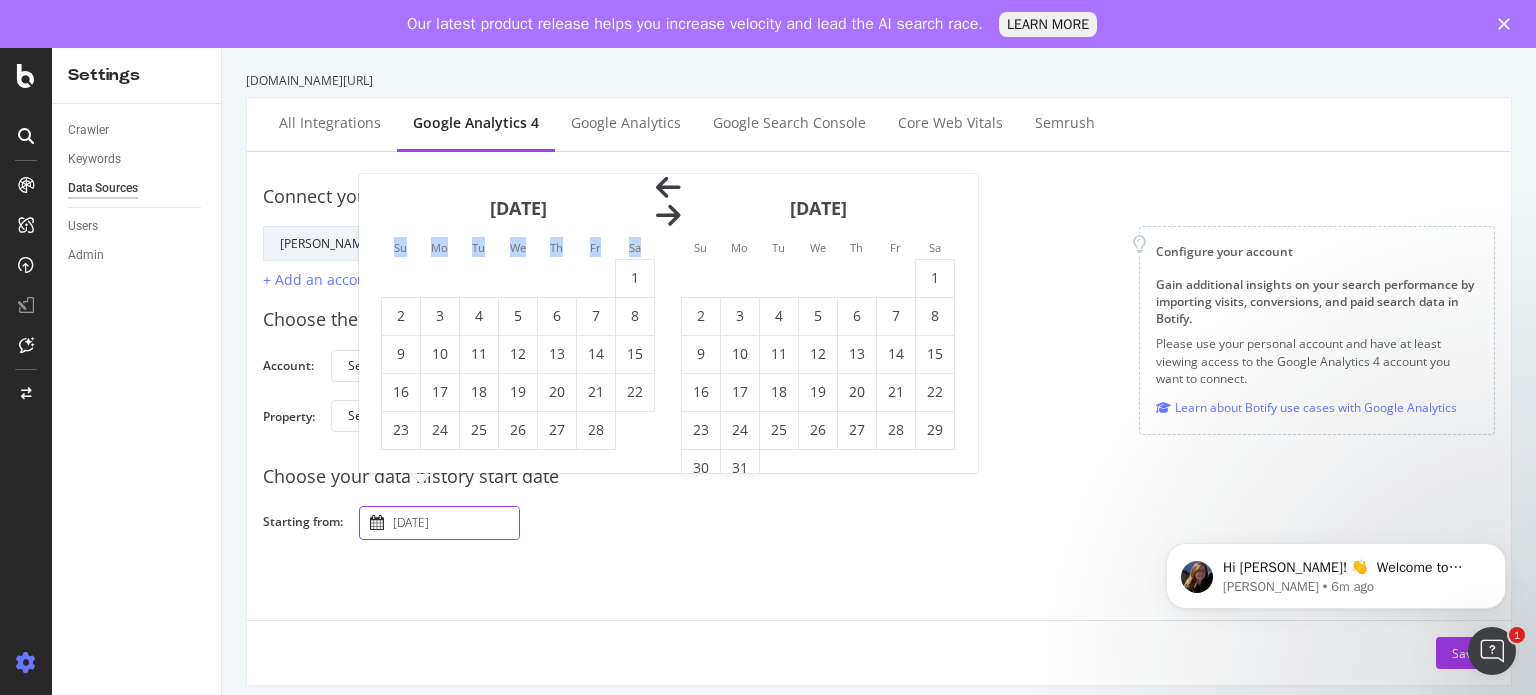 click at bounding box center (668, 188) 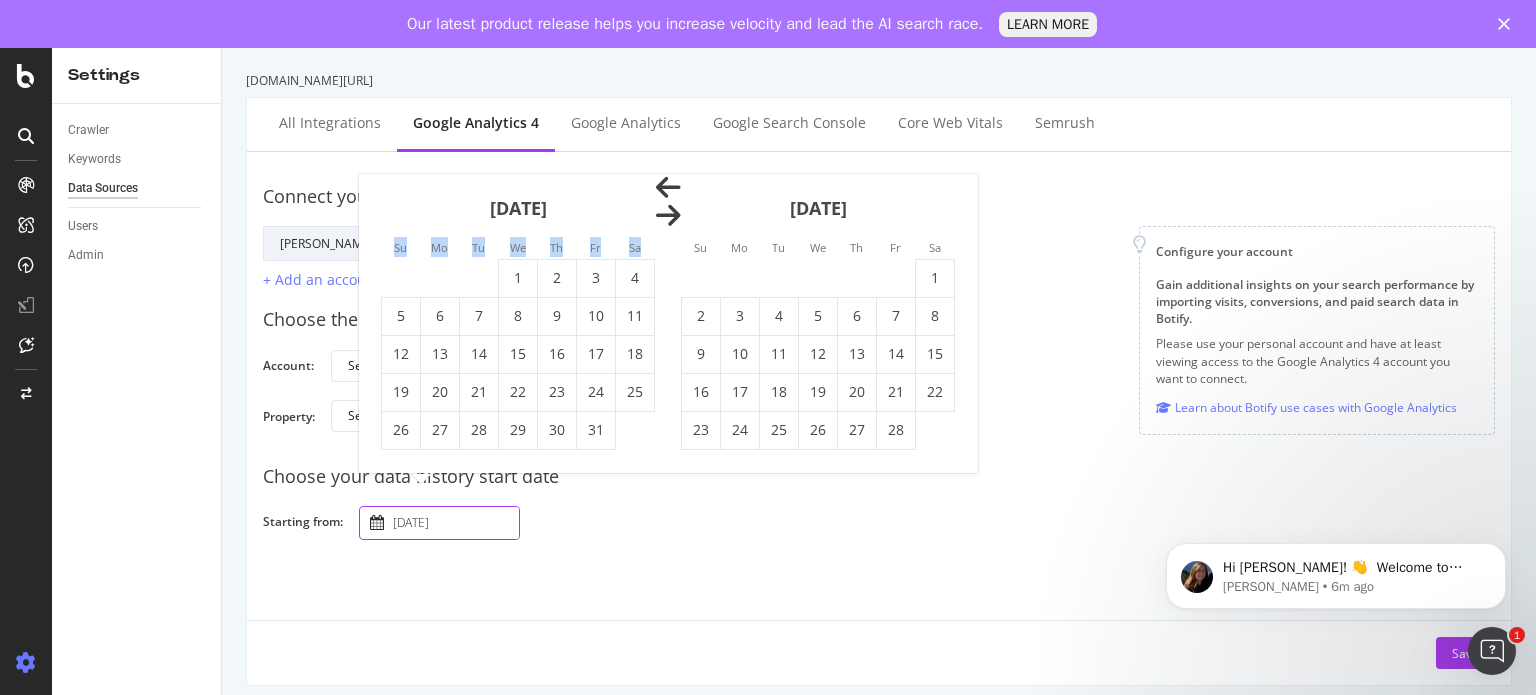 click at bounding box center [668, 188] 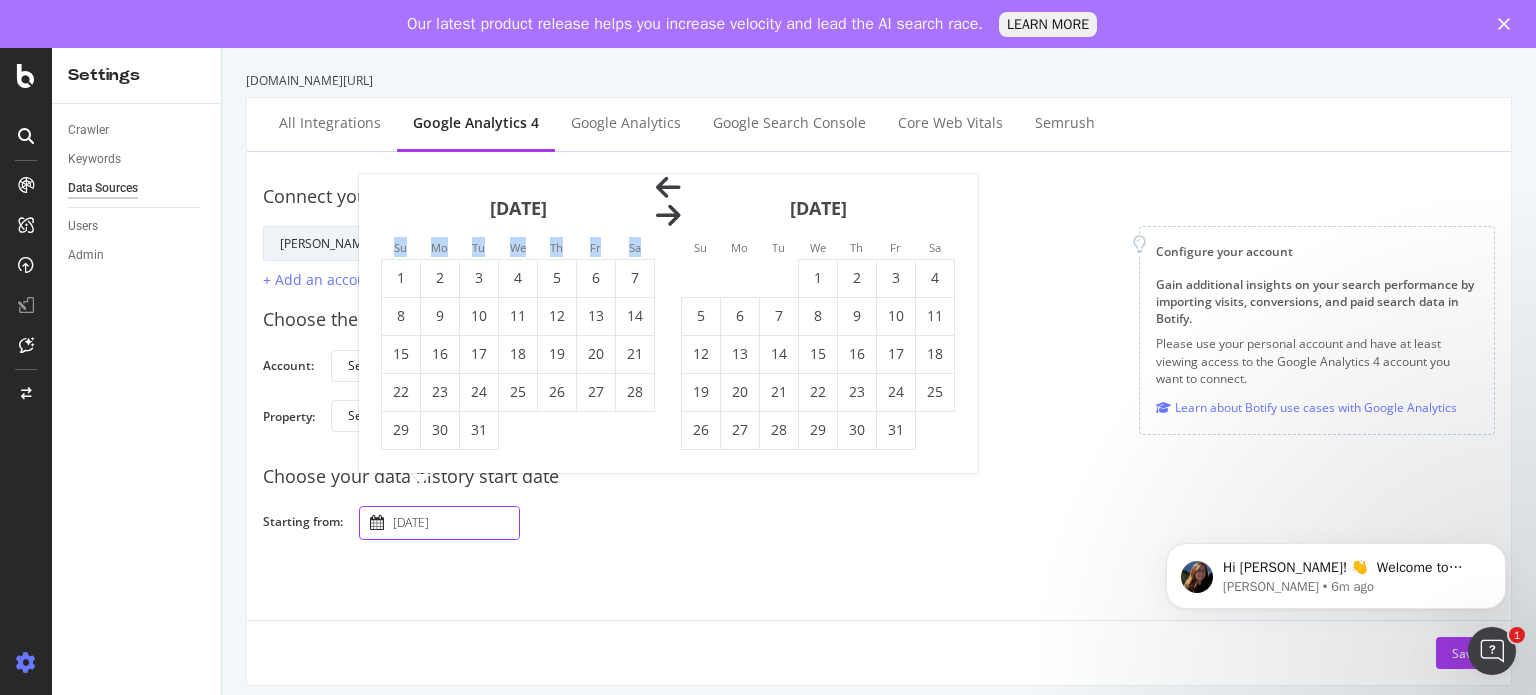 click at bounding box center (668, 188) 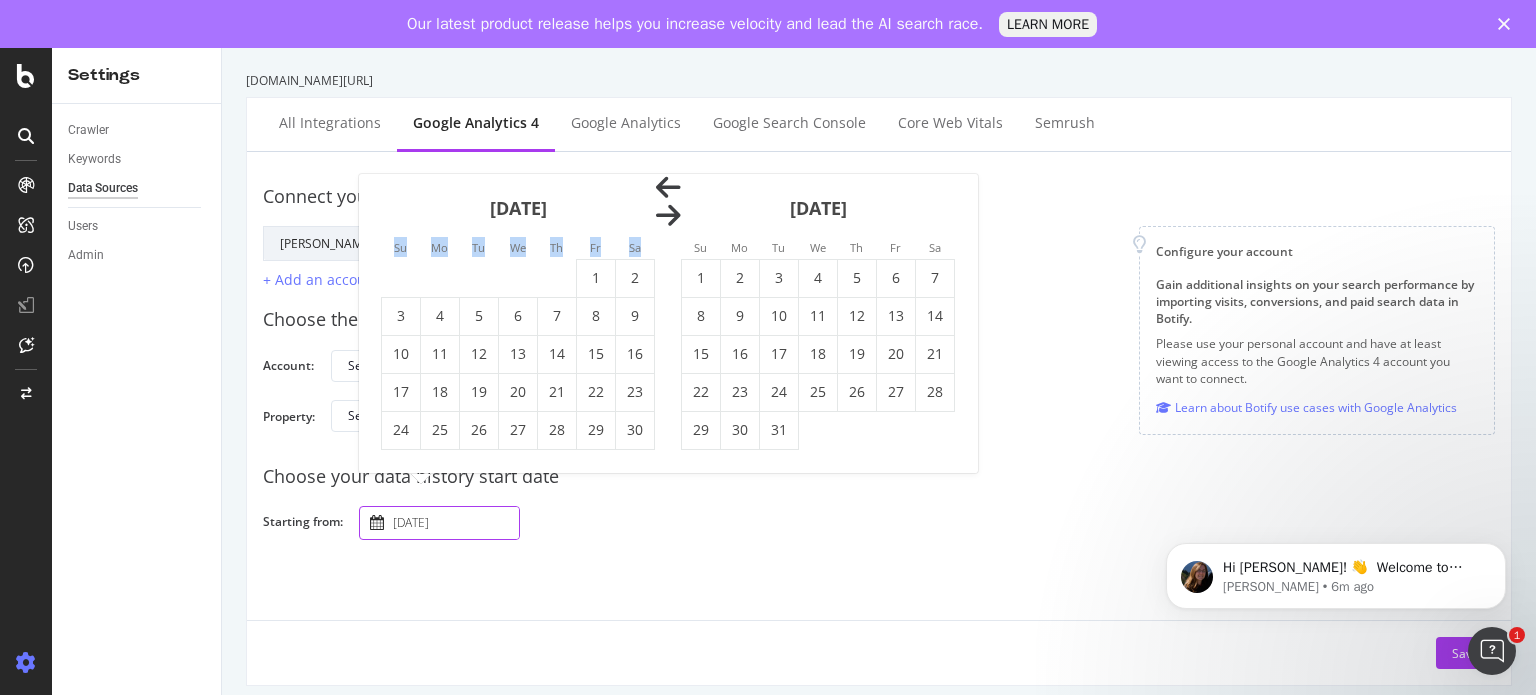click at bounding box center (668, 188) 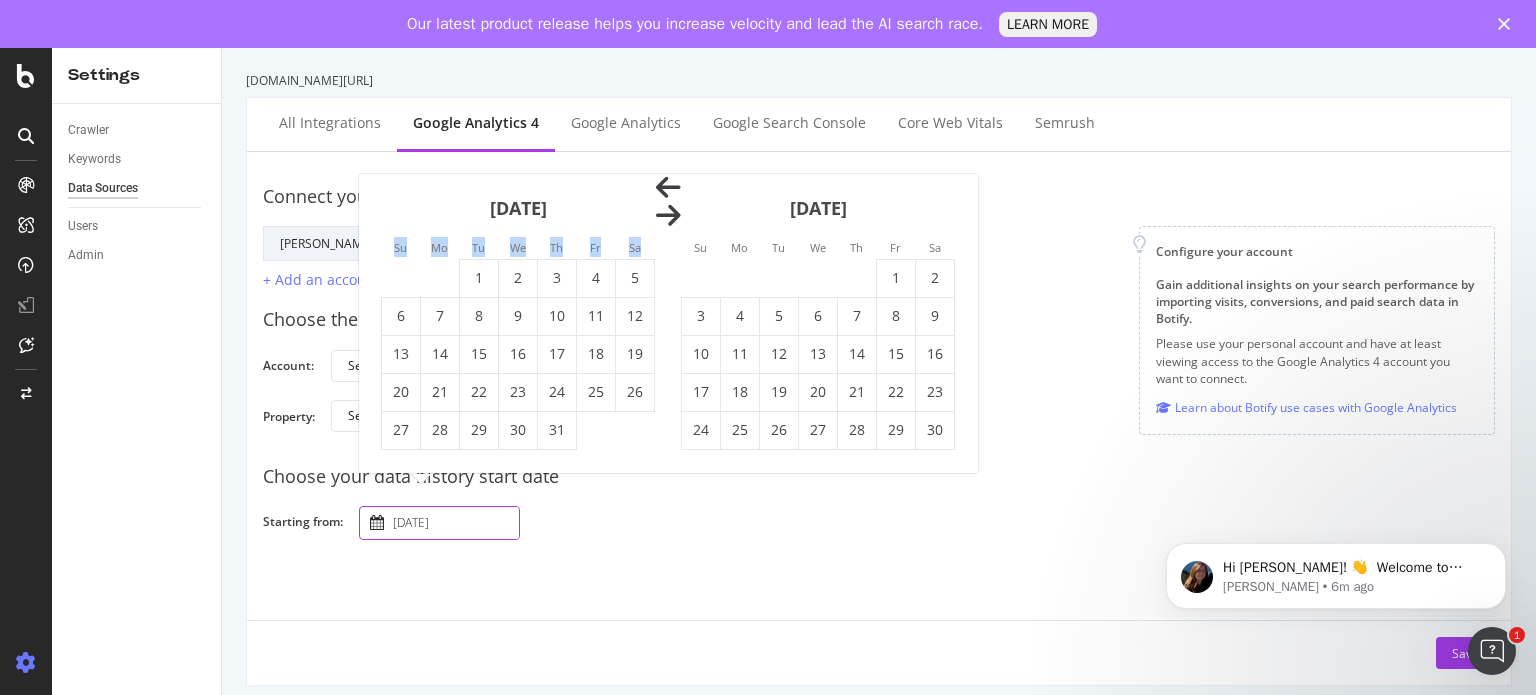 click at bounding box center (668, 188) 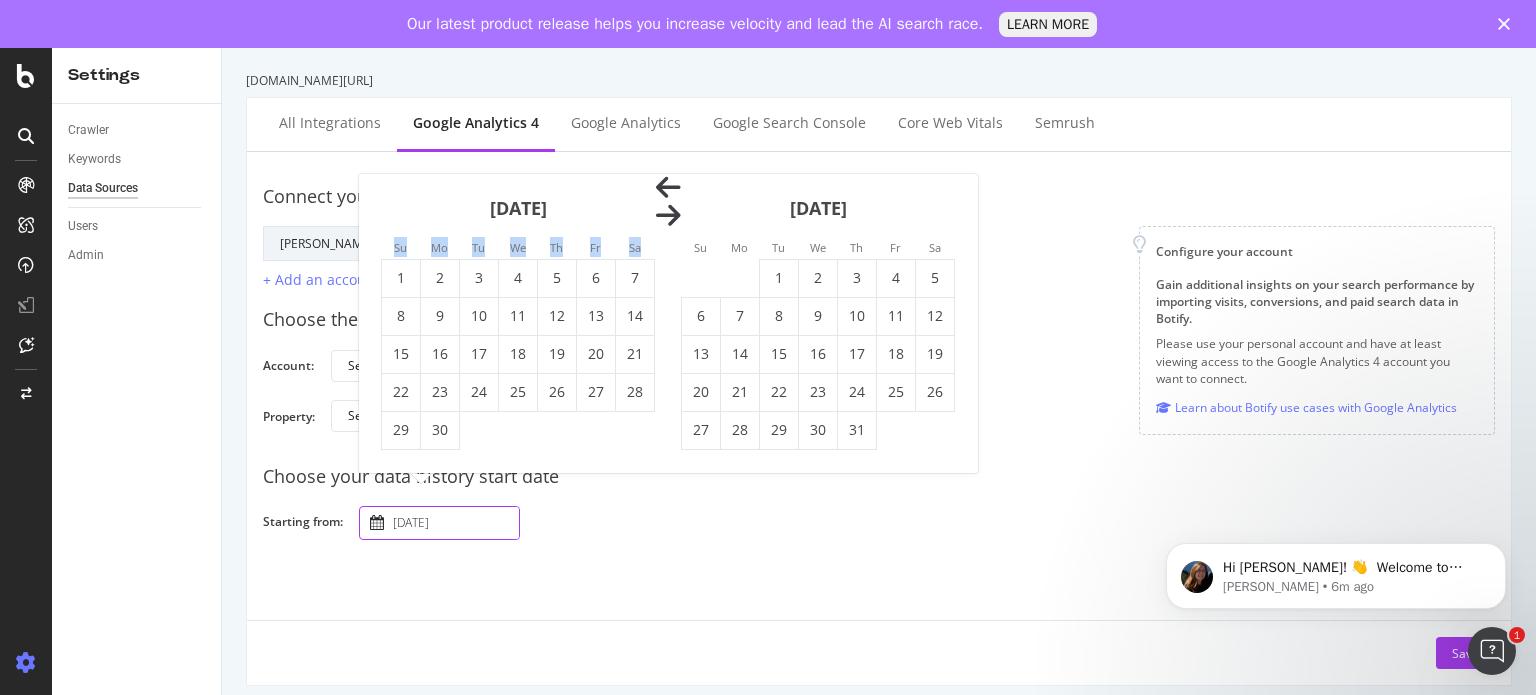 click at bounding box center [668, 188] 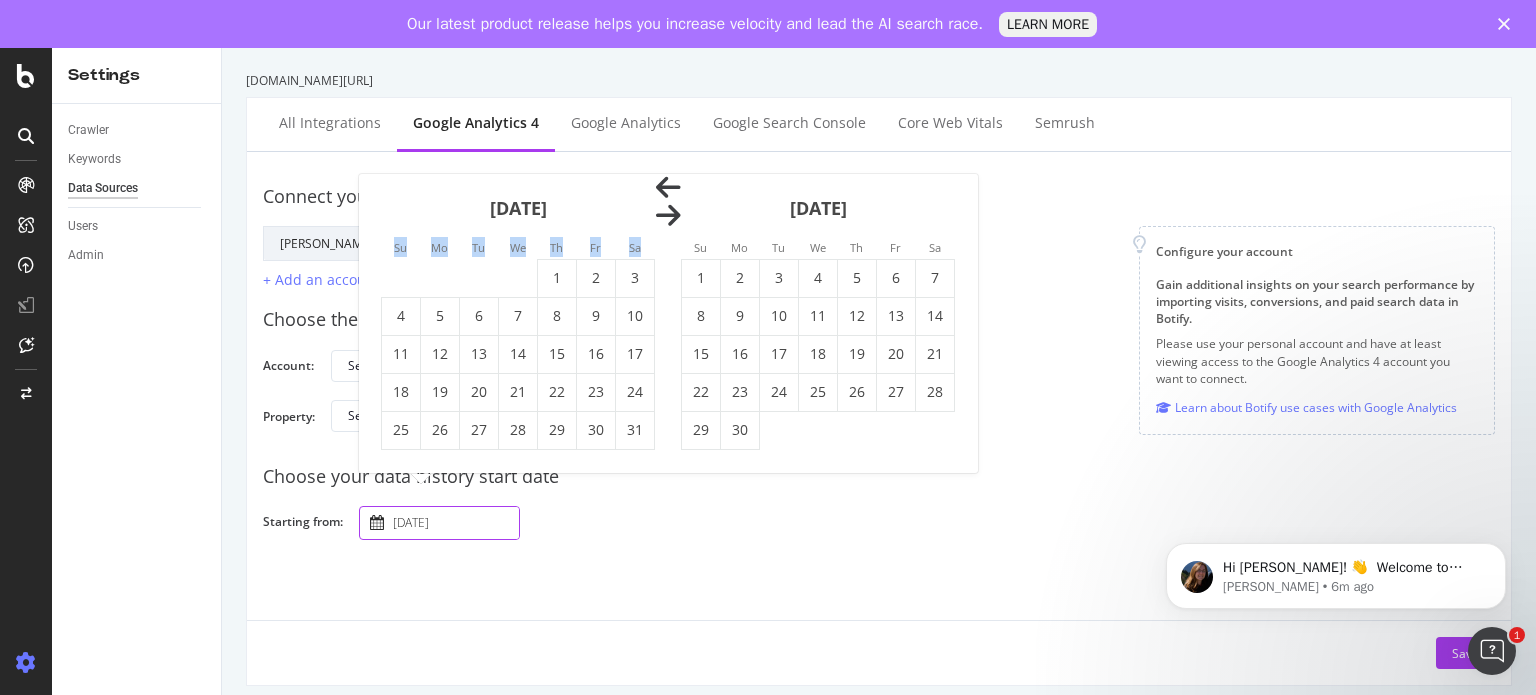 click at bounding box center (668, 188) 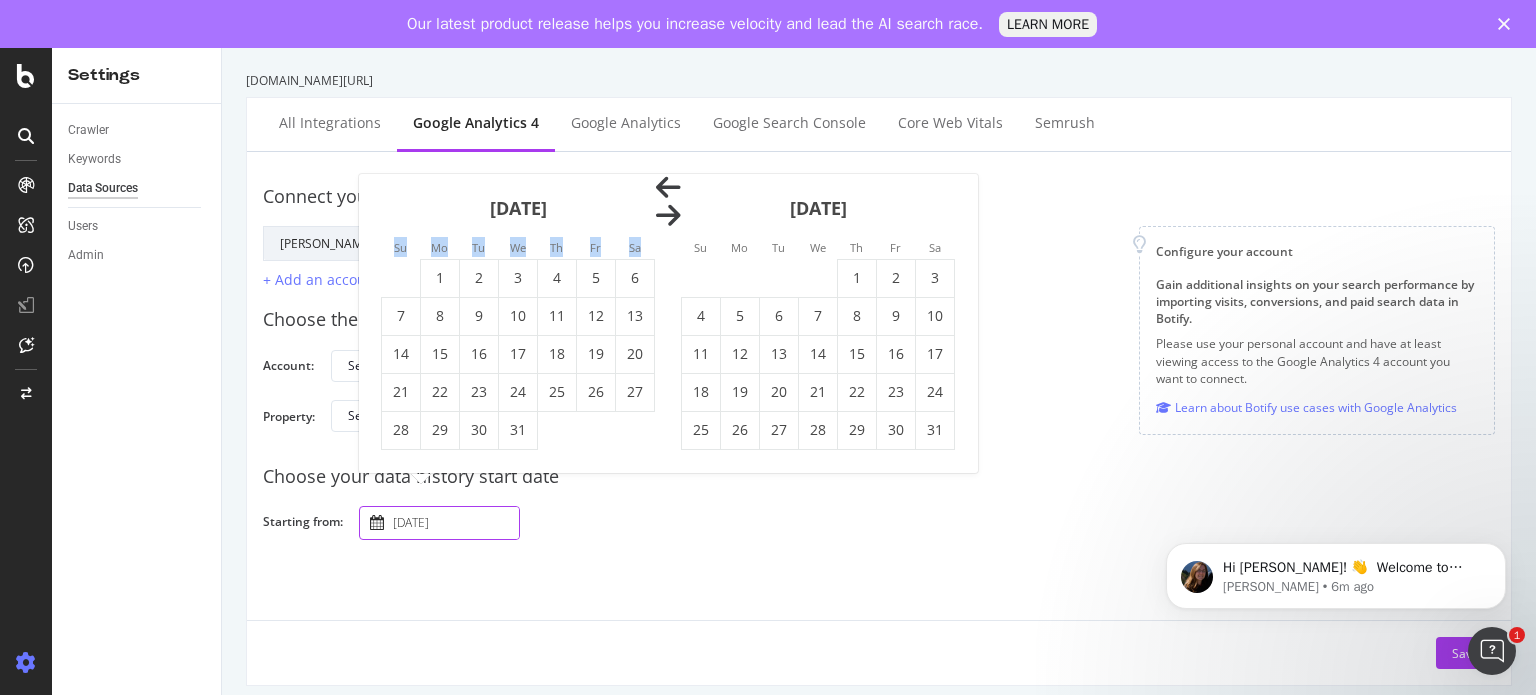 click at bounding box center [668, 188] 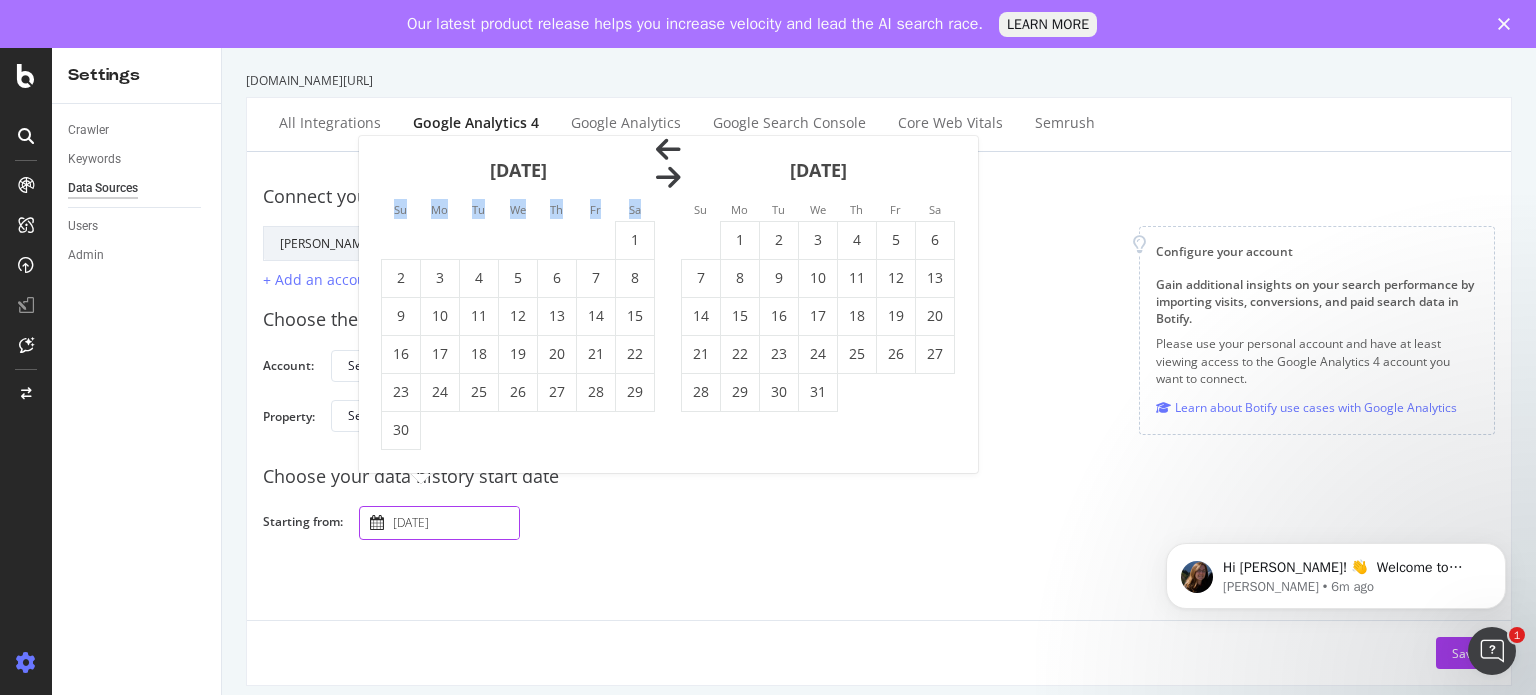 click on "Su" at bounding box center (400, 209) 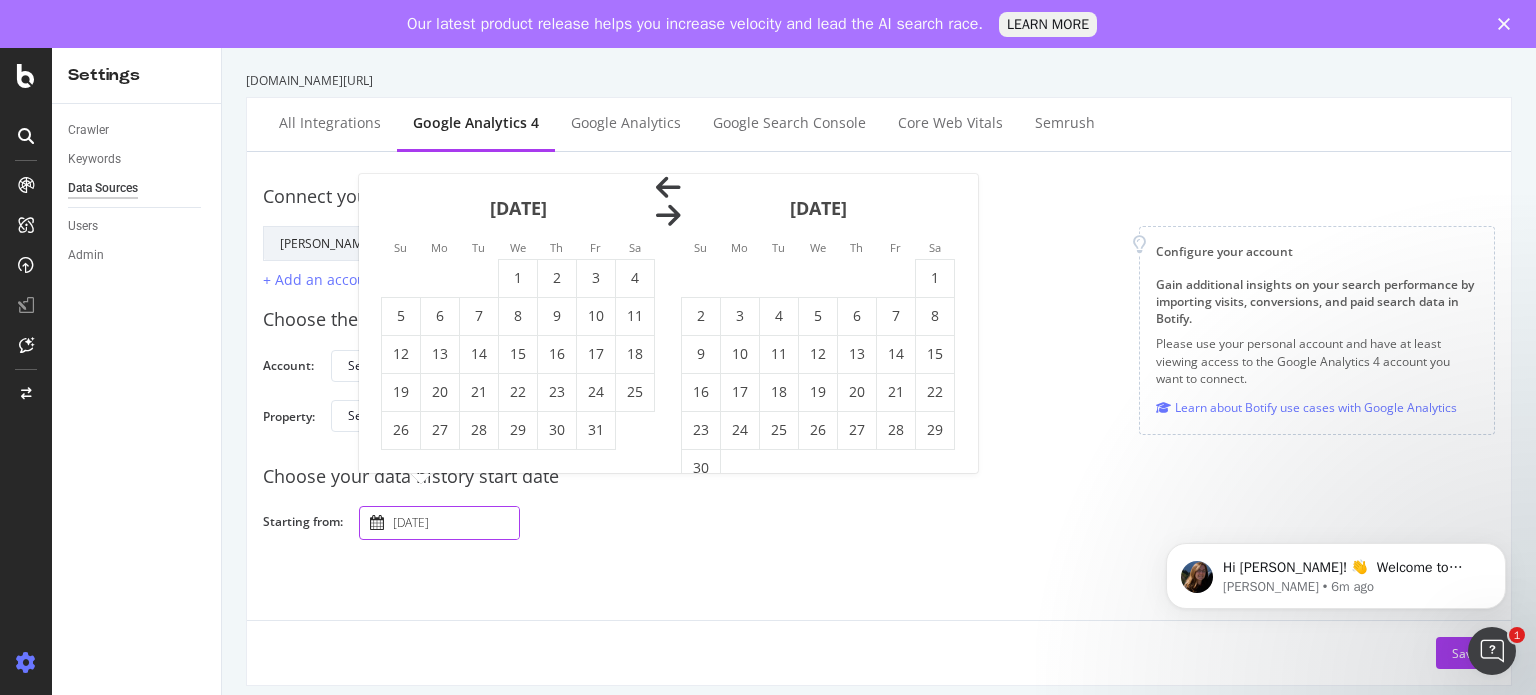 click on "[DATE]" at bounding box center [454, 523] 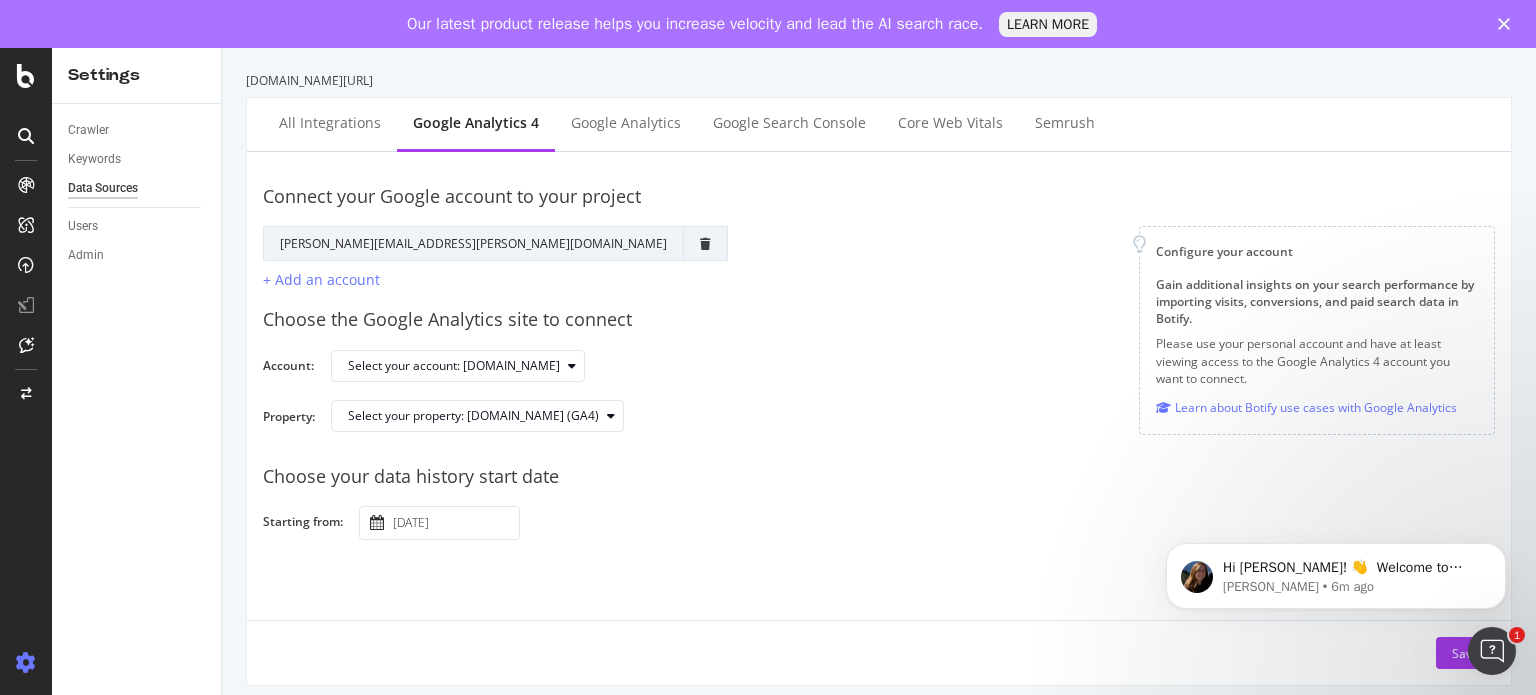 click on "Connect your Google account to your project Google Account Action Reconnect Account [PERSON_NAME][EMAIL_ADDRESS][PERSON_NAME][DOMAIN_NAME] + Add an account Configure your account Gain additional insights on your search performance by importing visits, conversions, and paid search data in Botify. Please use your personal account and have at least viewing access to the Google Analytics 4 account you want to connect. Learn about Botify use cases with Google Analytics Choose the Google Analytics site to connect Account: Select your account: [DOMAIN_NAME] Property: Select your property: [DOMAIN_NAME] (GA4) The changes you will be applying will impact the scope of your analytics data and require a   reset of your visits and conversion data. Choose your data history start date Starting from: [DATE] Navigate forward to interact with the calendar and select a date. Press the question mark key to get the keyboard shortcuts for changing dates. Save" at bounding box center (879, 418) 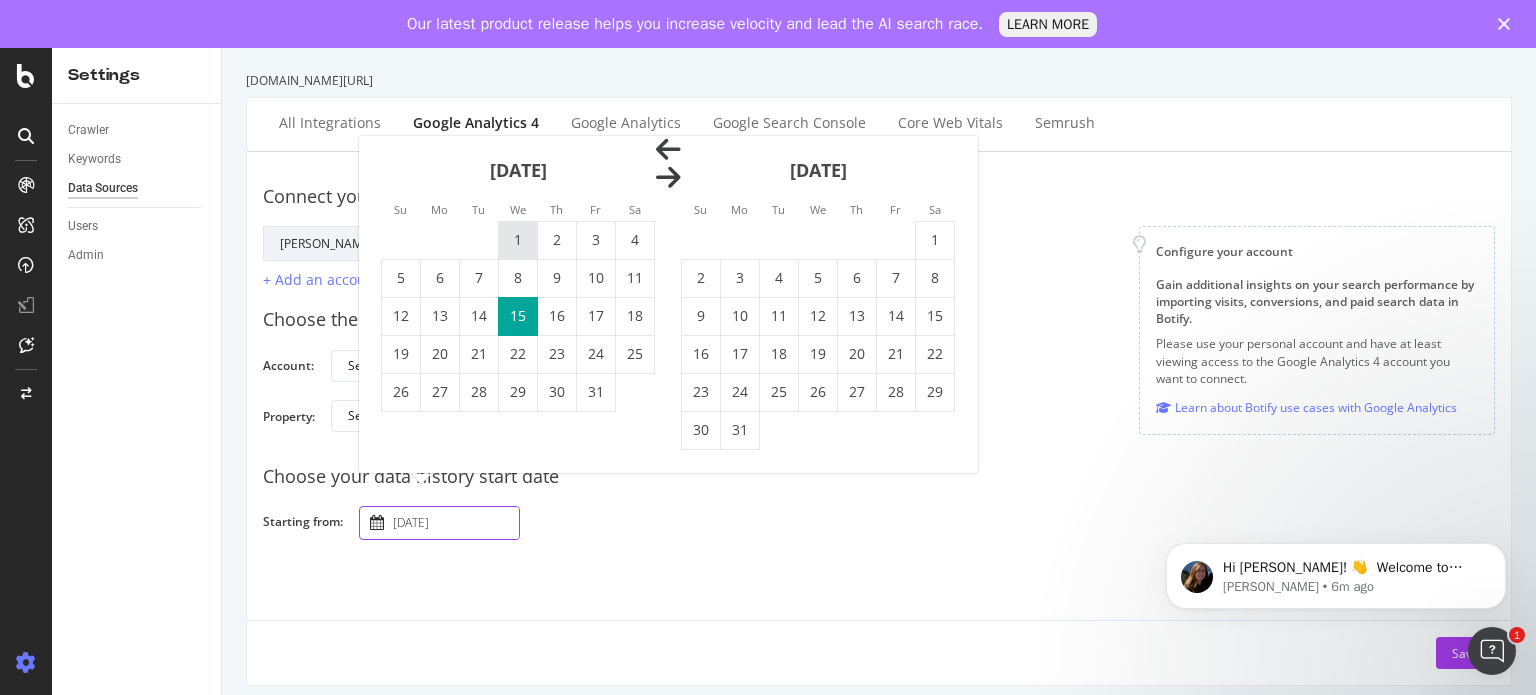 click on "1" at bounding box center (518, 240) 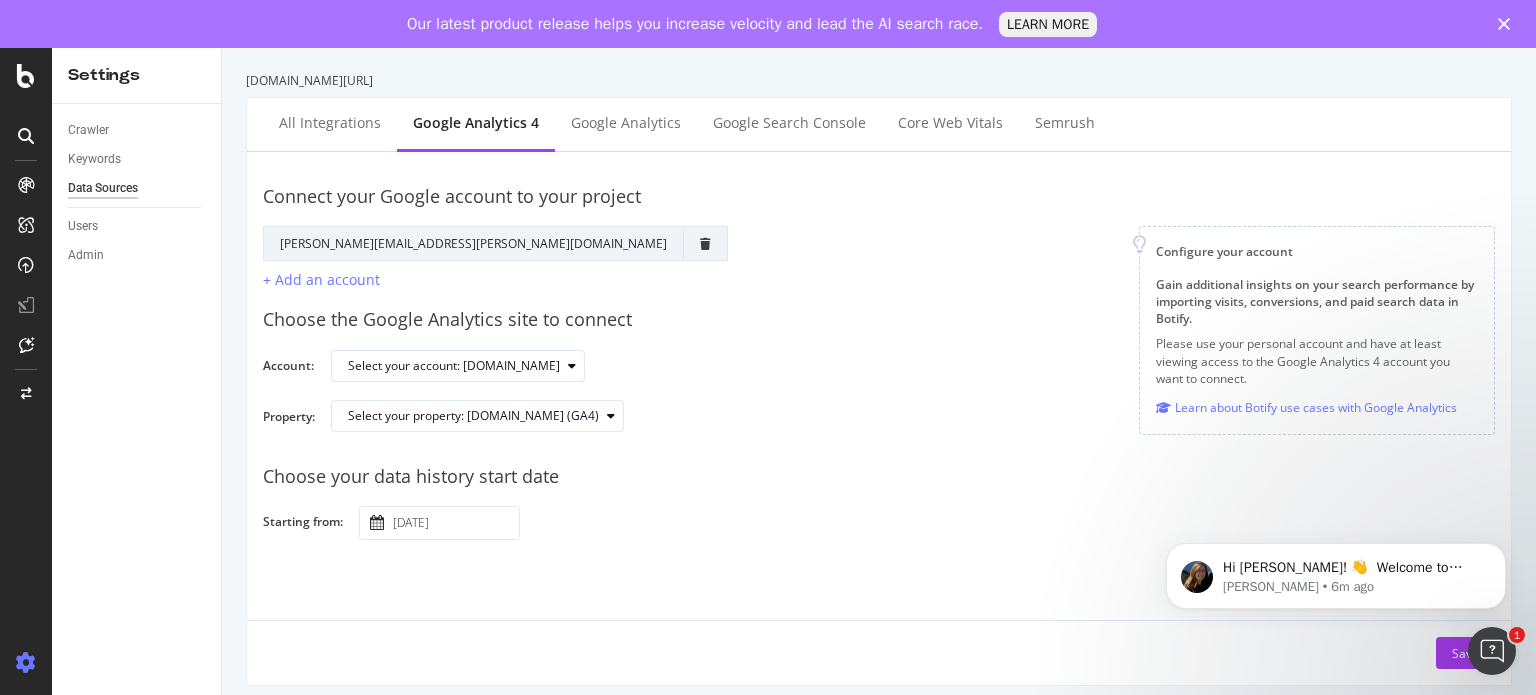 click on "[DATE] Navigate forward to interact with the calendar and select a date. Press the question mark key to get the keyboard shortcuts for changing dates." at bounding box center (919, 522) 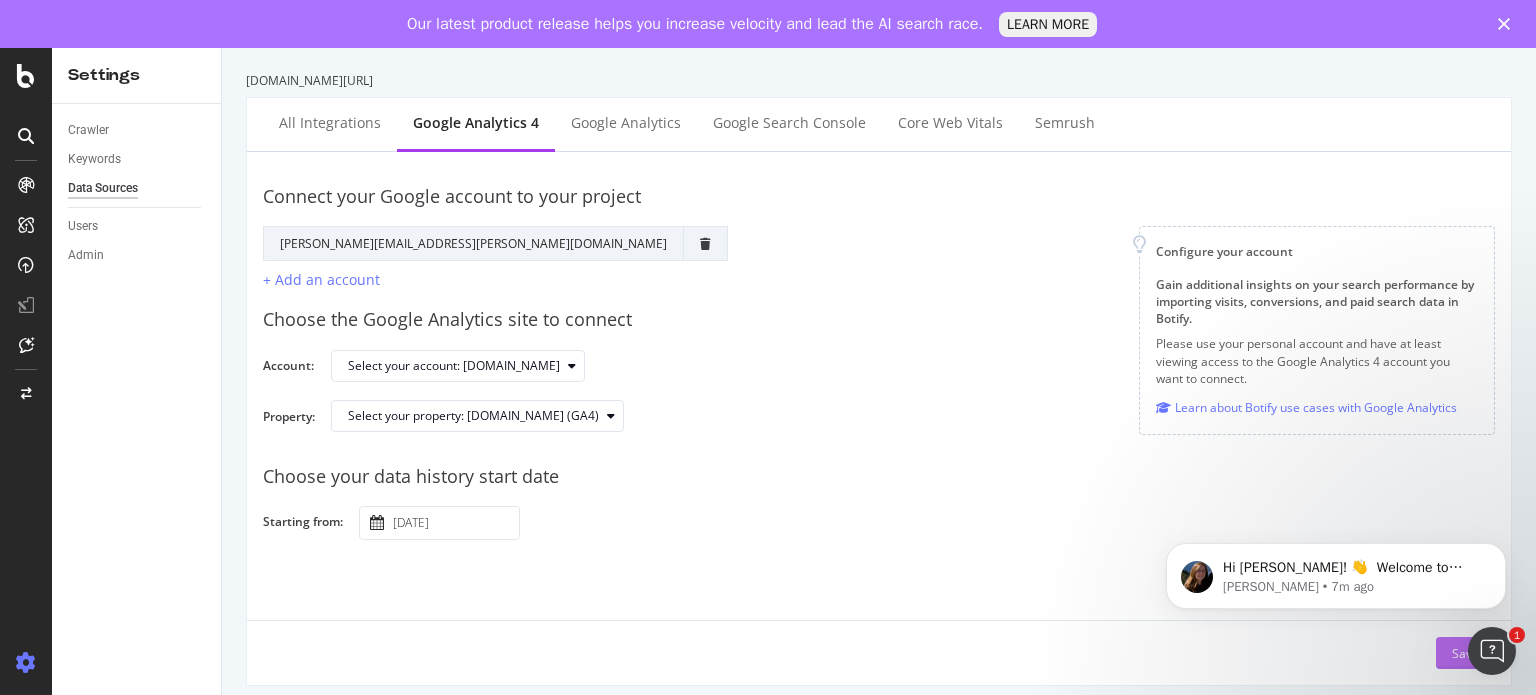 click on "Save" at bounding box center (1465, 653) 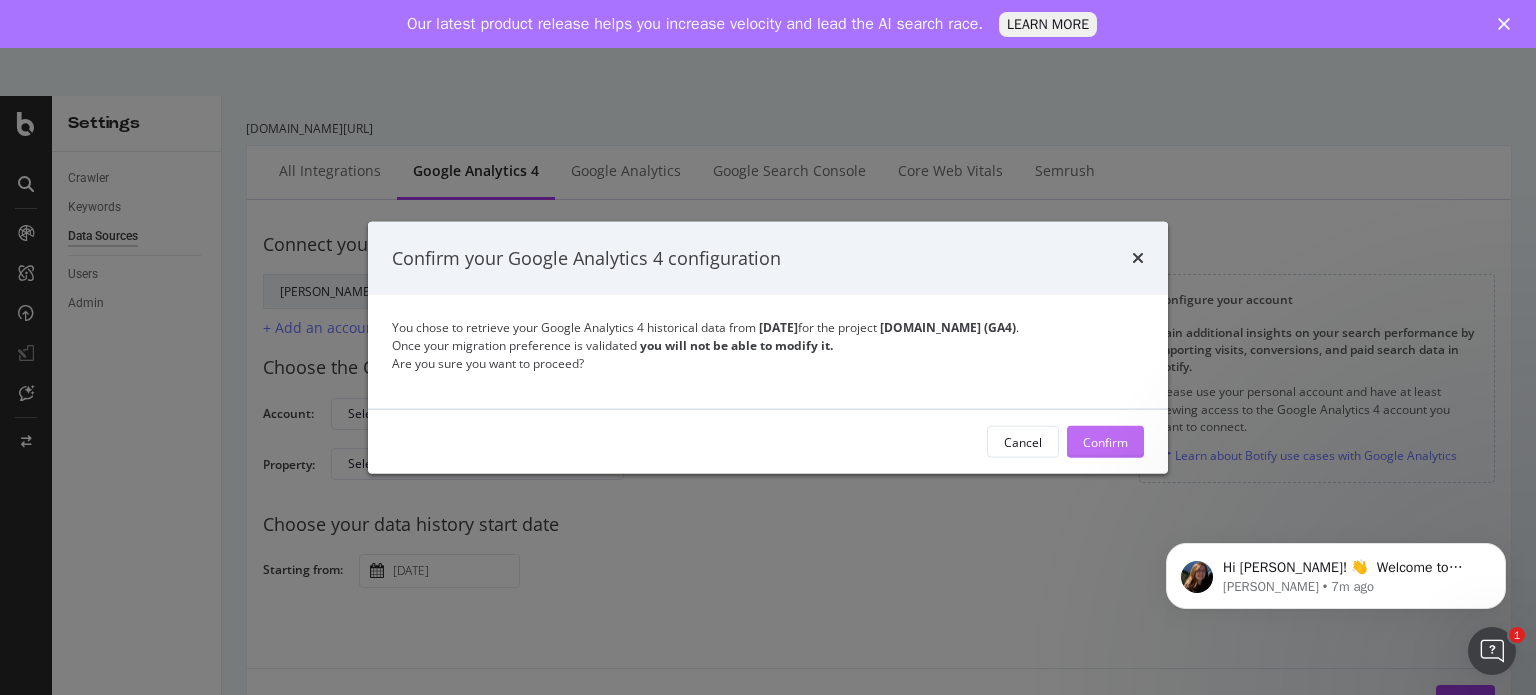 click on "Confirm" at bounding box center (1105, 441) 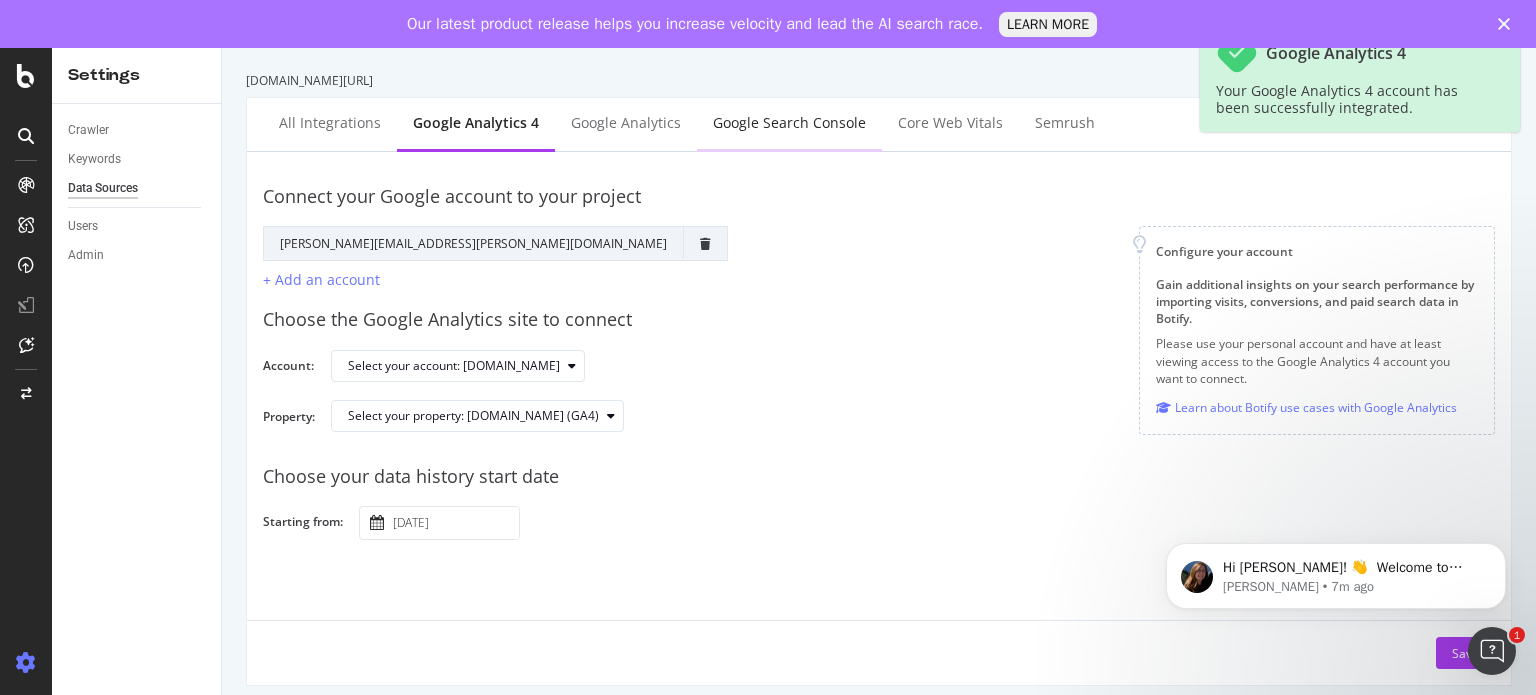 click on "Google Search Console" at bounding box center (789, 123) 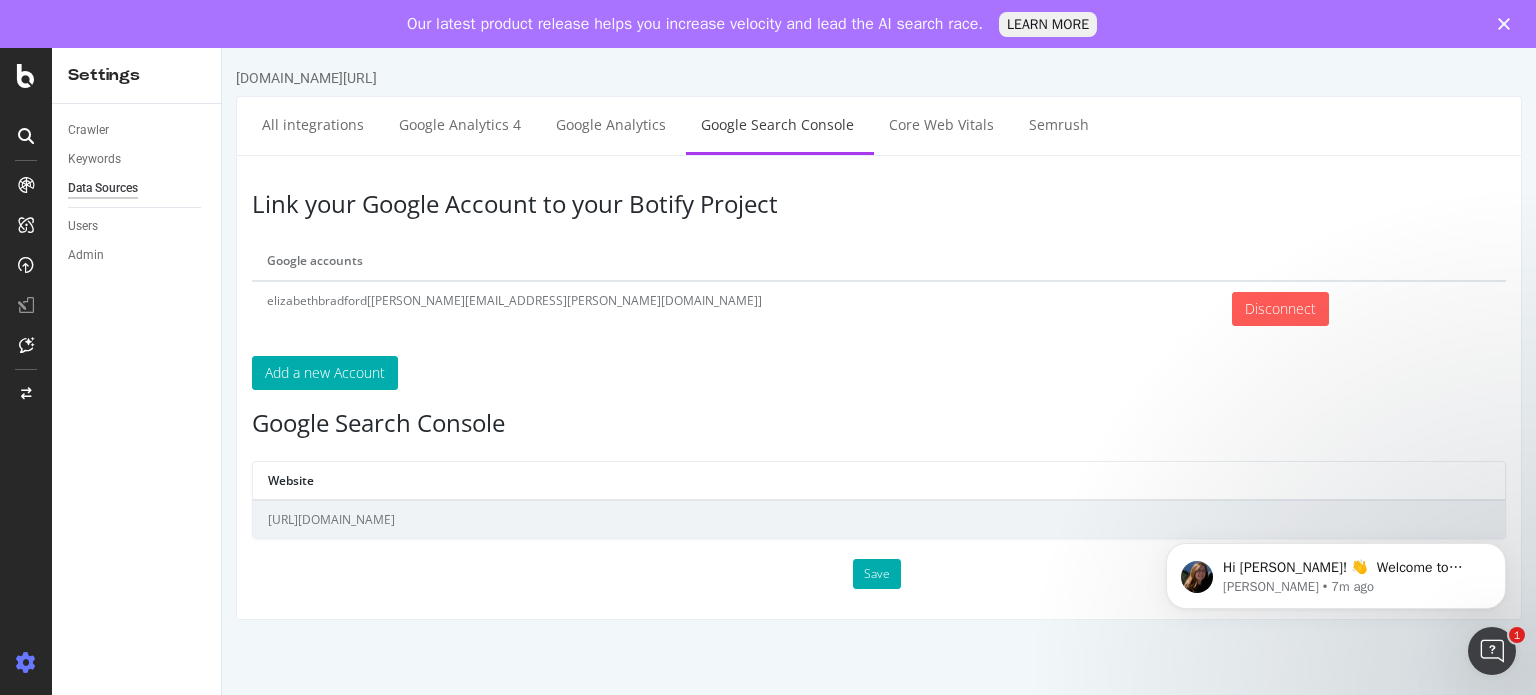 scroll, scrollTop: 0, scrollLeft: 0, axis: both 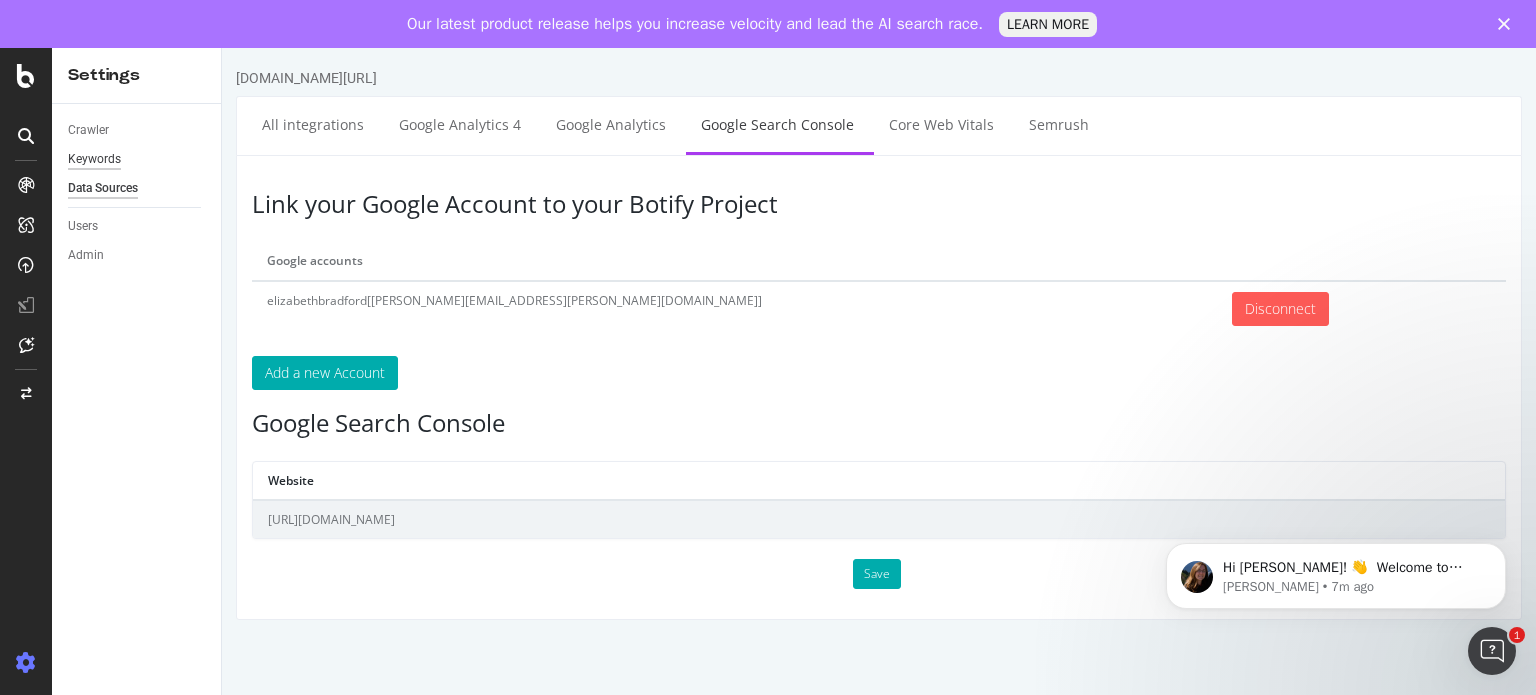 click on "Keywords" at bounding box center (94, 159) 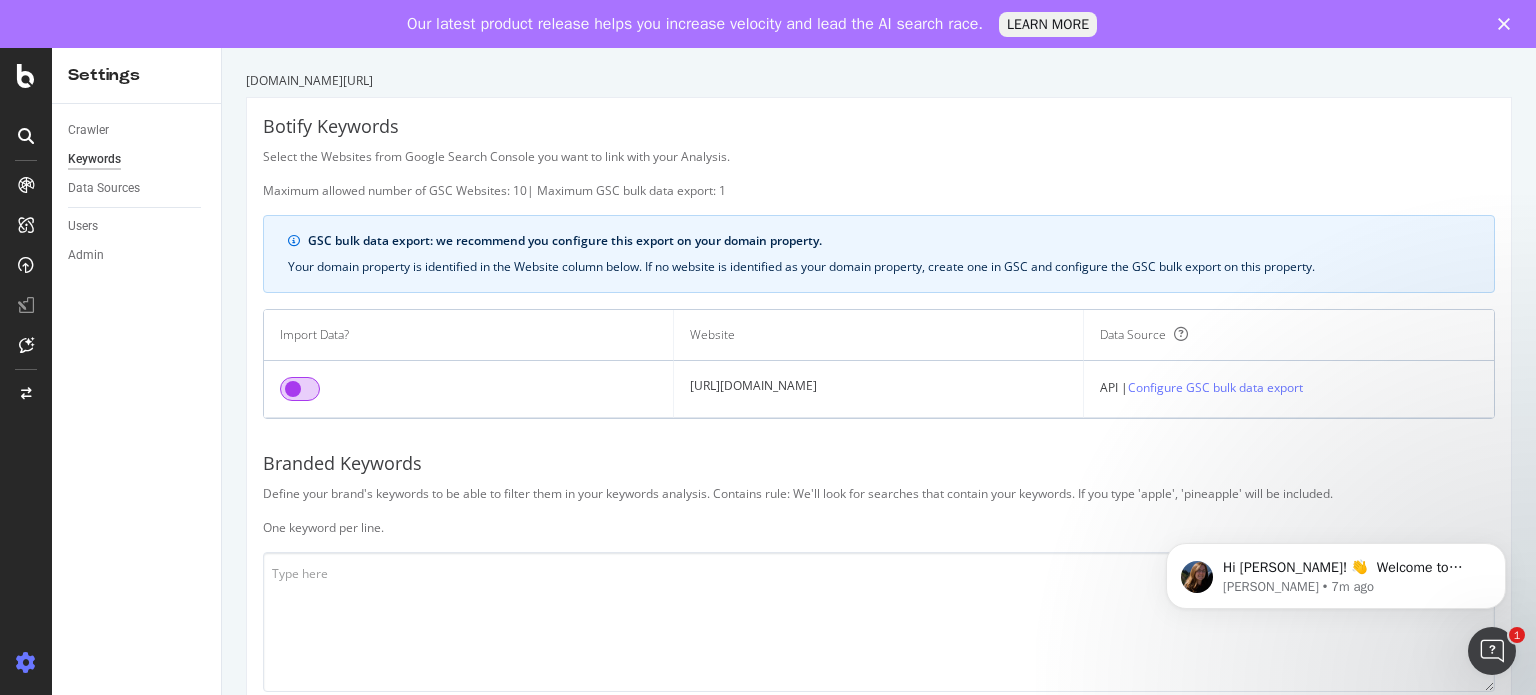 click at bounding box center [300, 389] 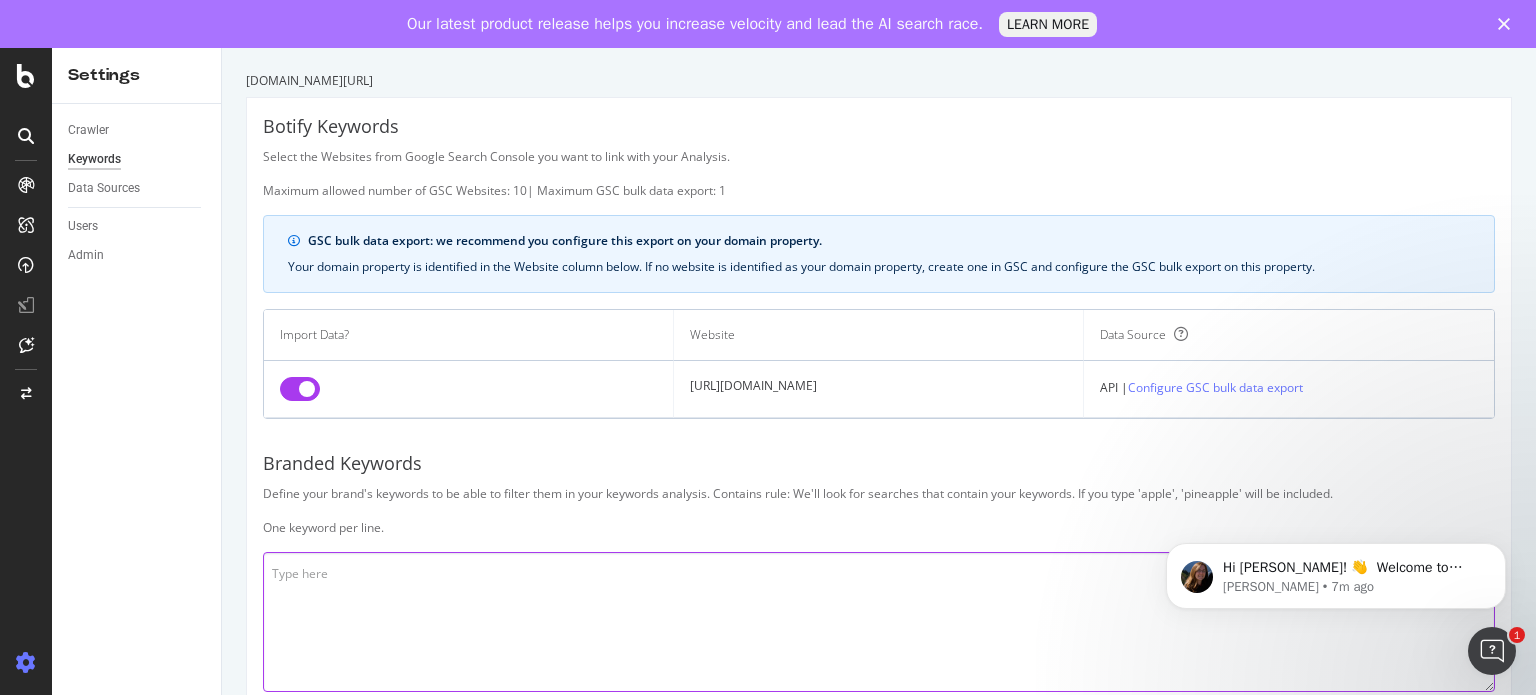 click at bounding box center [879, 622] 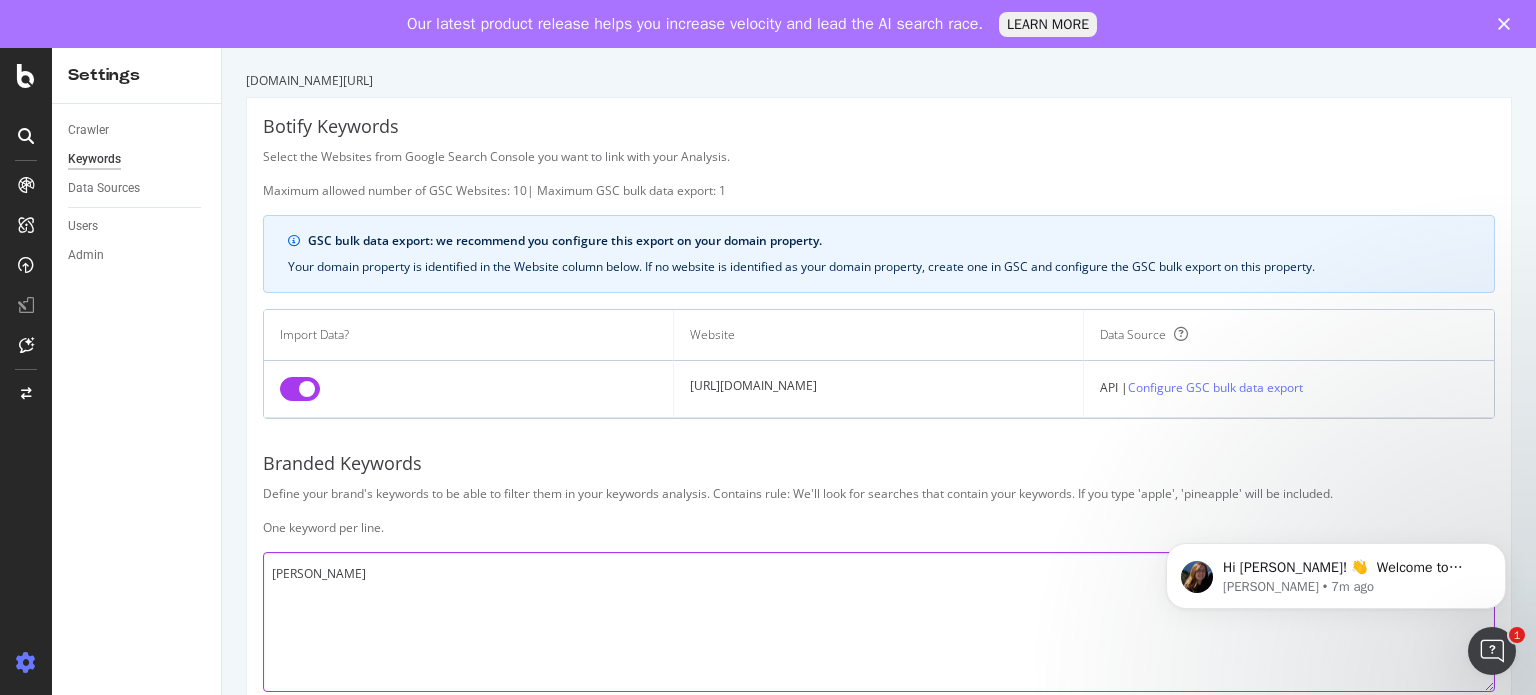 scroll, scrollTop: 254, scrollLeft: 0, axis: vertical 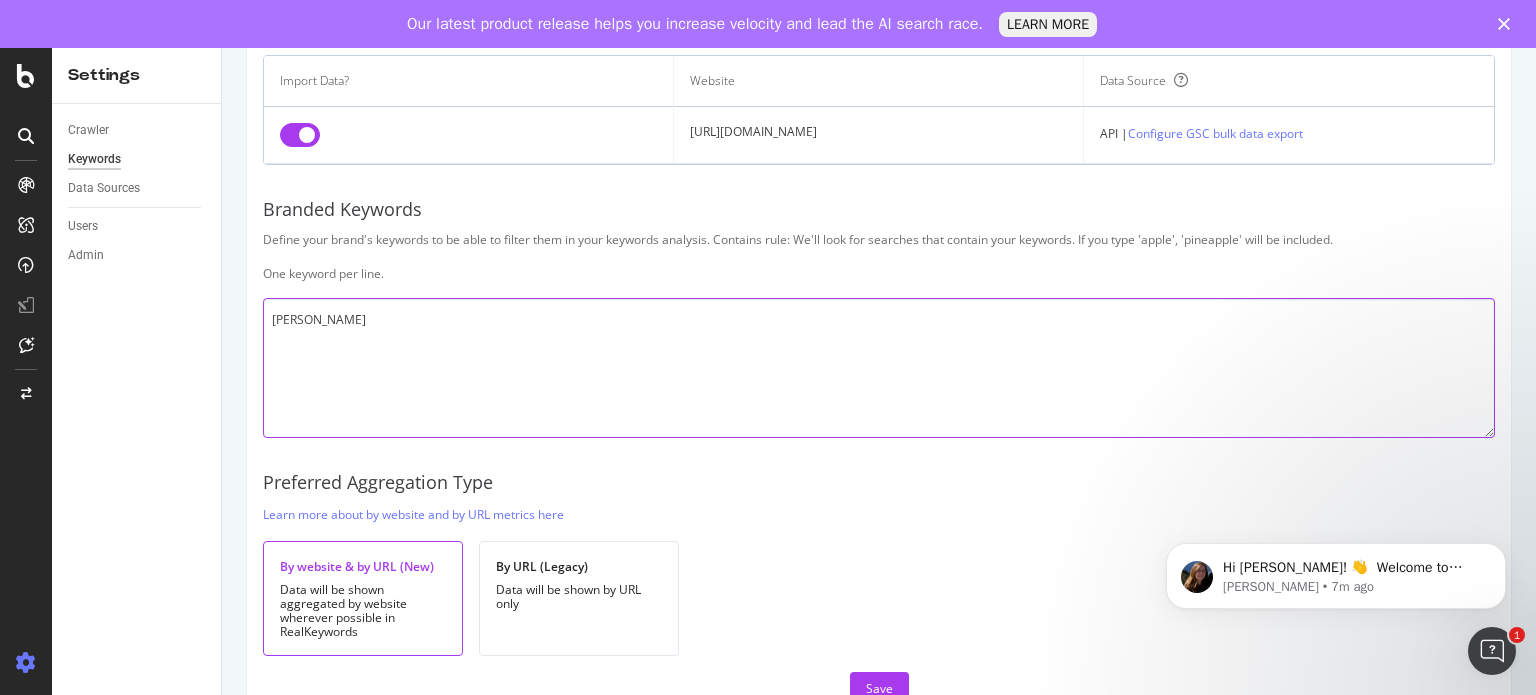 type on "[PERSON_NAME]" 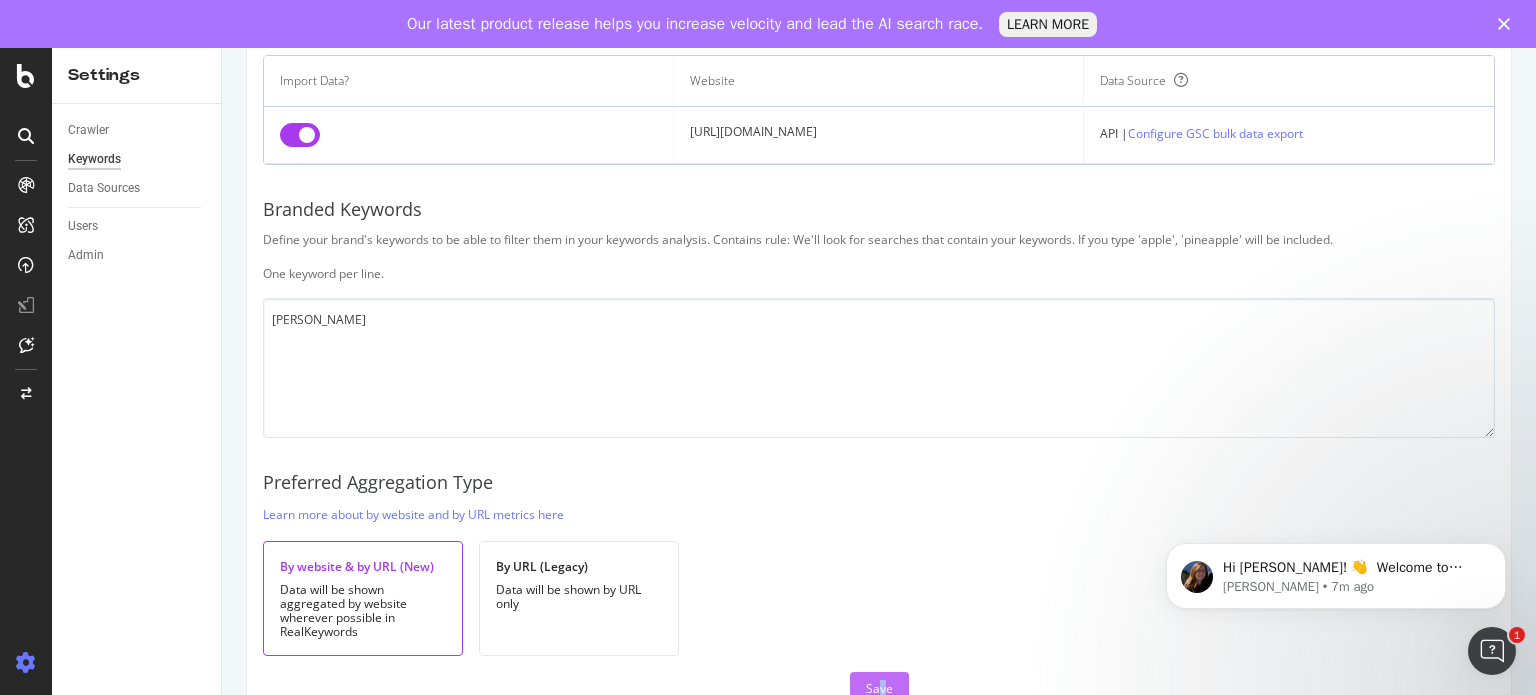 drag, startPoint x: 877, startPoint y: 664, endPoint x: 875, endPoint y: 683, distance: 19.104973 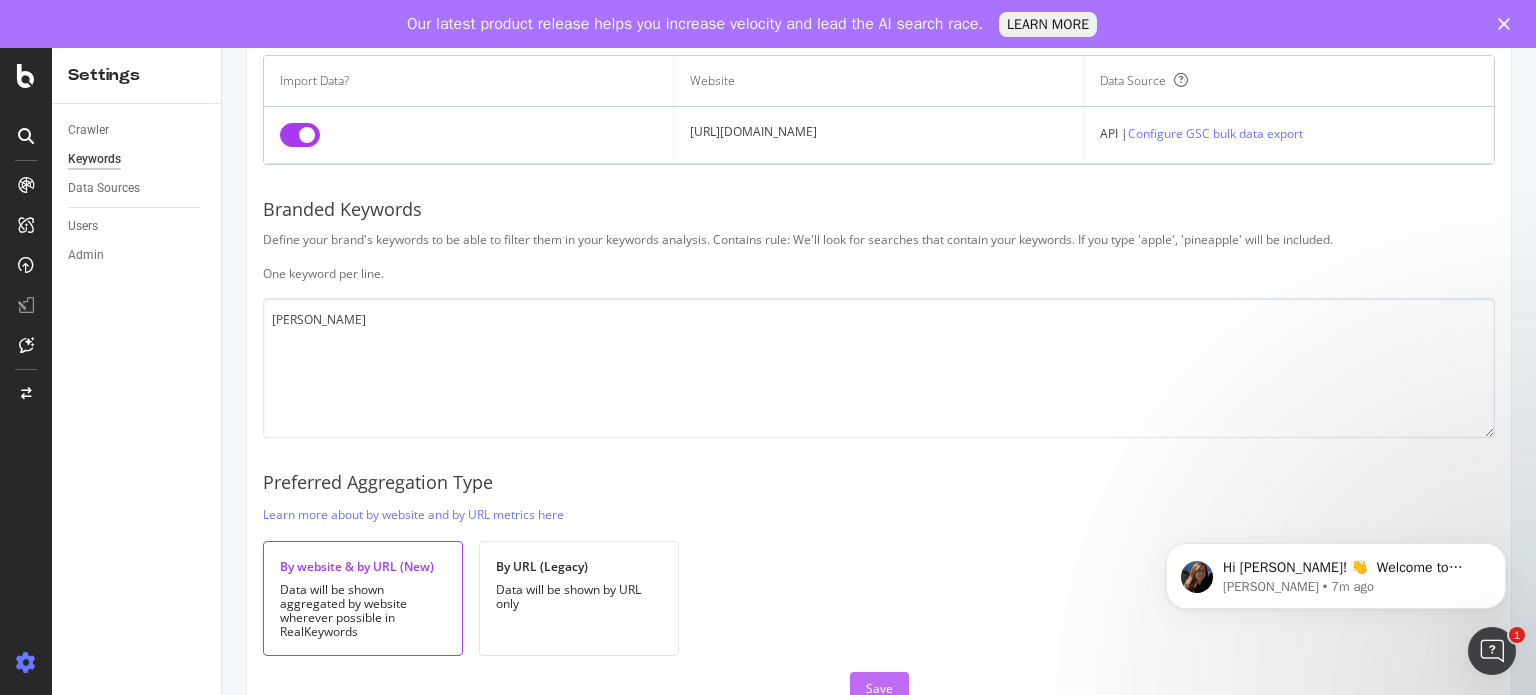 click on "Save" at bounding box center (879, 688) 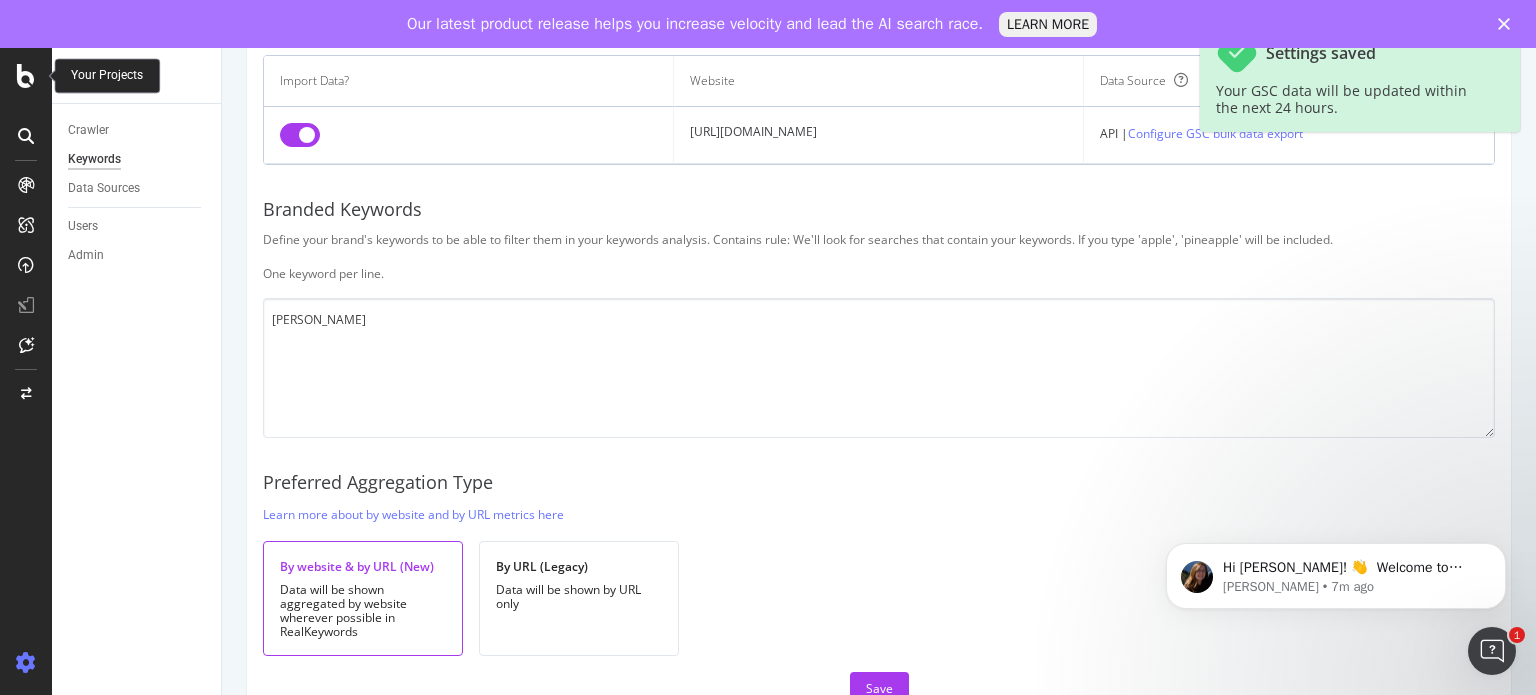 click at bounding box center [26, 76] 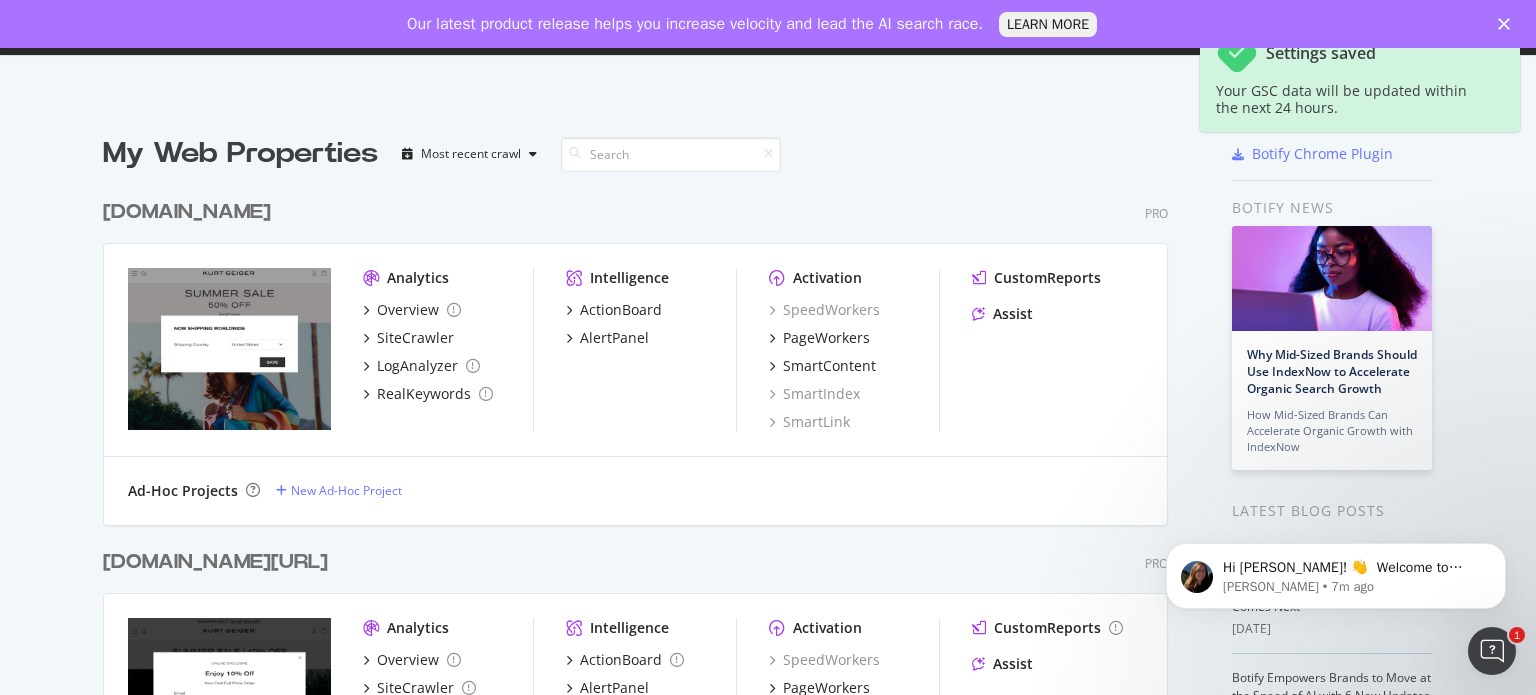 scroll, scrollTop: 16, scrollLeft: 16, axis: both 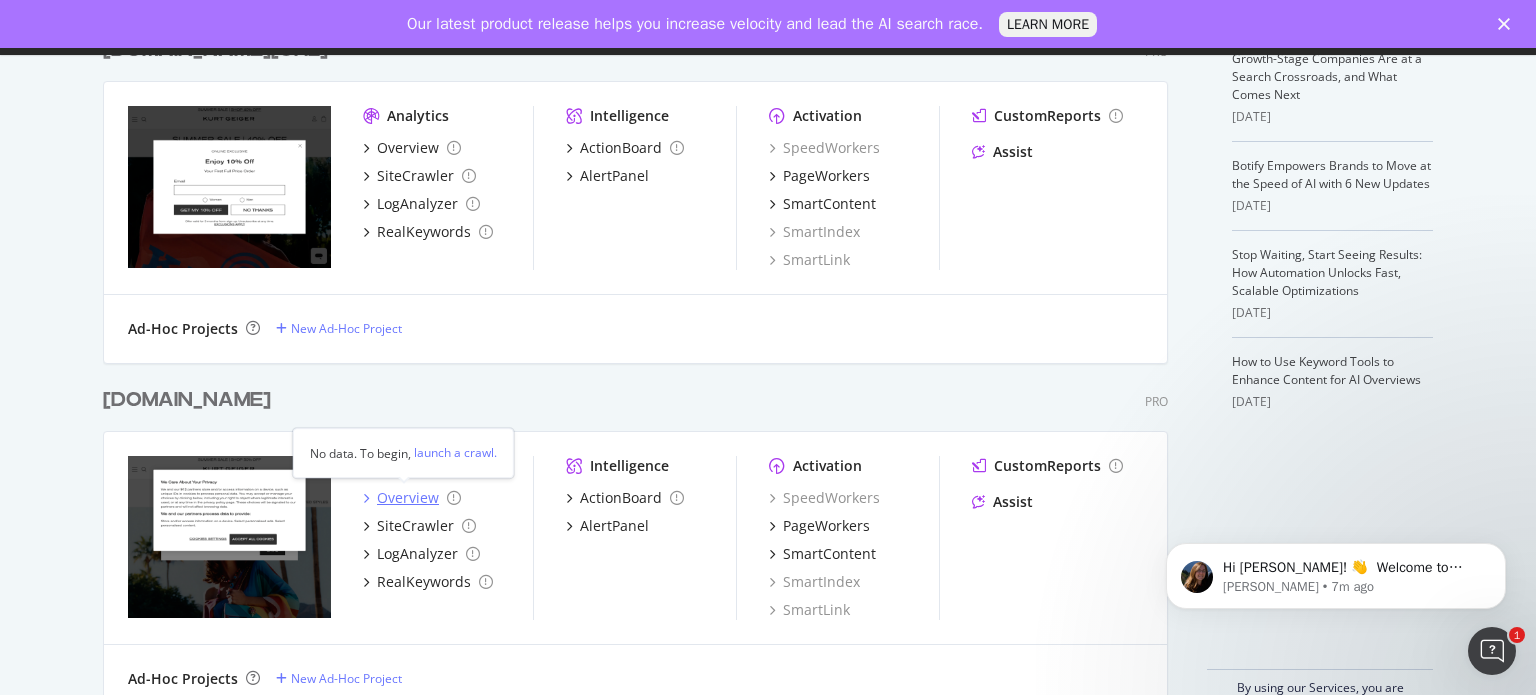 click on "Overview" at bounding box center [408, 498] 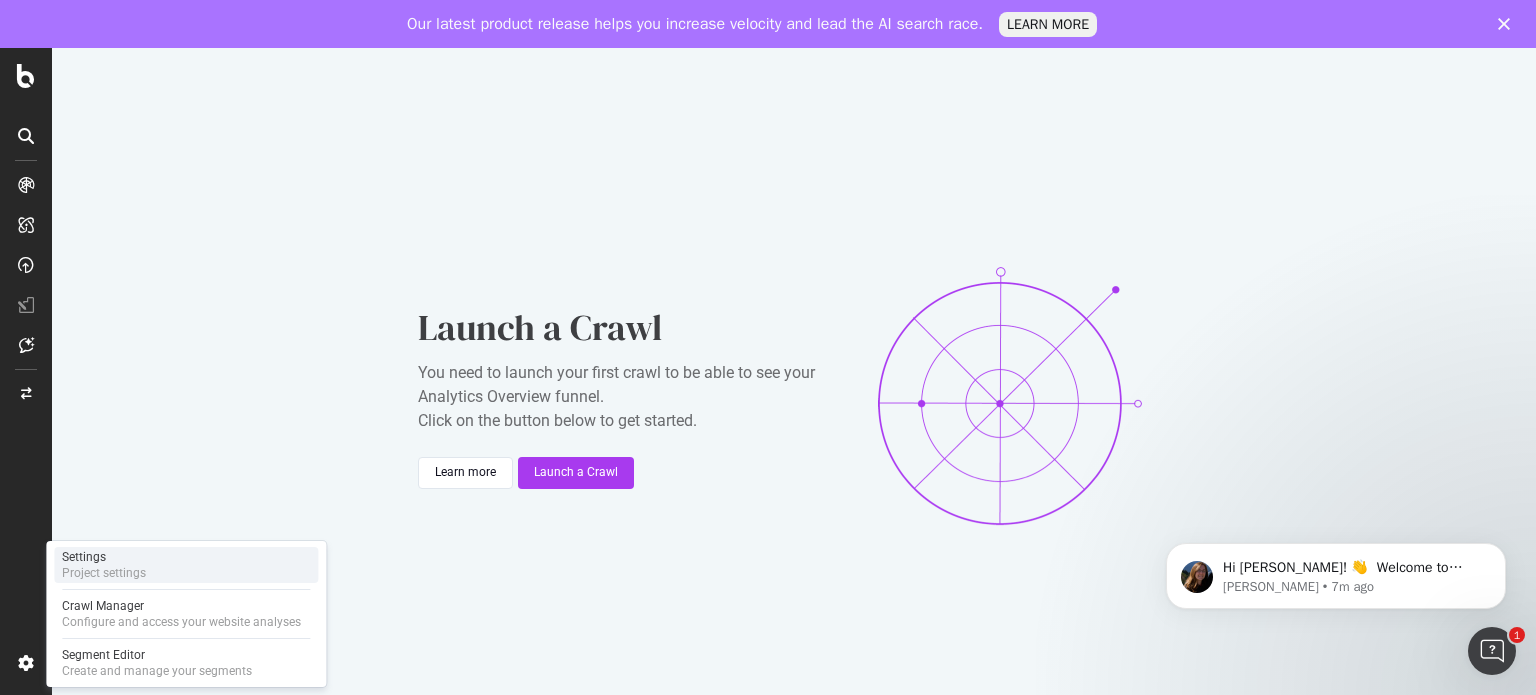 click on "Settings" at bounding box center [104, 557] 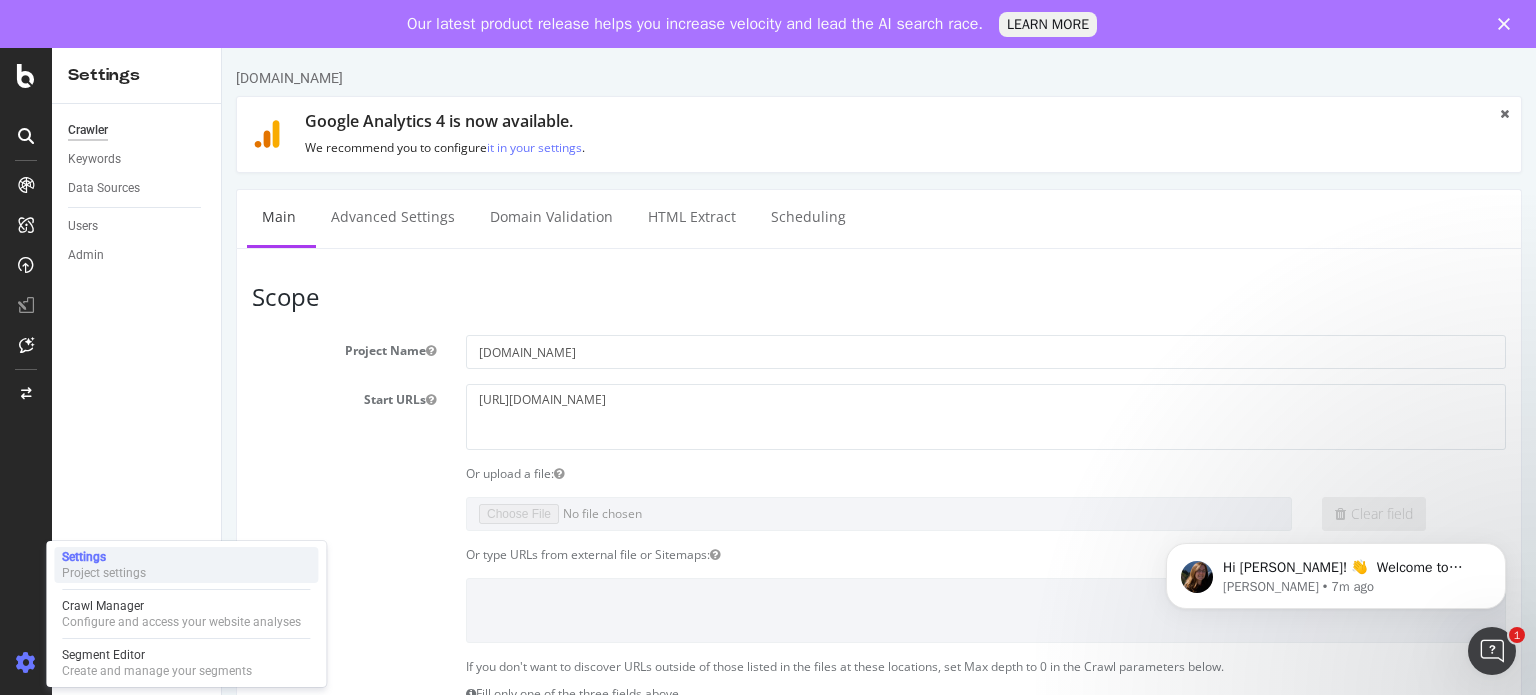 scroll, scrollTop: 0, scrollLeft: 0, axis: both 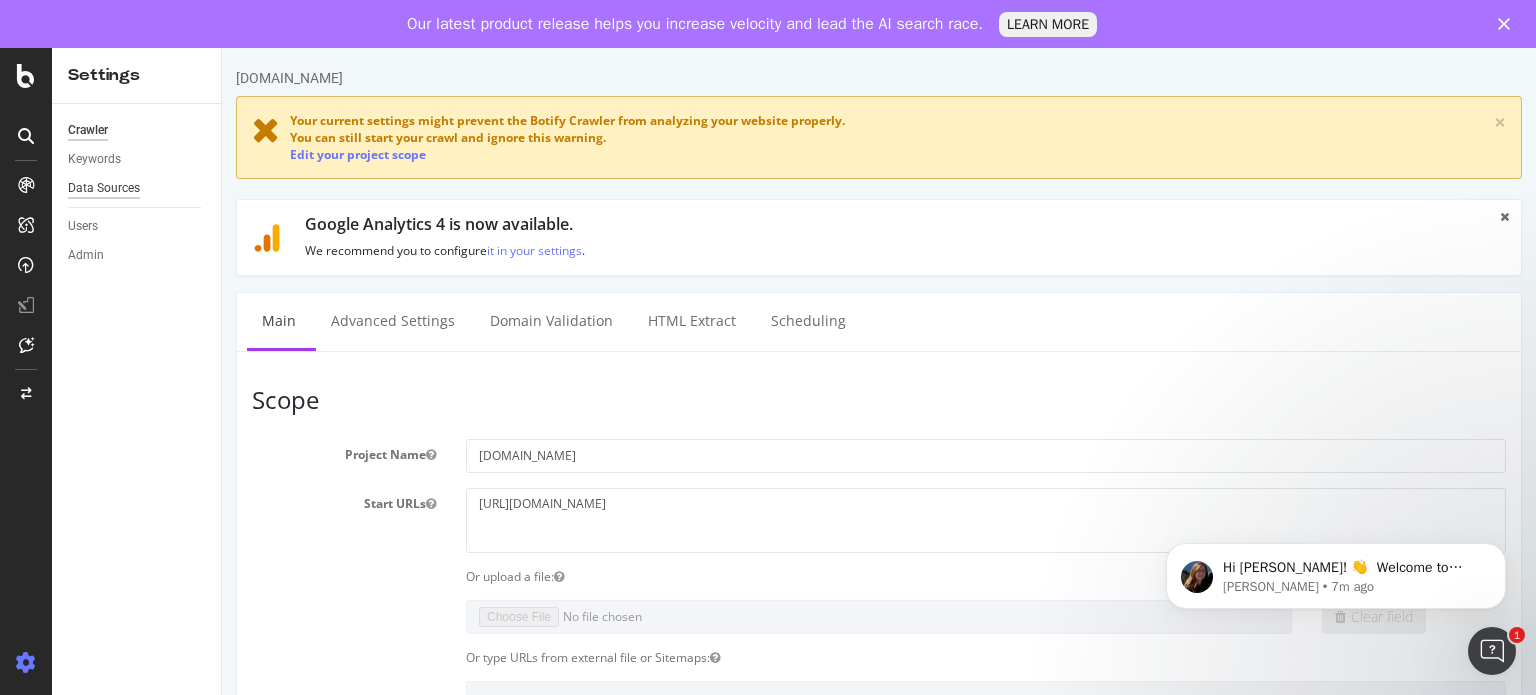 click on "Data Sources" at bounding box center [104, 188] 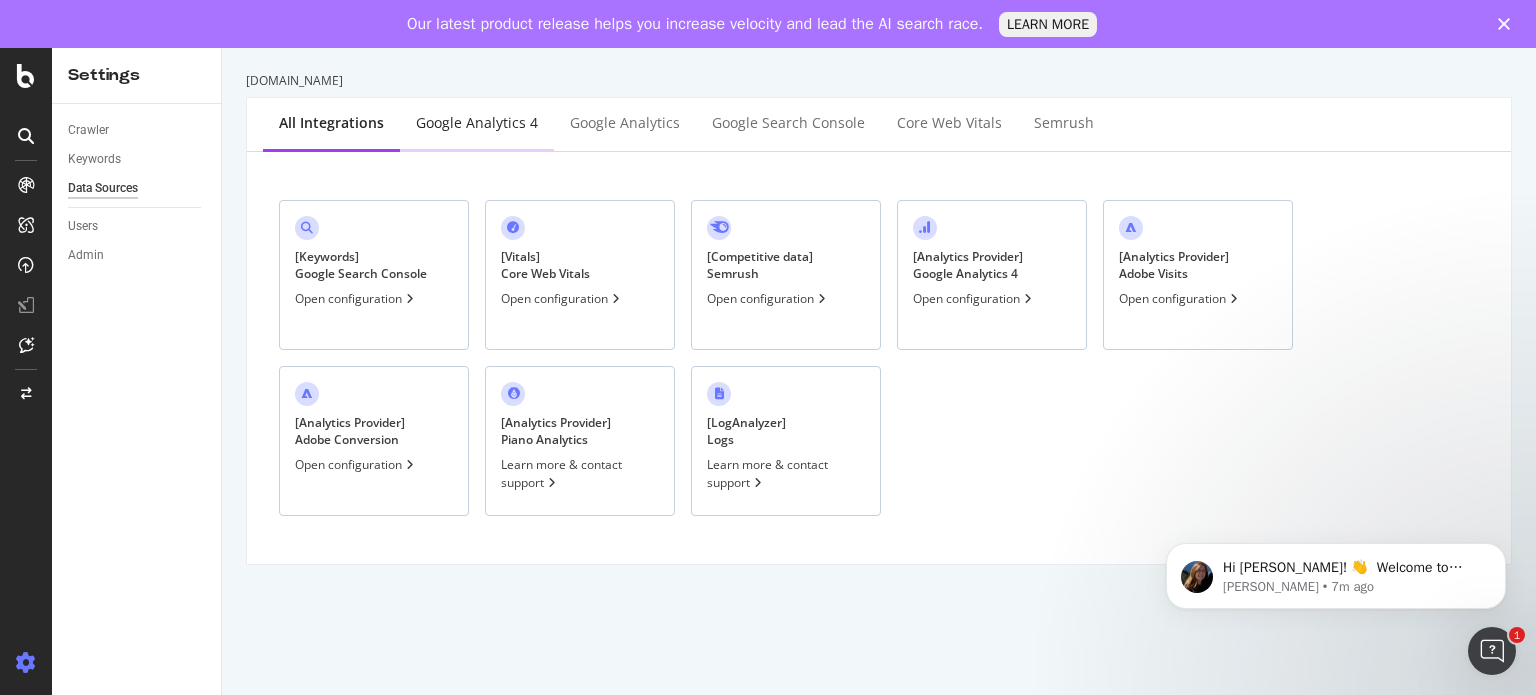 click on "Google Analytics 4" at bounding box center (477, 123) 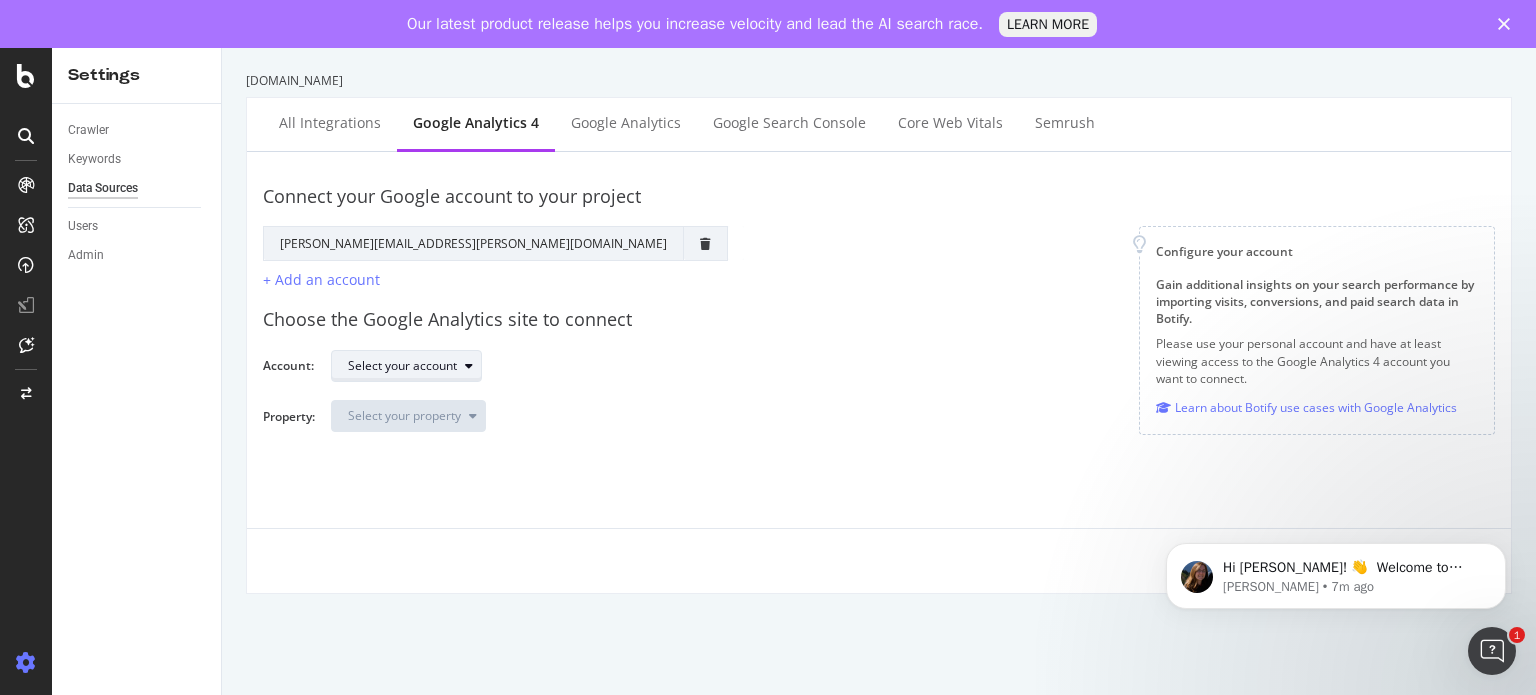 click on "Select your account" at bounding box center (414, 366) 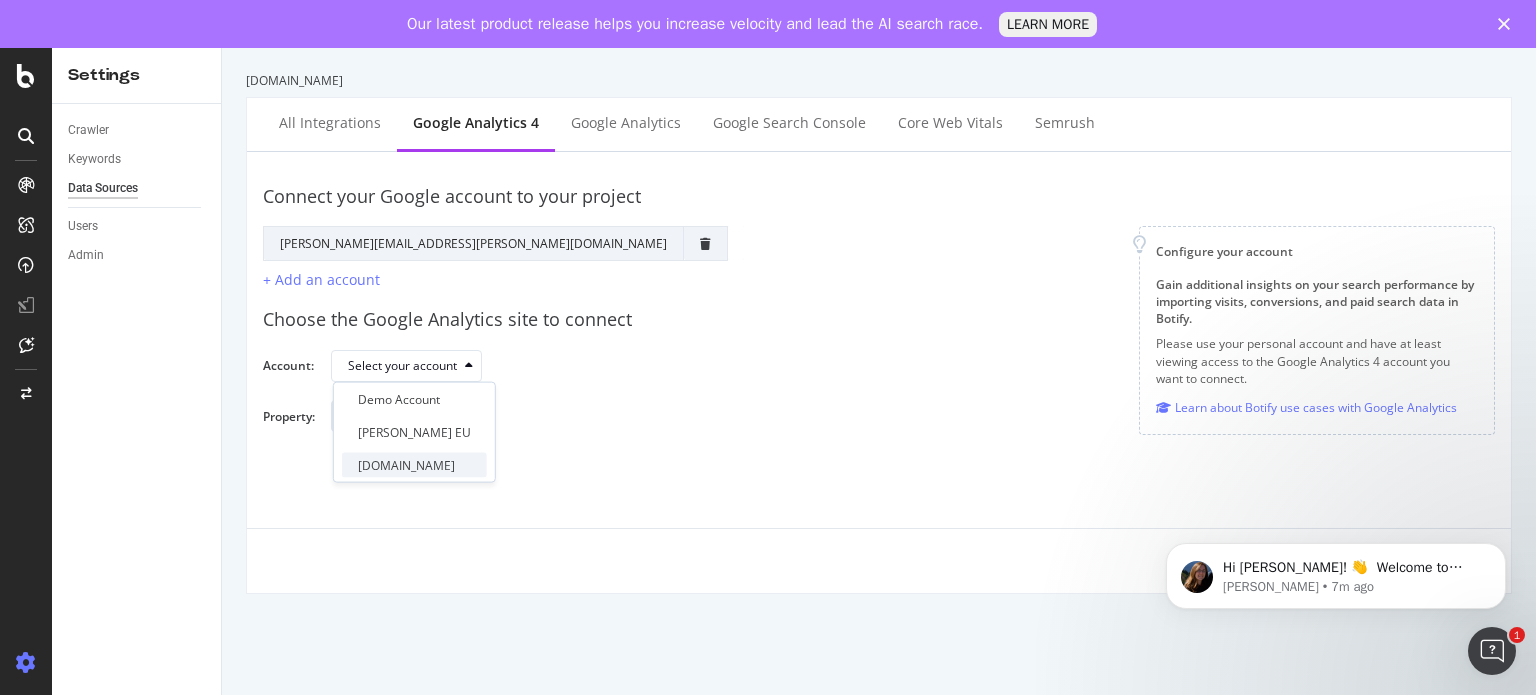 click on "[DOMAIN_NAME]" at bounding box center (406, 465) 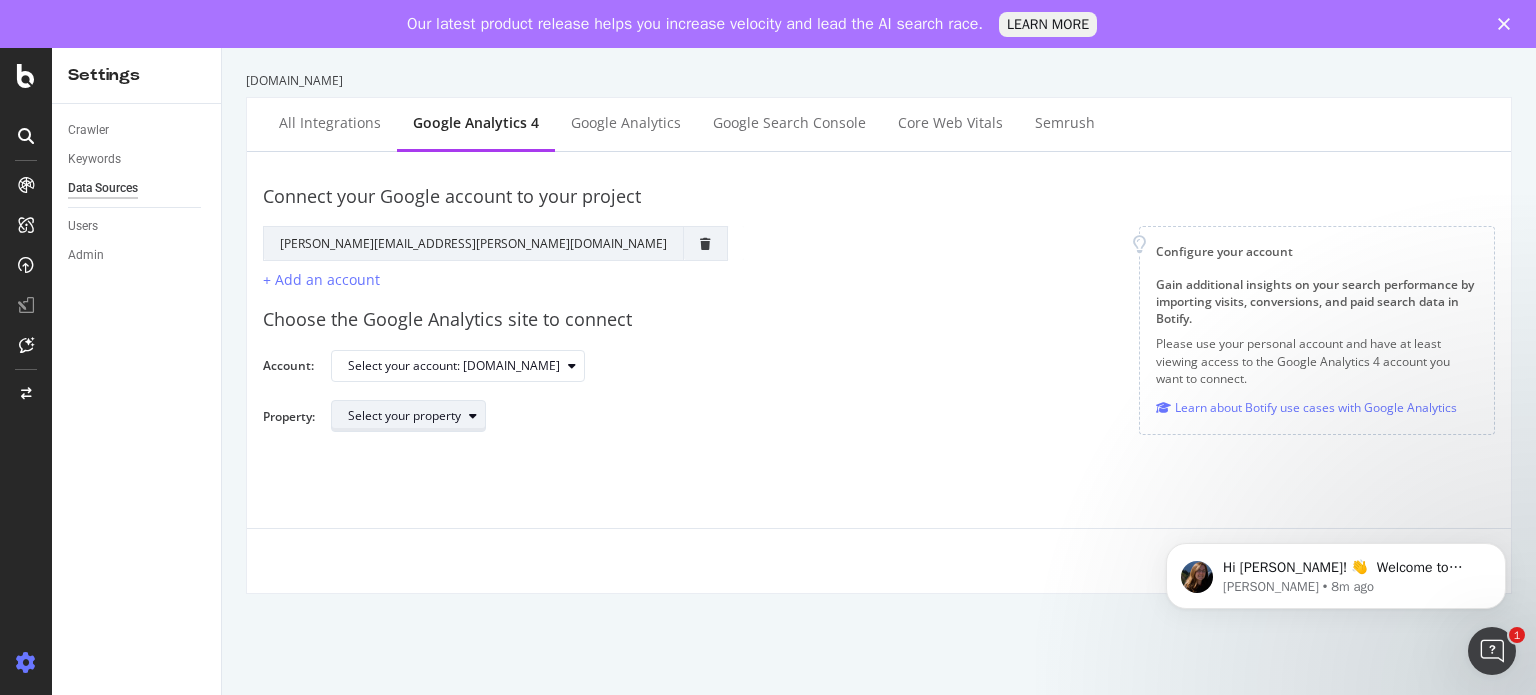 click on "Select your property" at bounding box center [404, 416] 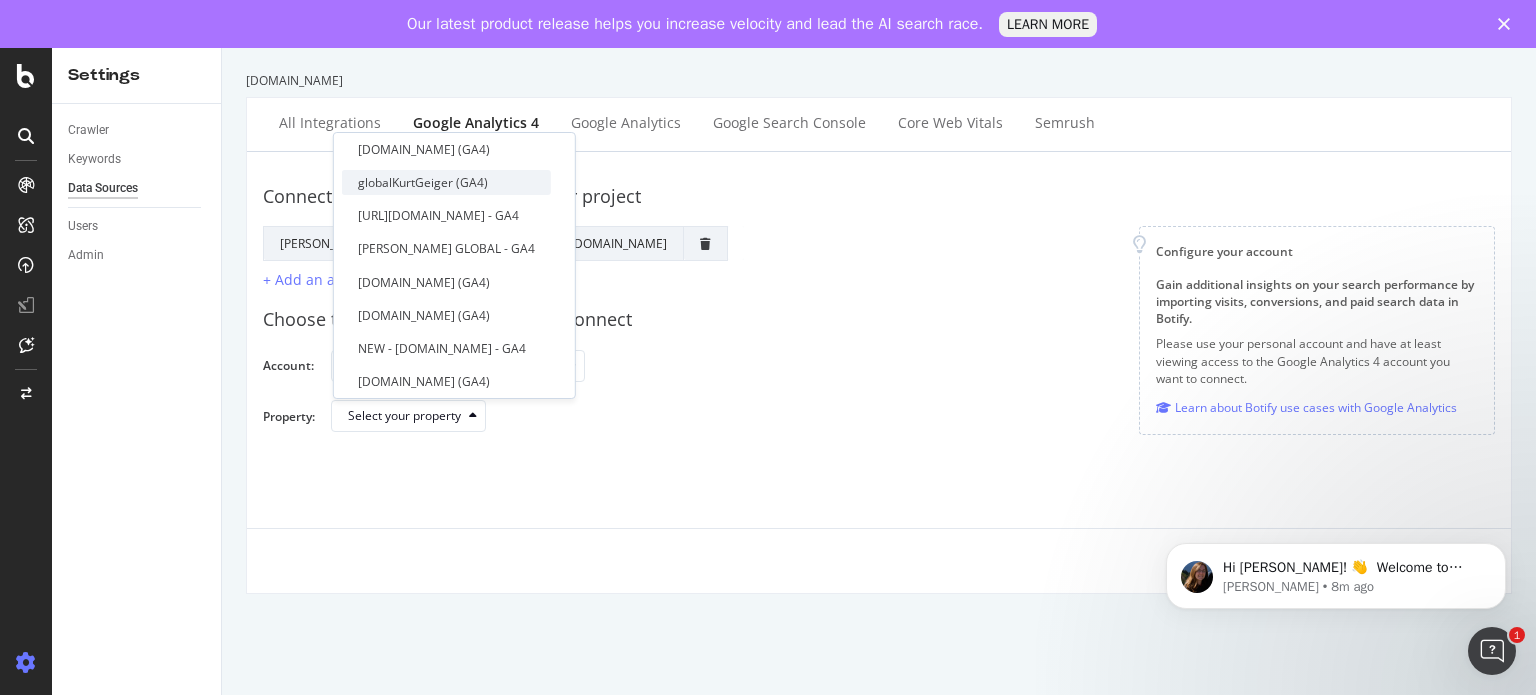 click on "globalKurtGeiger (GA4)" at bounding box center (423, 182) 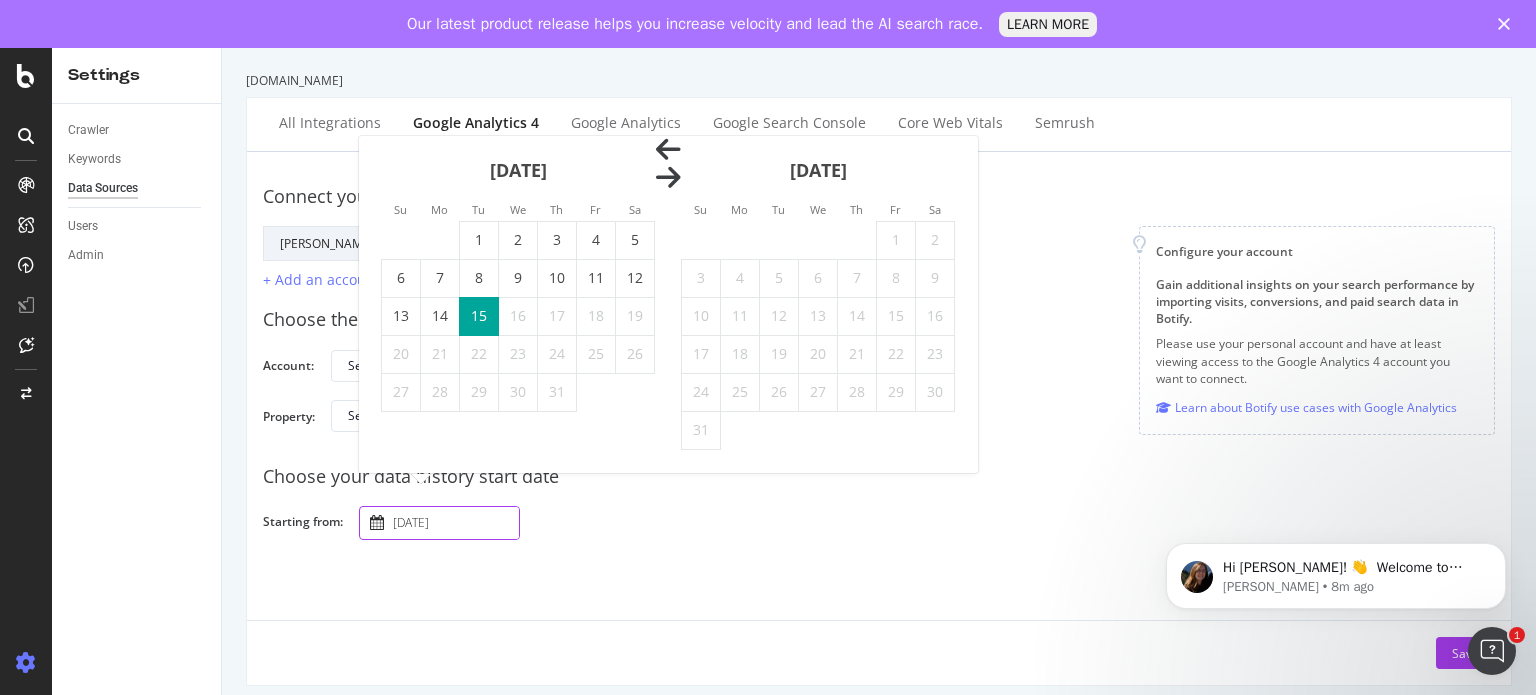 click on "[DATE]" at bounding box center [454, 523] 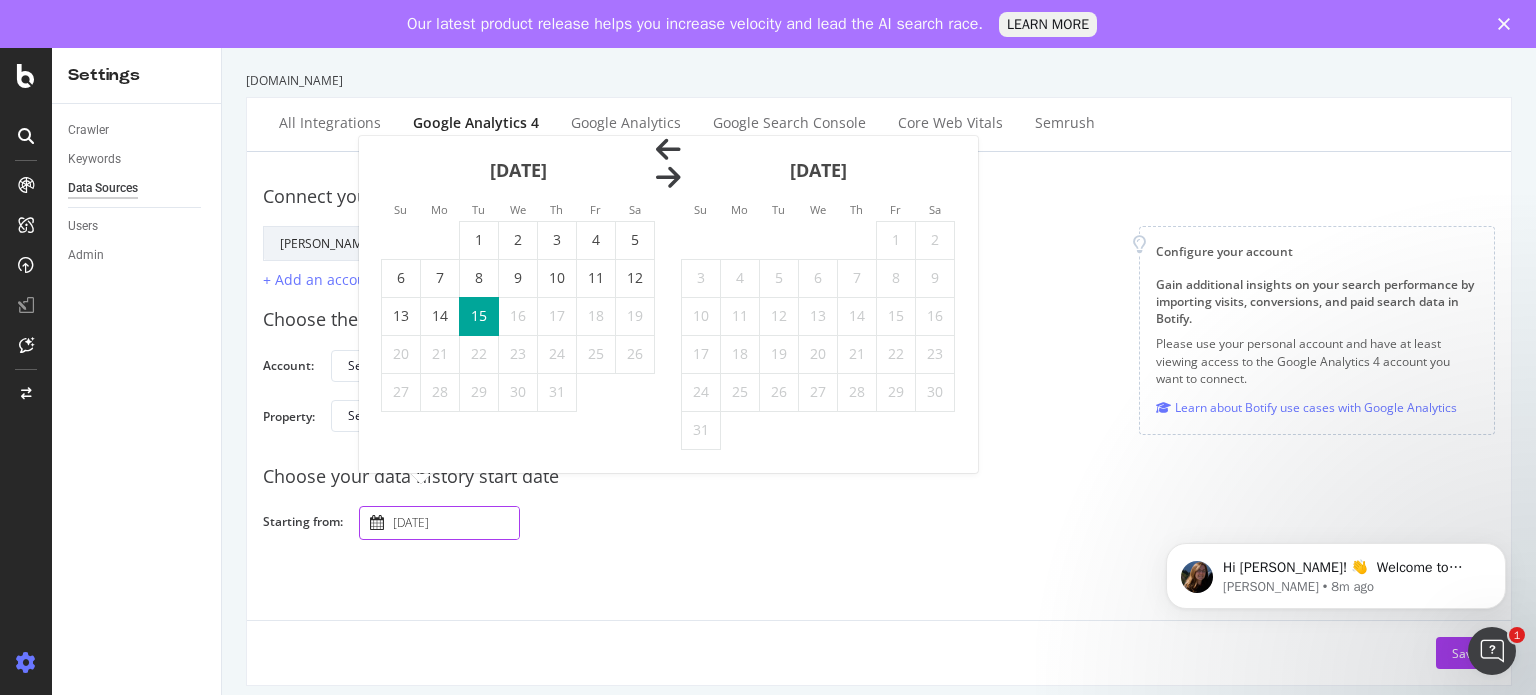 click on "[DATE]" at bounding box center [454, 523] 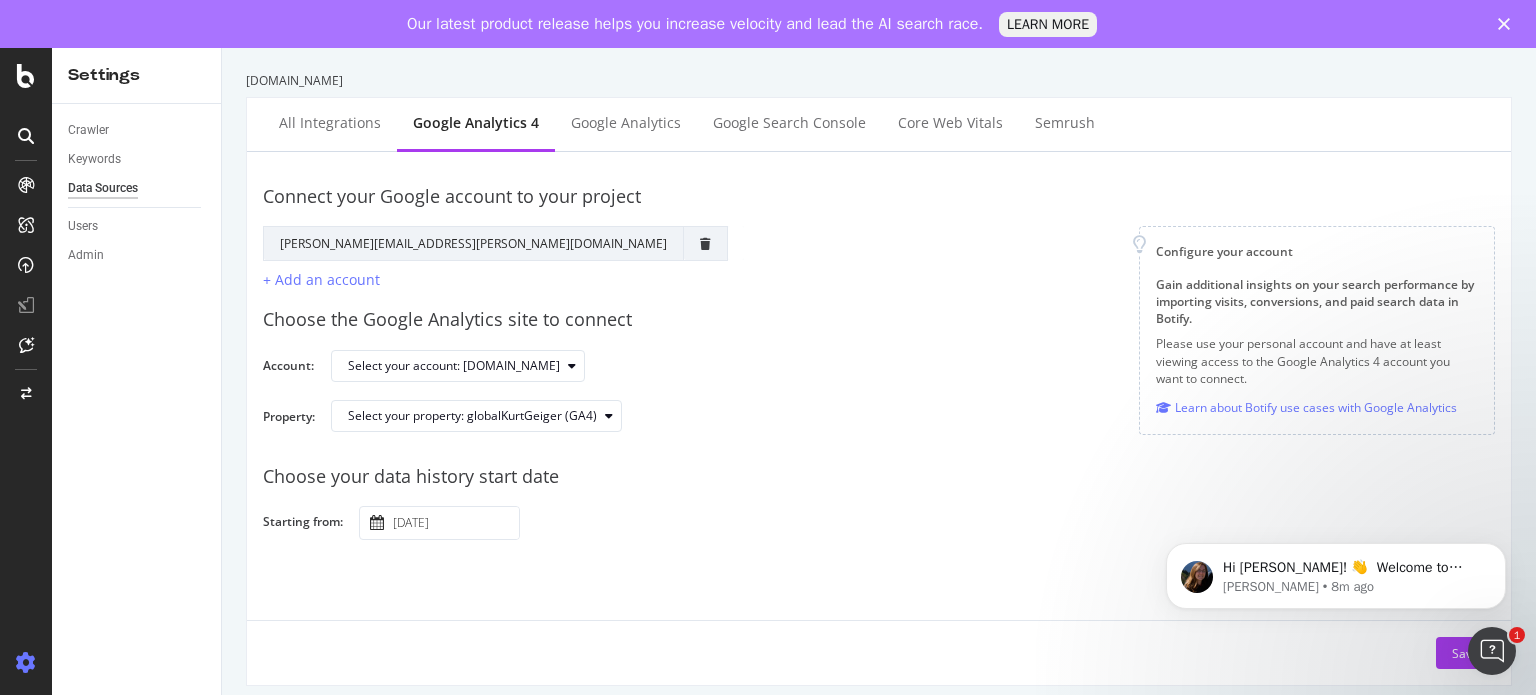 click on "Connect your Google account to your project Google Account Action Reconnect Account [PERSON_NAME][EMAIL_ADDRESS][PERSON_NAME][DOMAIN_NAME] + Add an account Configure your account Gain additional insights on your search performance by importing visits, conversions, and paid search data in Botify. Please use your personal account and have at least viewing access to the Google Analytics 4 account you want to connect. Learn about Botify use cases with Google Analytics Choose the Google Analytics site to connect Account: Select your account: [DOMAIN_NAME] Property: Select your property: globalKurtGeiger (GA4) The changes you will be applying will impact the scope of your analytics data and require a   reset of your visits and conversion data. Choose your data history start date Starting from: [DATE] Navigate forward to interact with the calendar and select a date. Press the question mark key to get the keyboard shortcuts for changing dates. Save" at bounding box center (879, 418) 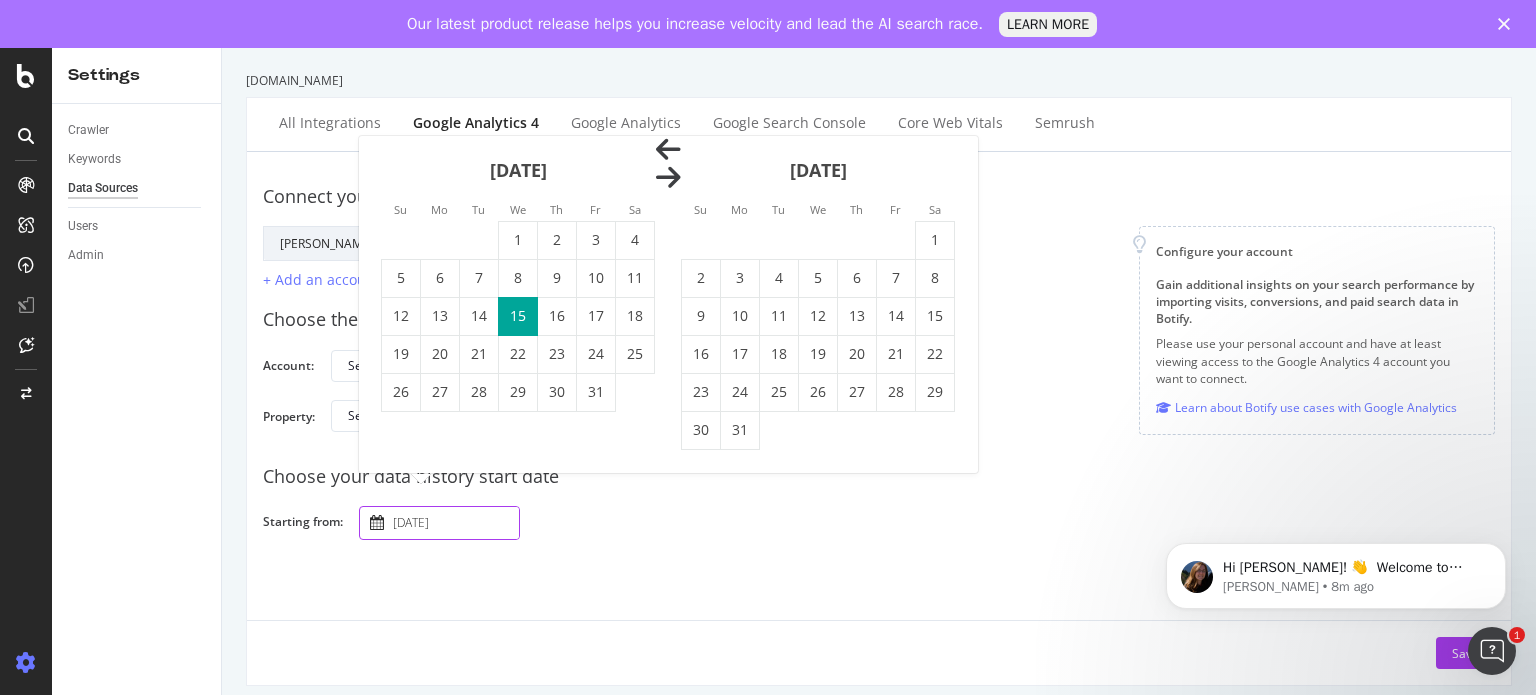 click on "[DATE]" at bounding box center [454, 523] 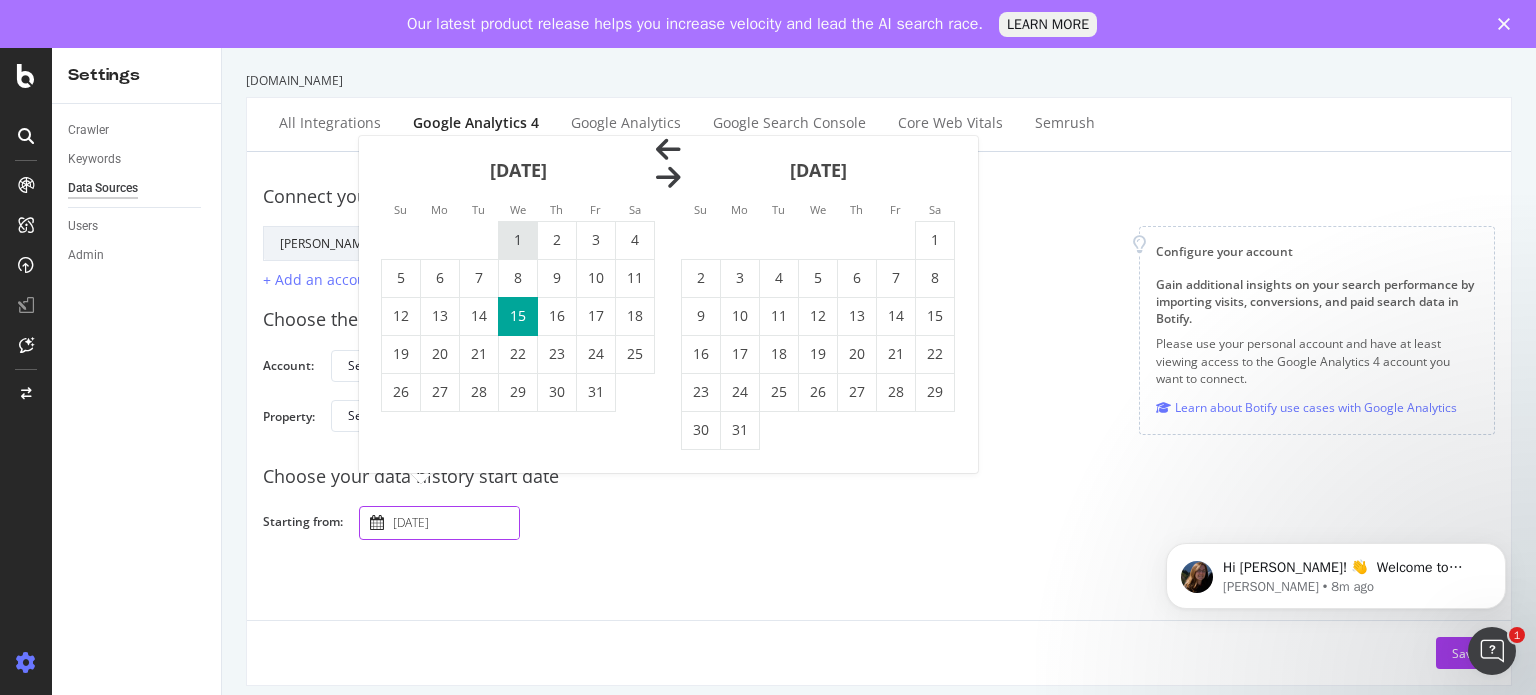 click on "1" at bounding box center (518, 240) 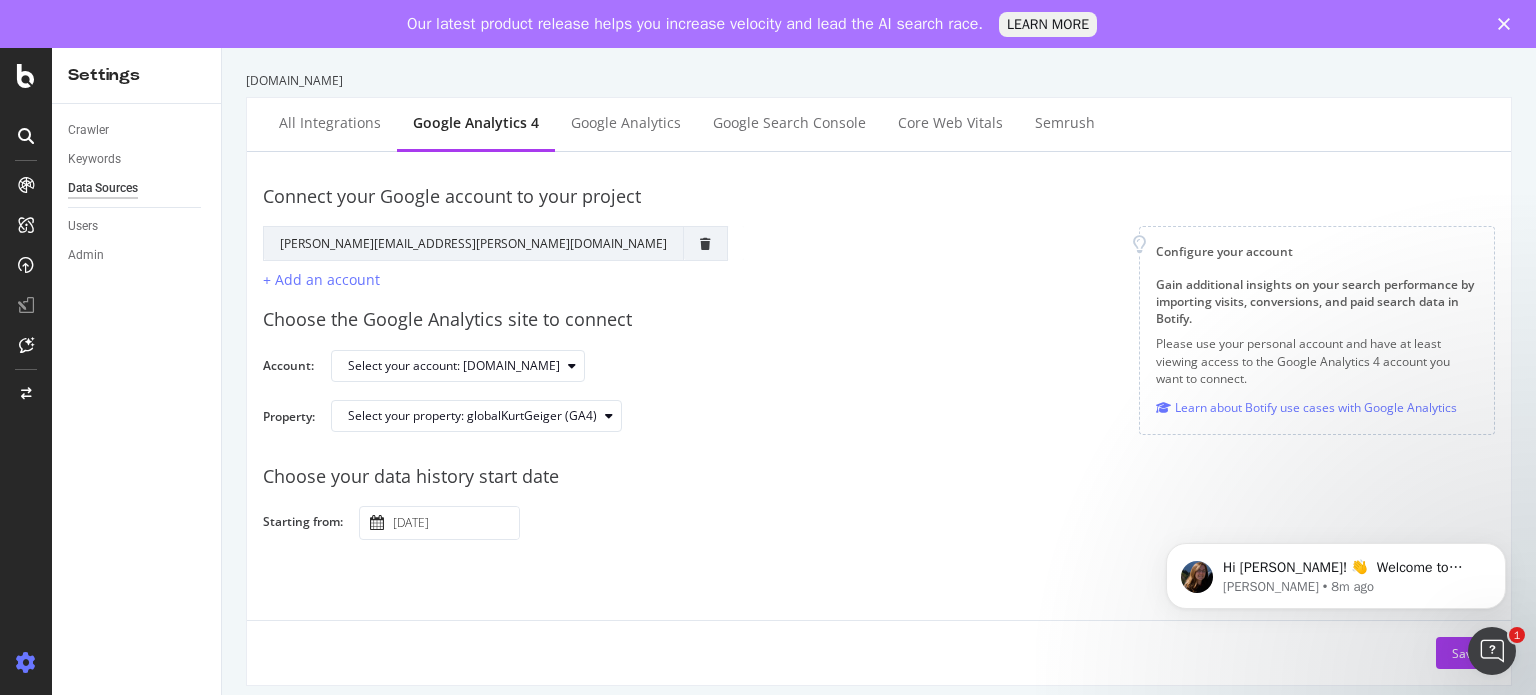 click on "Choose your data history start date Starting from: [DATE] Navigate forward to interact with the calendar and select a date. Press the question mark key to get the keyboard shortcuts for changing dates." at bounding box center (879, 494) 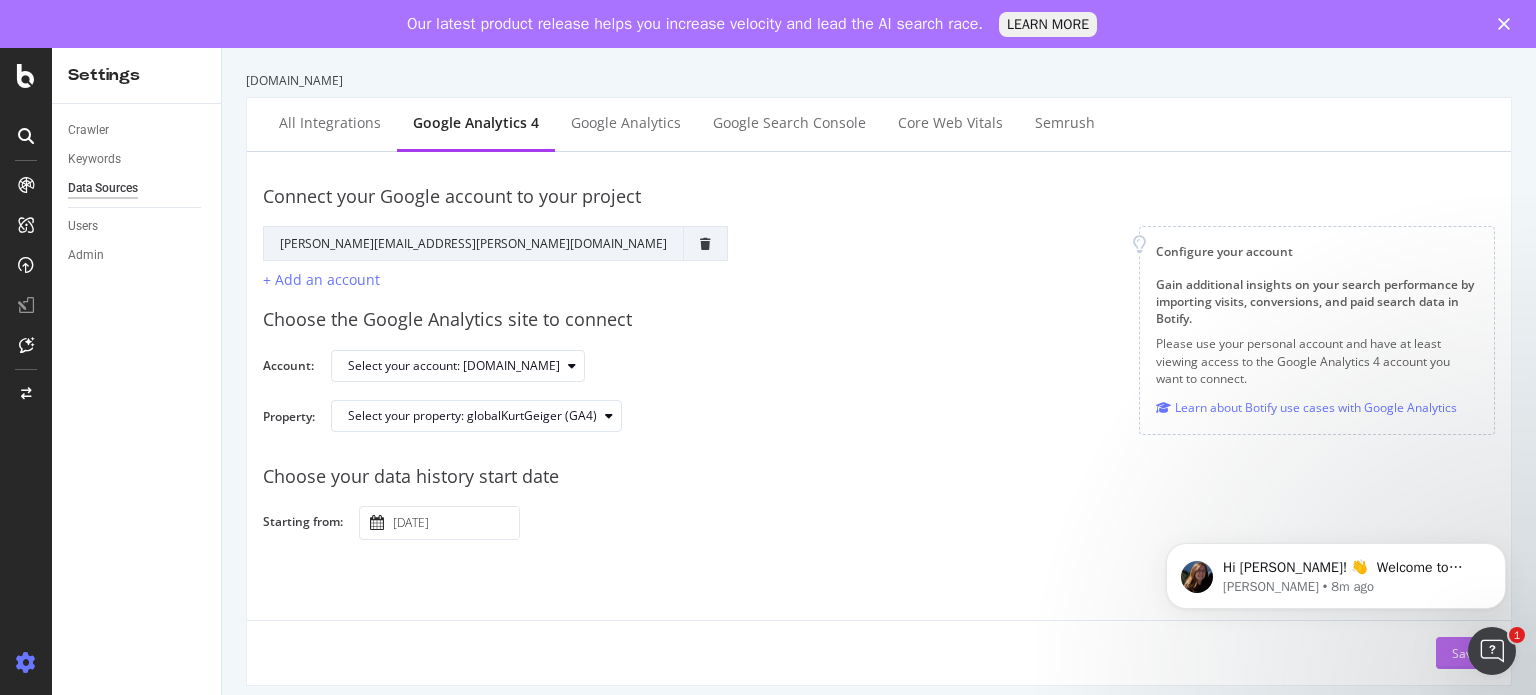 click on "Save" at bounding box center [1465, 653] 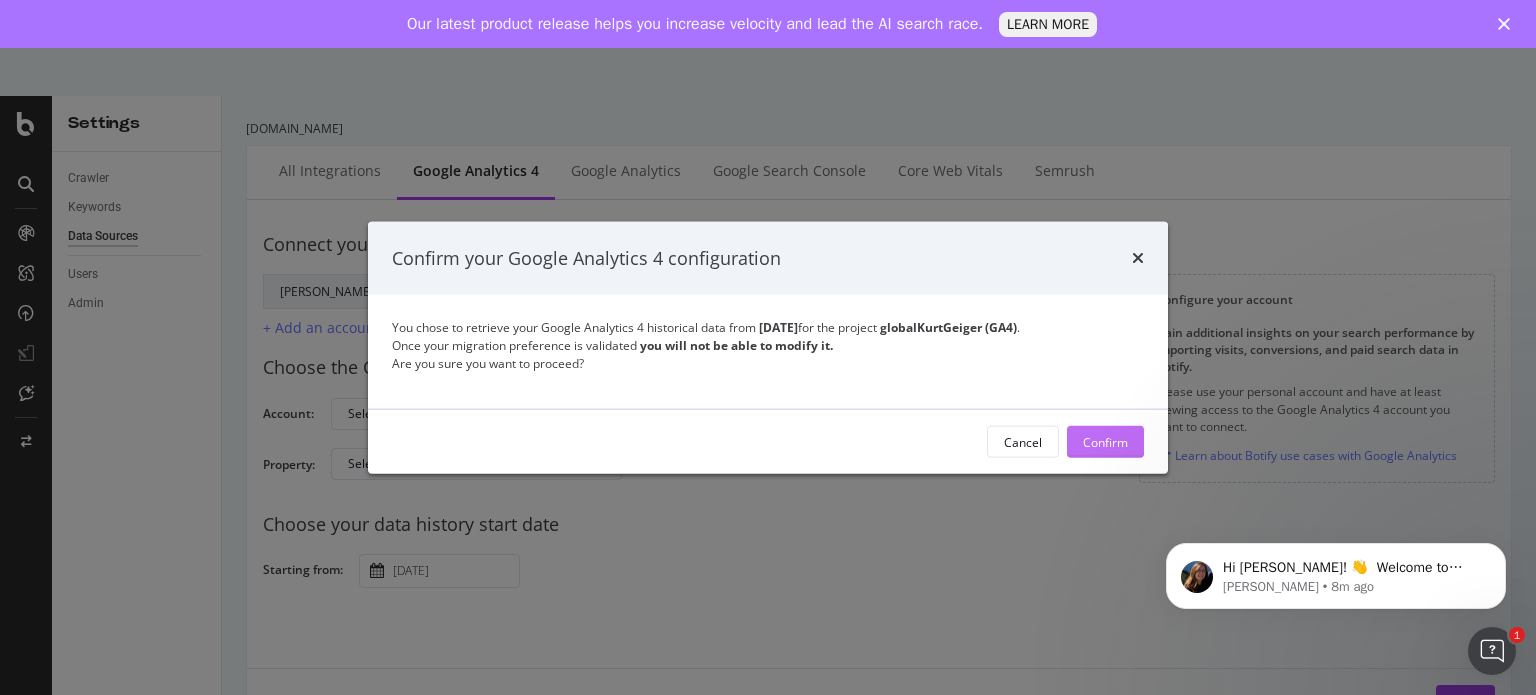 click on "Confirm" at bounding box center (1105, 441) 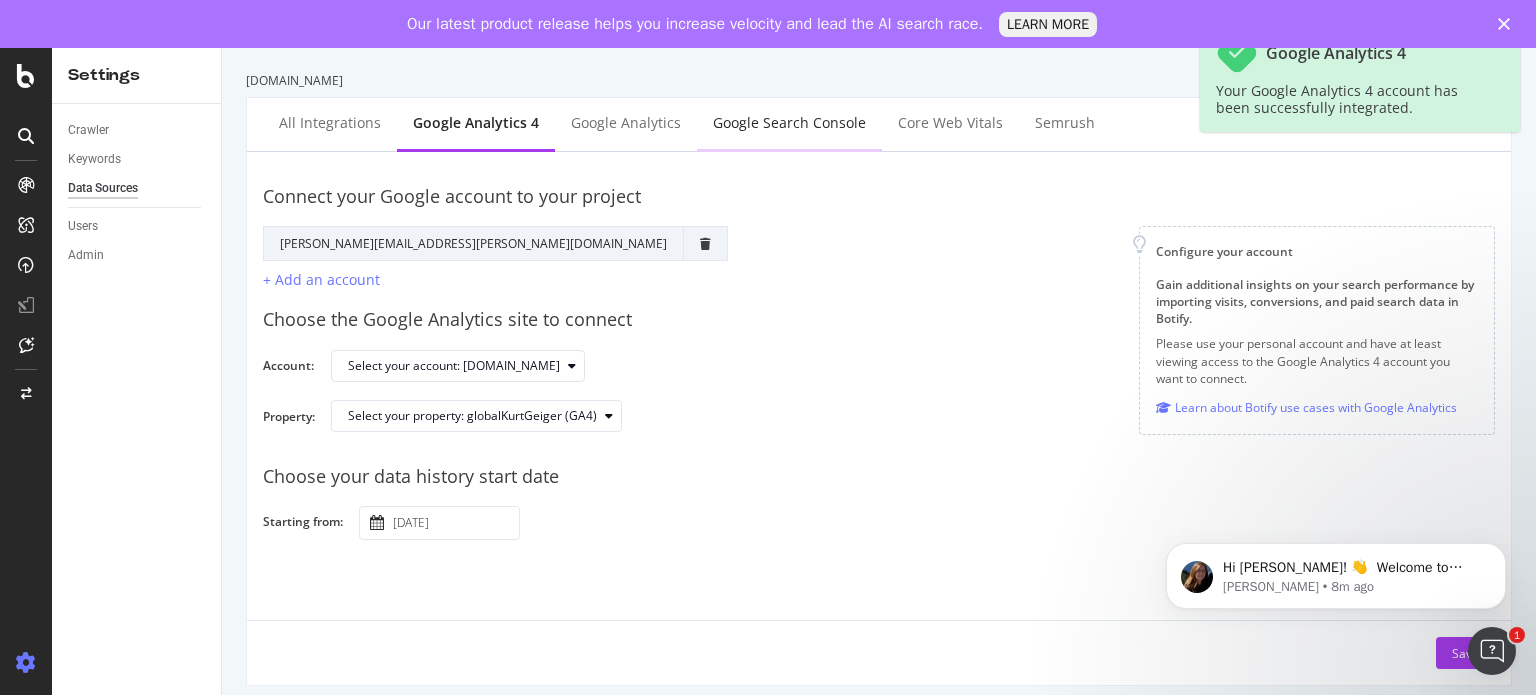 click on "Google Search Console" at bounding box center [789, 123] 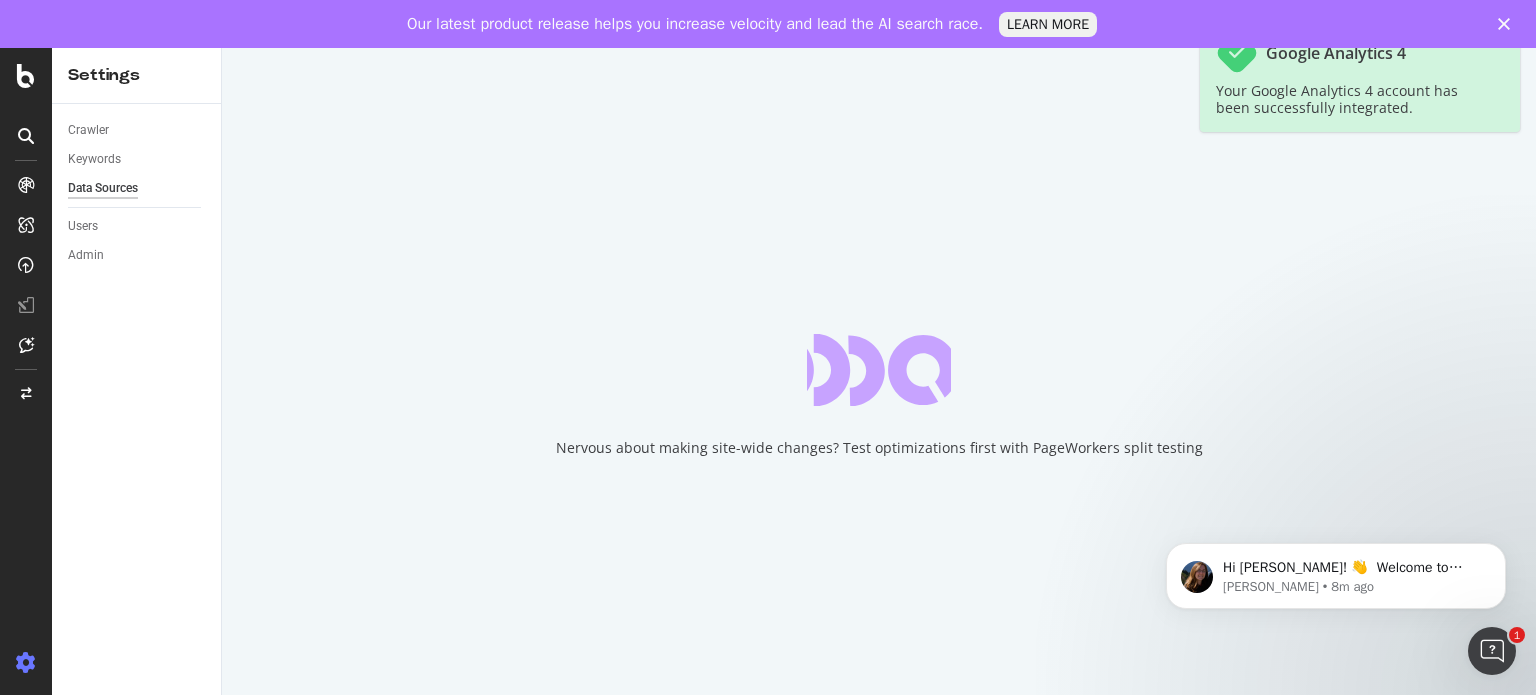 scroll, scrollTop: 0, scrollLeft: 0, axis: both 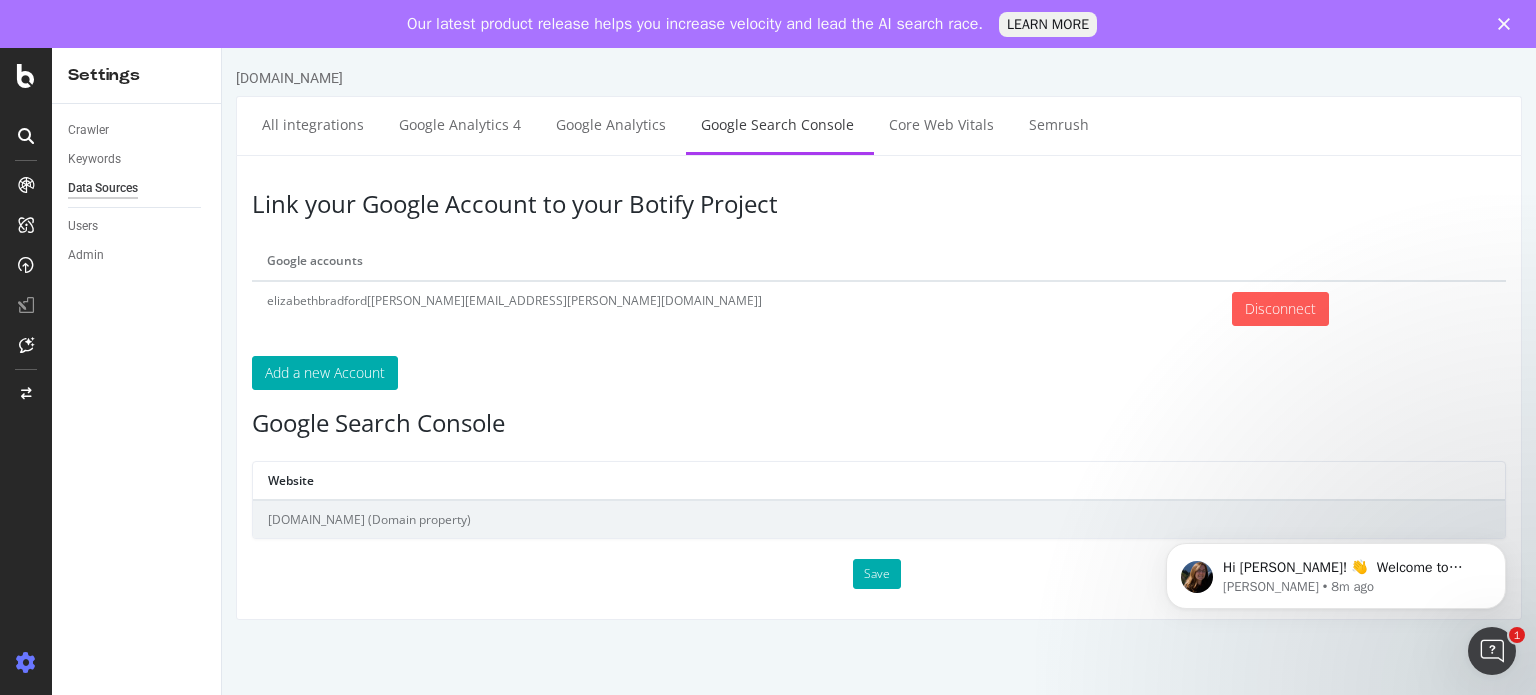 click on "[DOMAIN_NAME] (Domain property)" at bounding box center (879, 519) 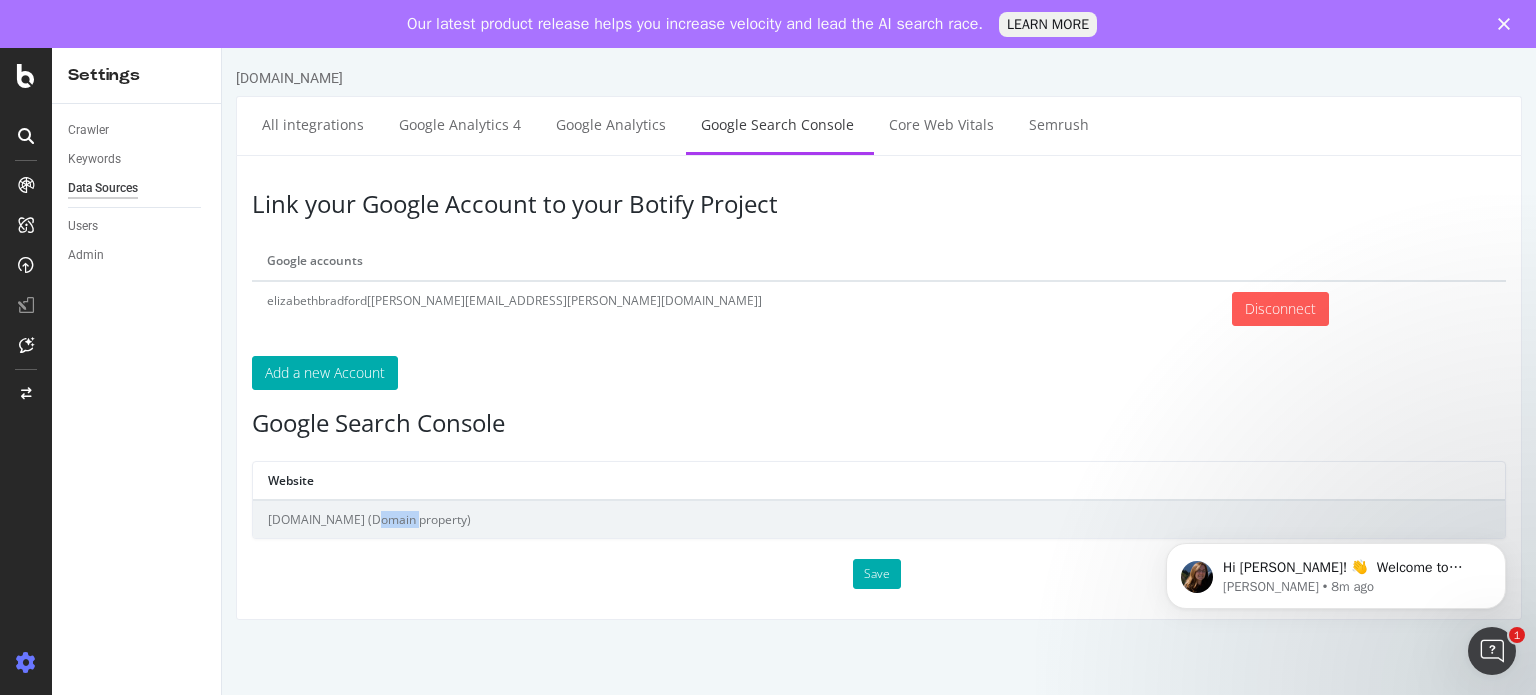 click on "[DOMAIN_NAME] (Domain property)" at bounding box center (879, 519) 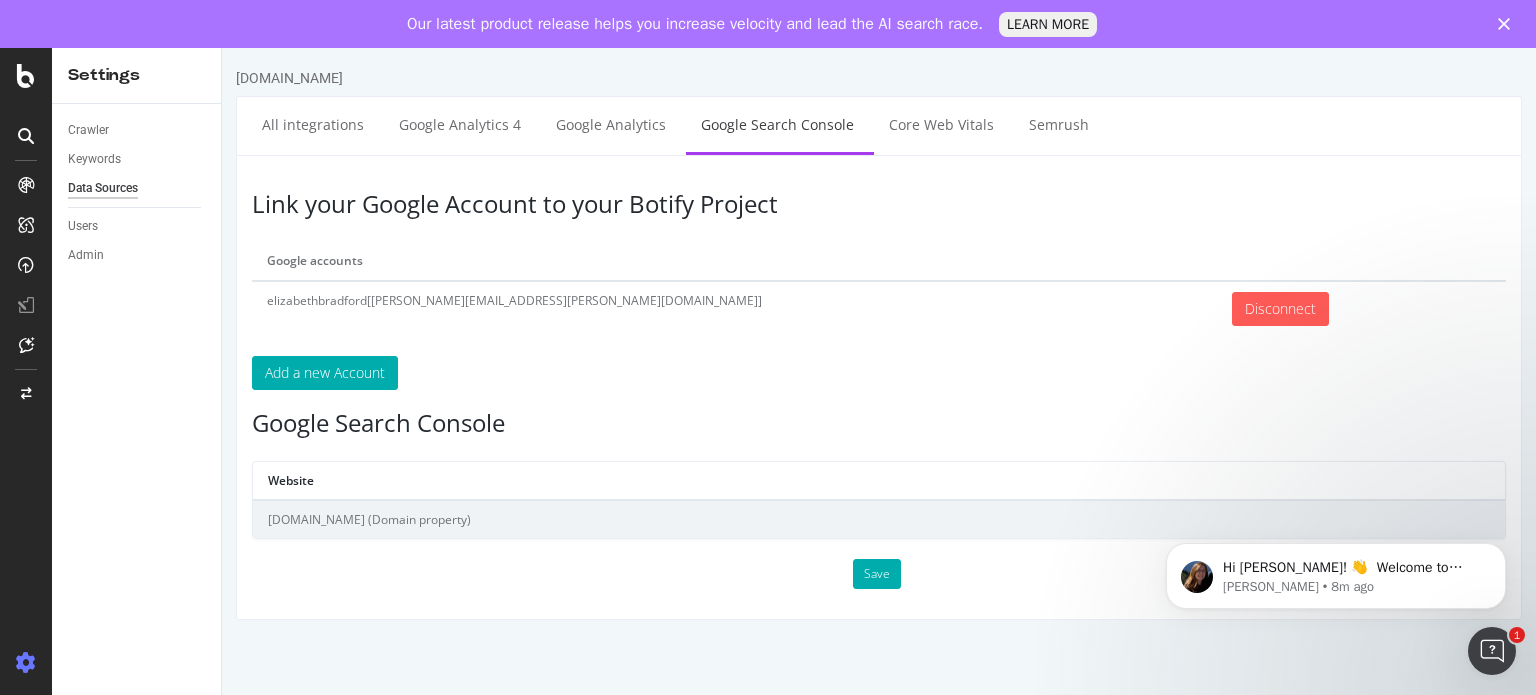 click on "[DOMAIN_NAME] (Domain property)" at bounding box center (879, 519) 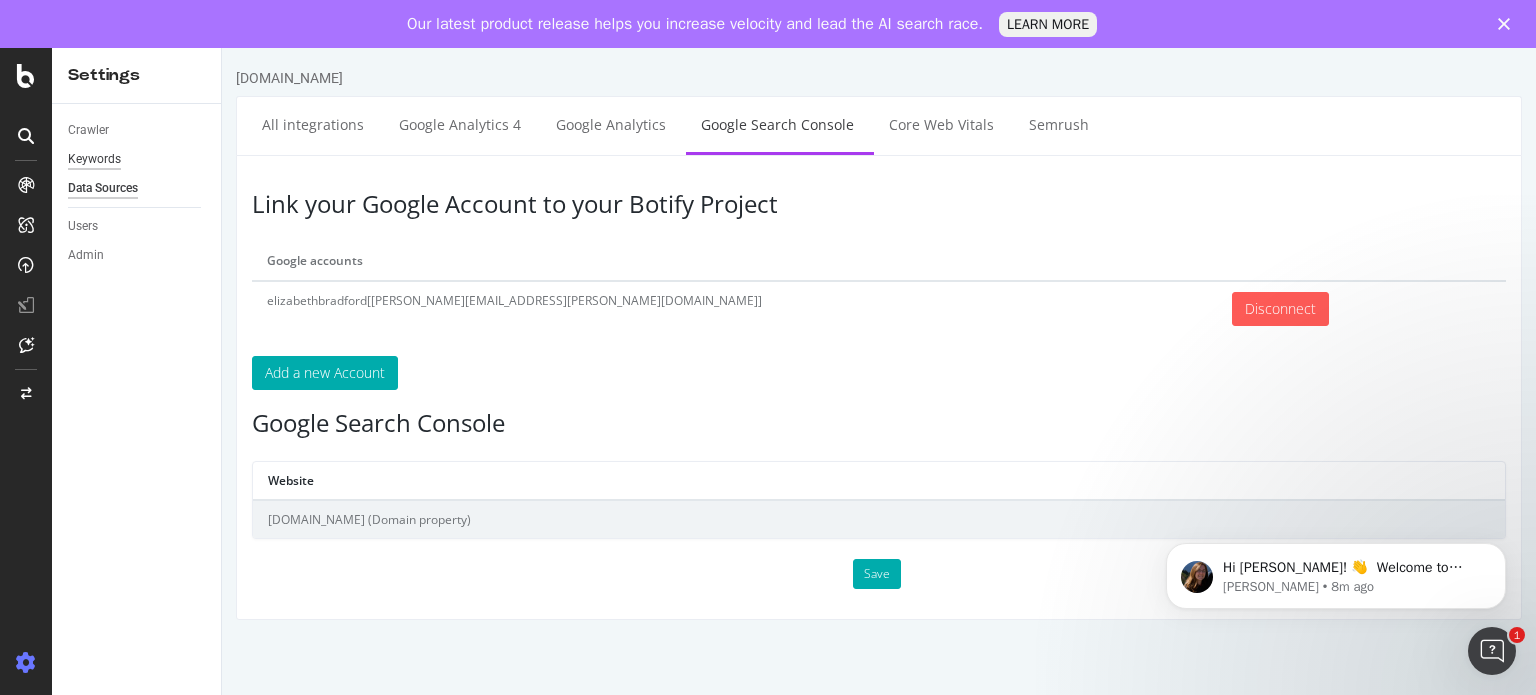 click on "Keywords" at bounding box center [94, 159] 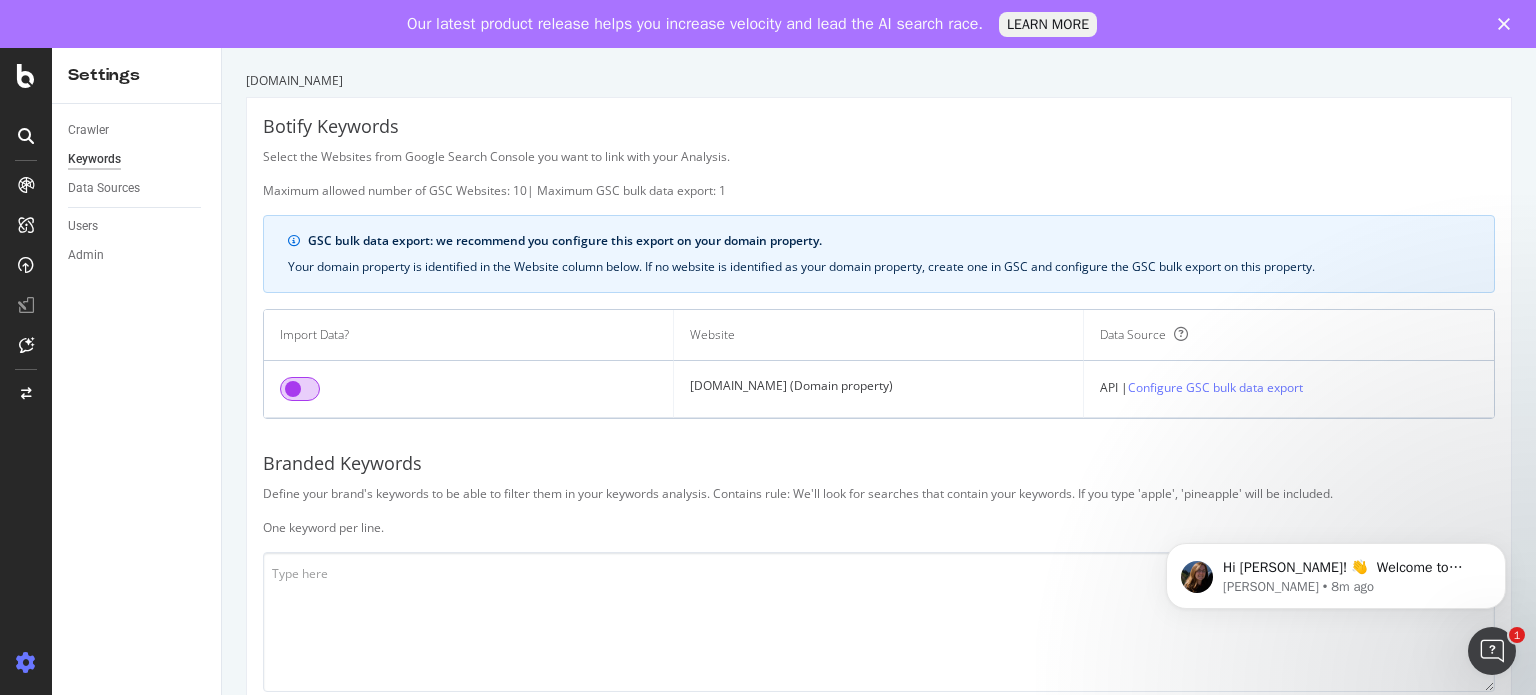 click at bounding box center (300, 389) 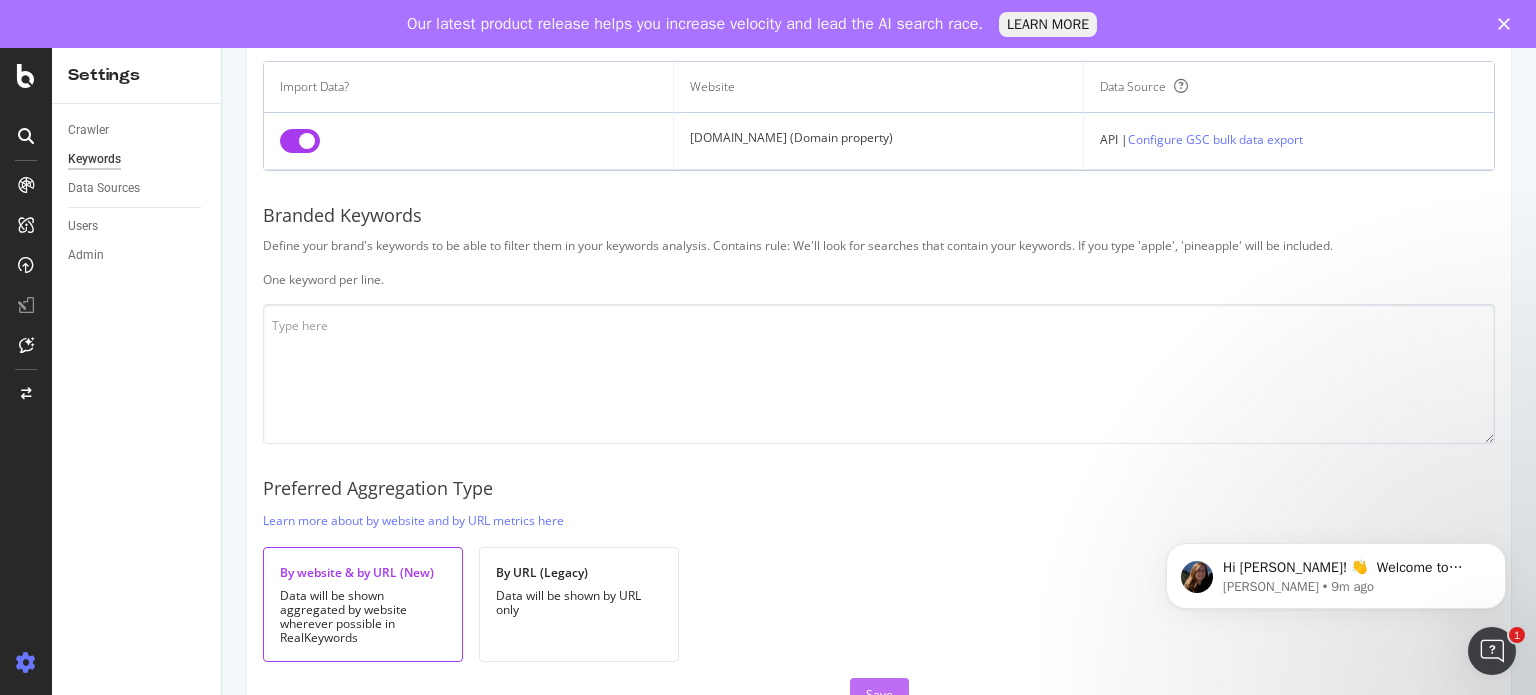 scroll, scrollTop: 254, scrollLeft: 0, axis: vertical 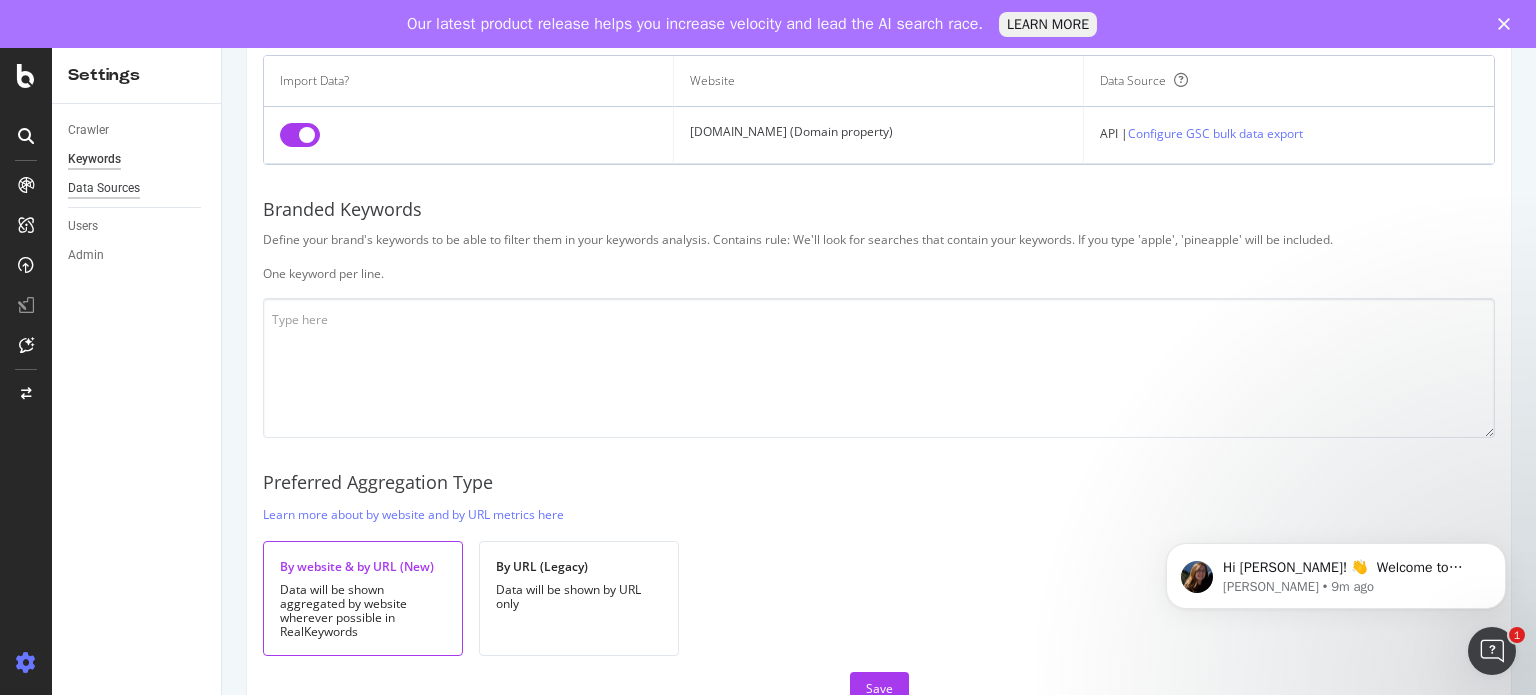 drag, startPoint x: 860, startPoint y: 681, endPoint x: 108, endPoint y: 196, distance: 894.8346 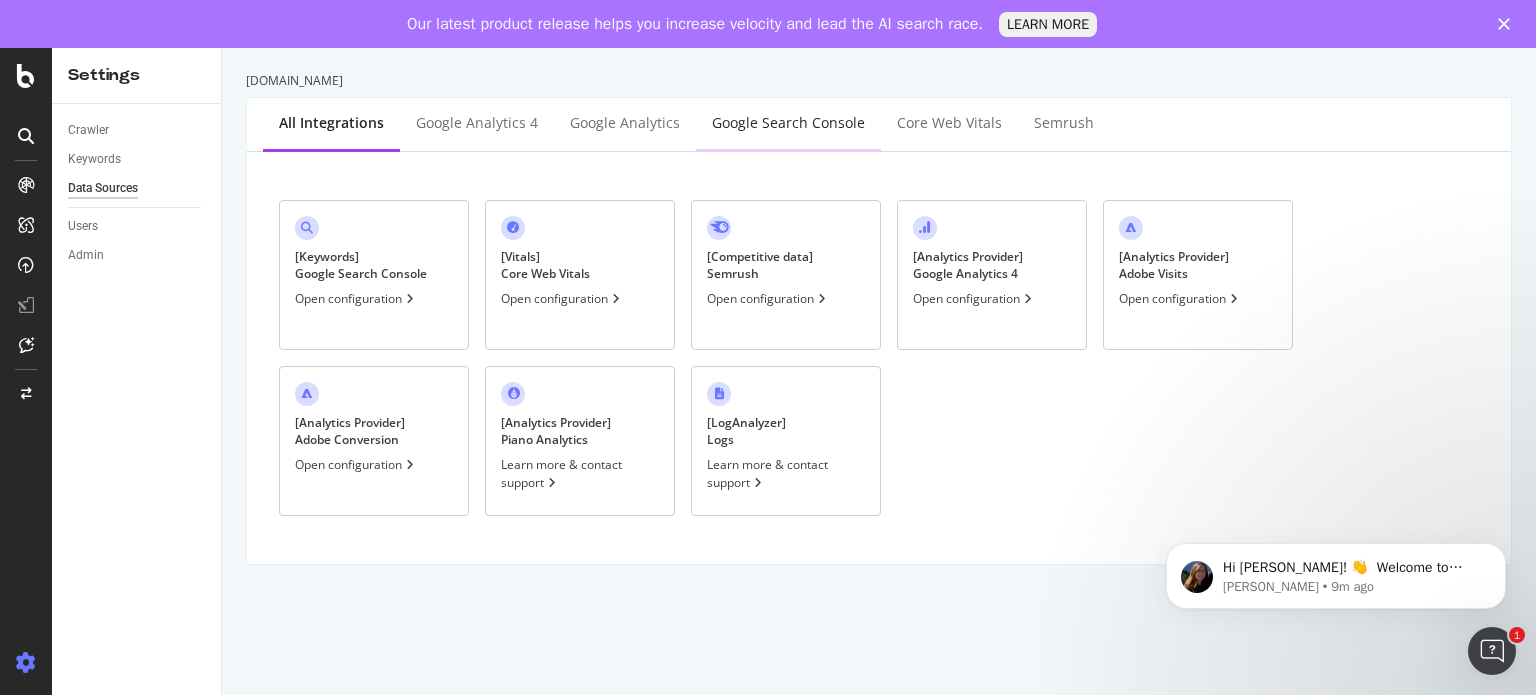 click on "Google Search Console" at bounding box center [788, 123] 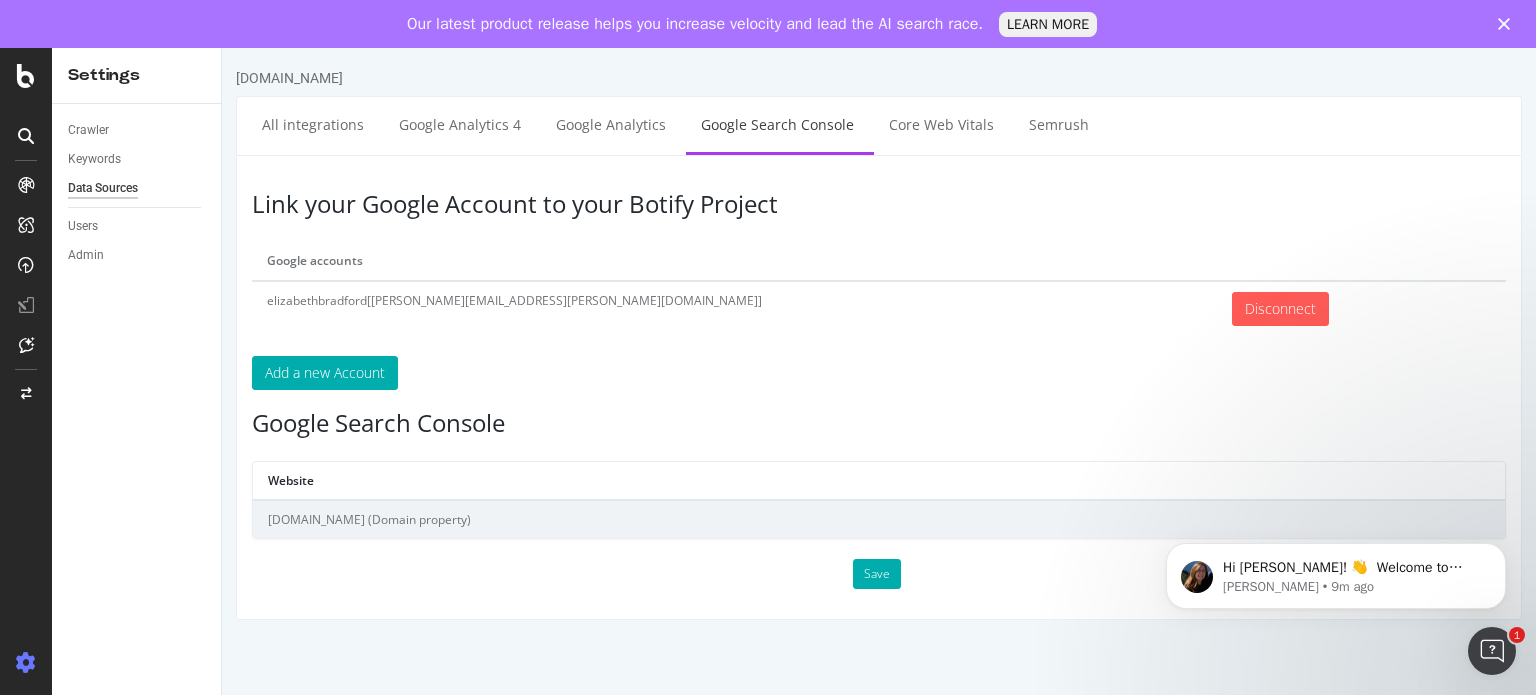 scroll, scrollTop: 0, scrollLeft: 0, axis: both 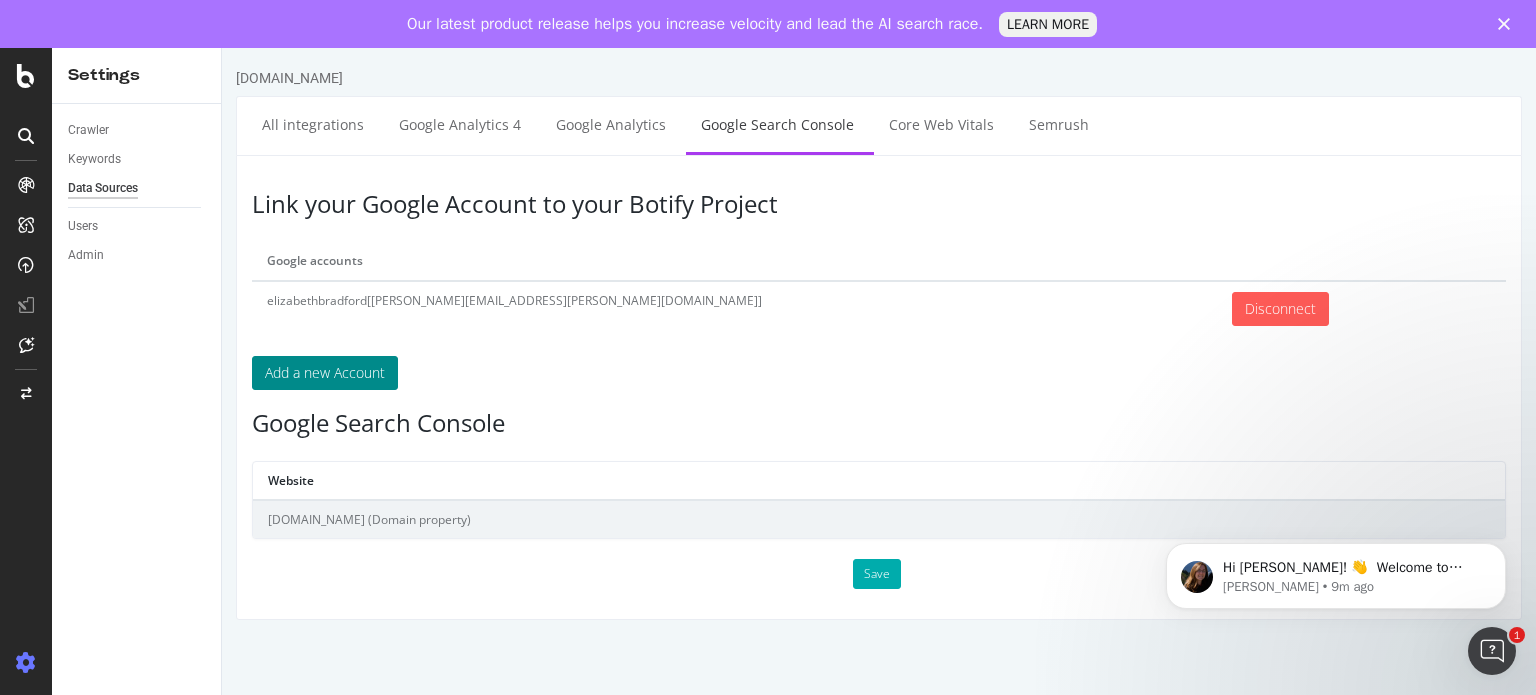 click on "Add a new Account" at bounding box center [325, 373] 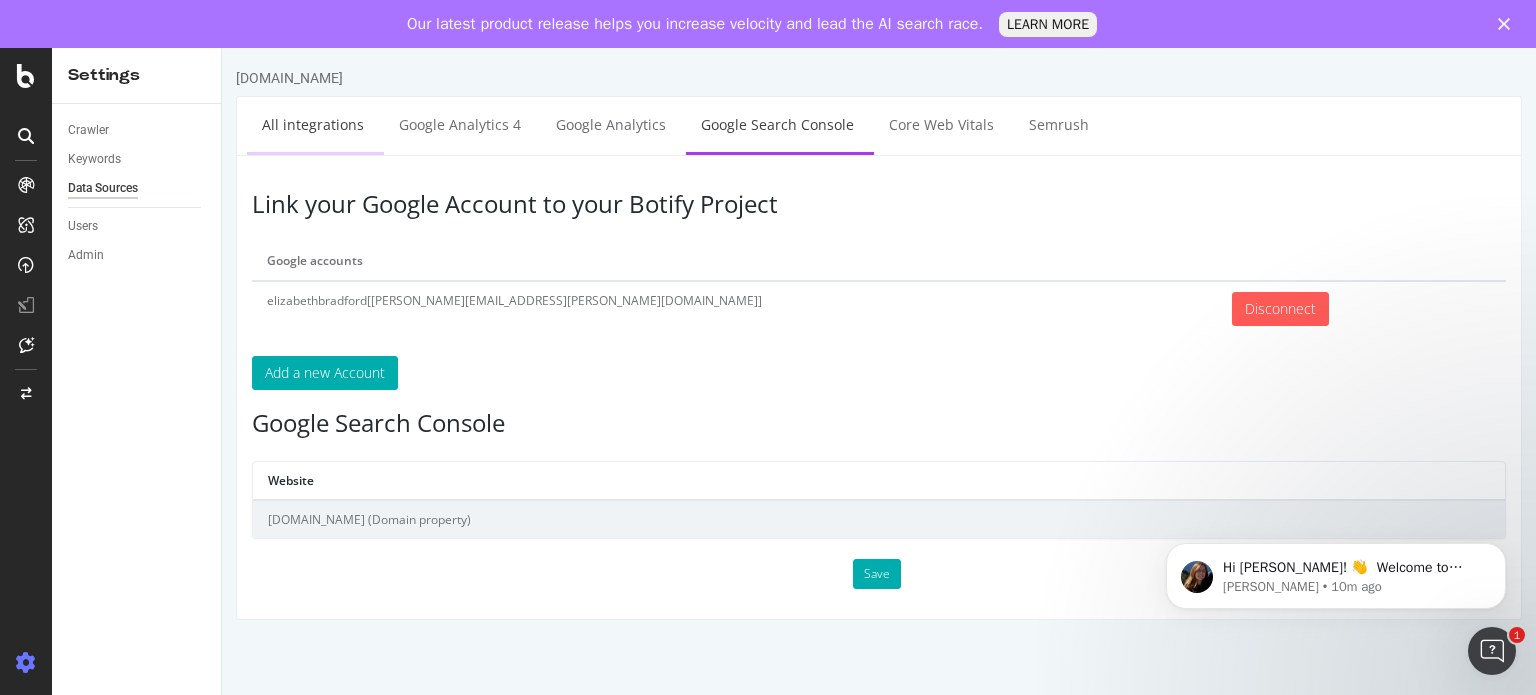 click on "All integrations" at bounding box center (313, 124) 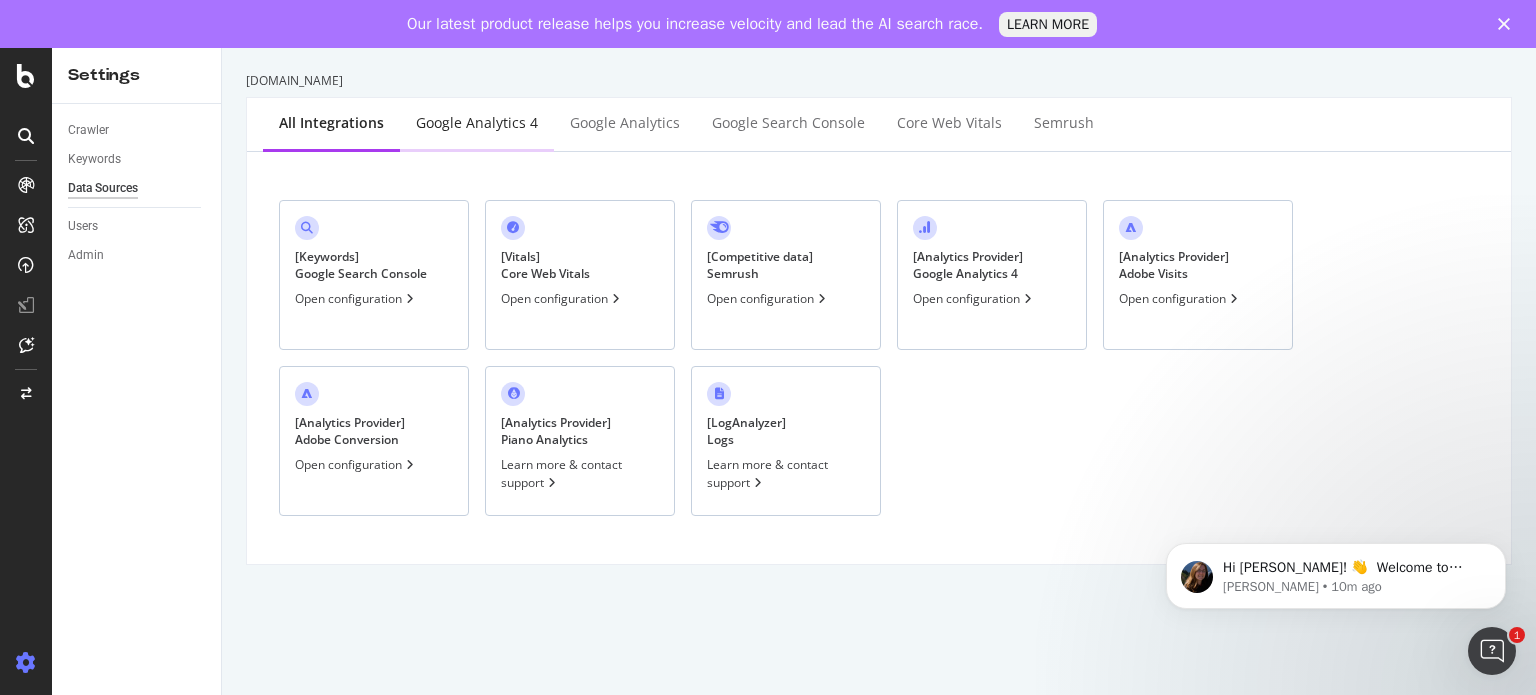 click on "Google Analytics 4" at bounding box center [477, 123] 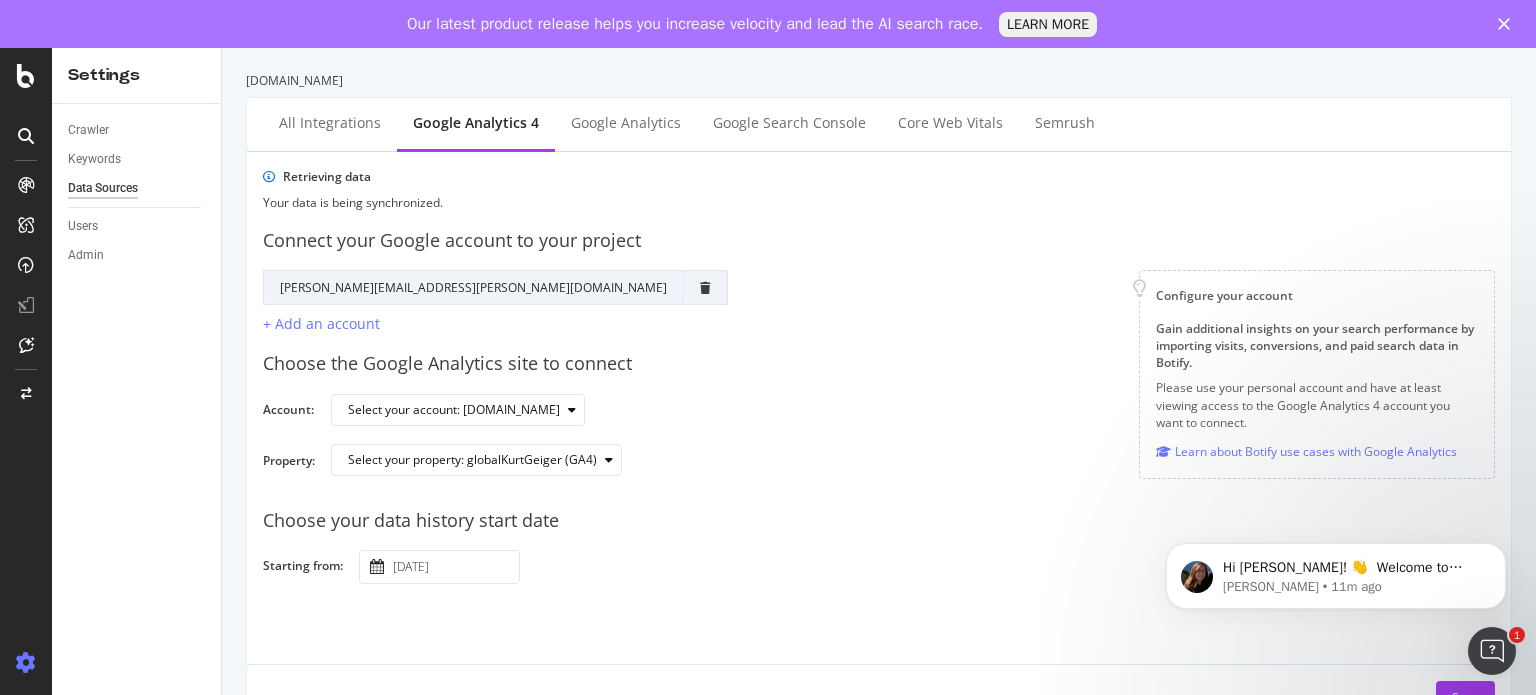 scroll, scrollTop: 36, scrollLeft: 0, axis: vertical 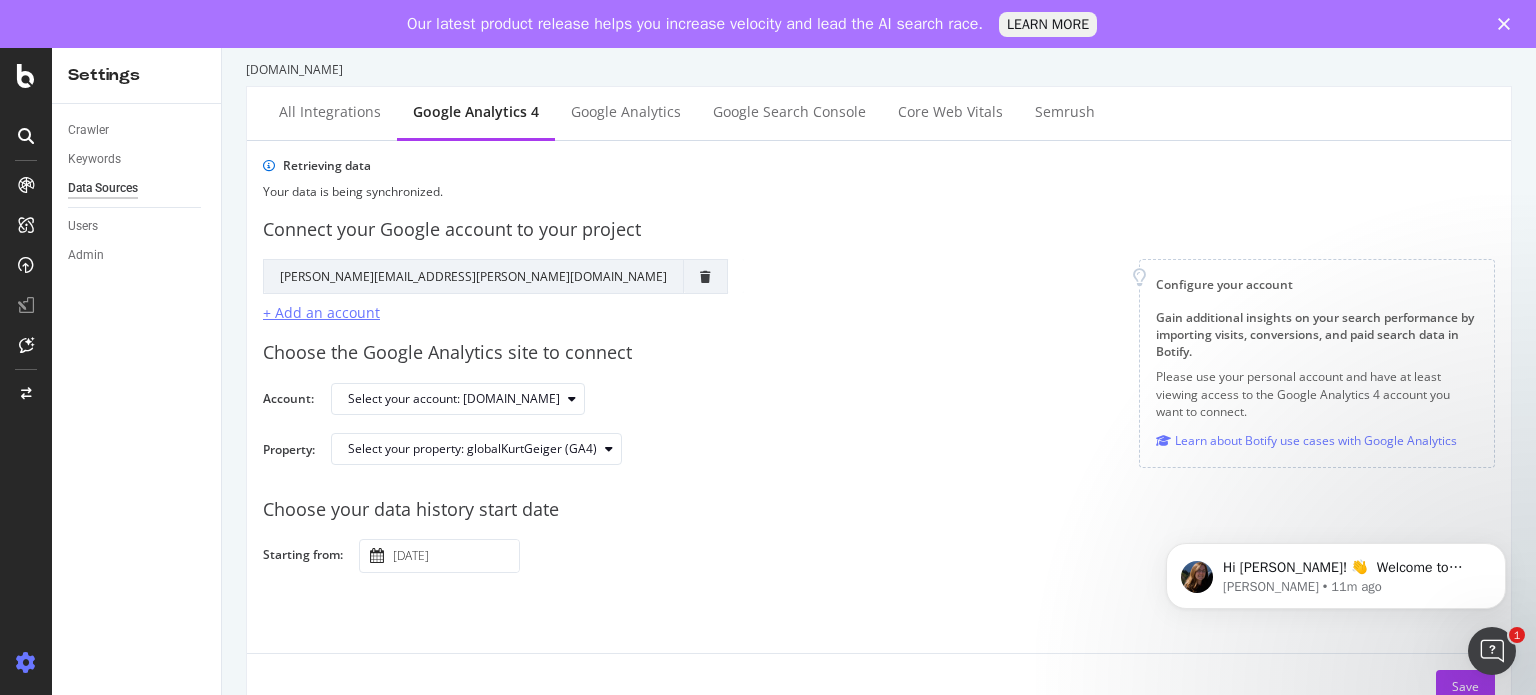 click on "+ Add an account" at bounding box center [321, 312] 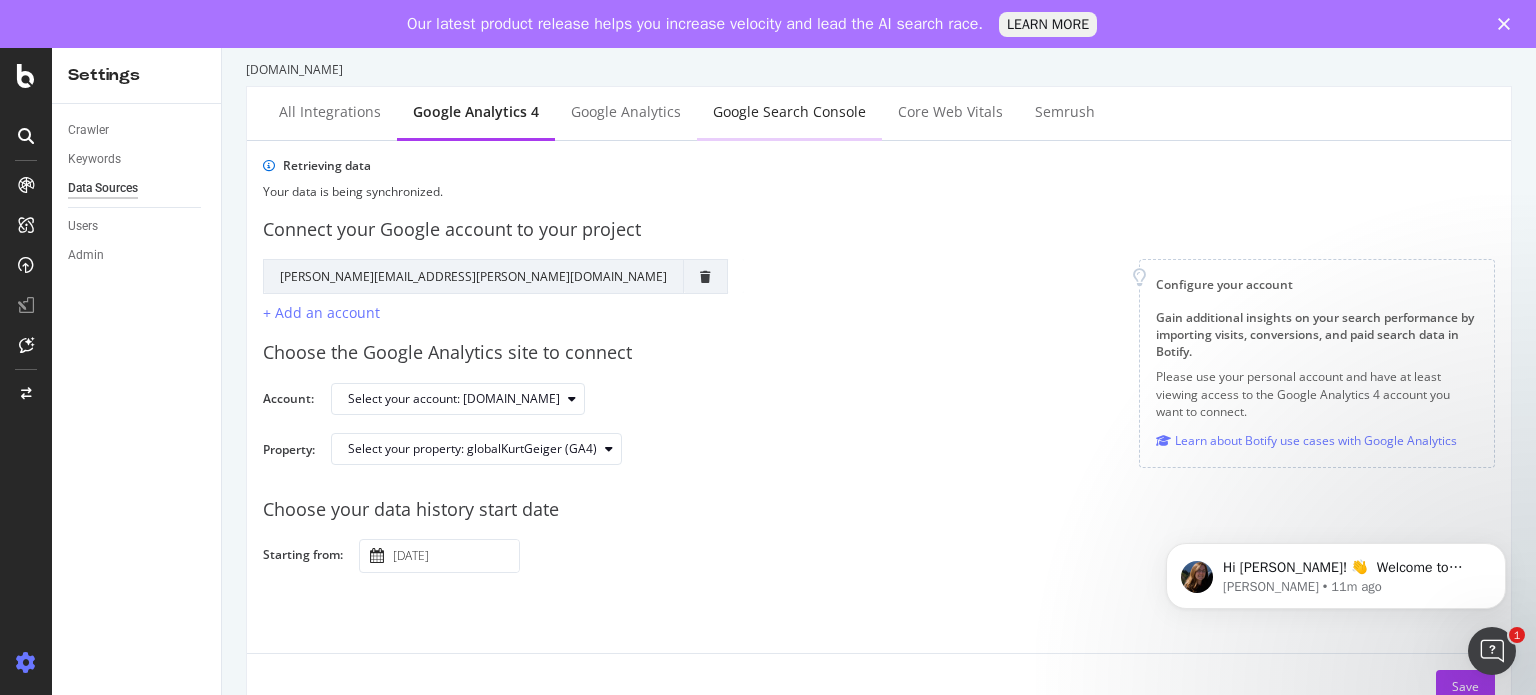 click on "Google Search Console" at bounding box center (789, 112) 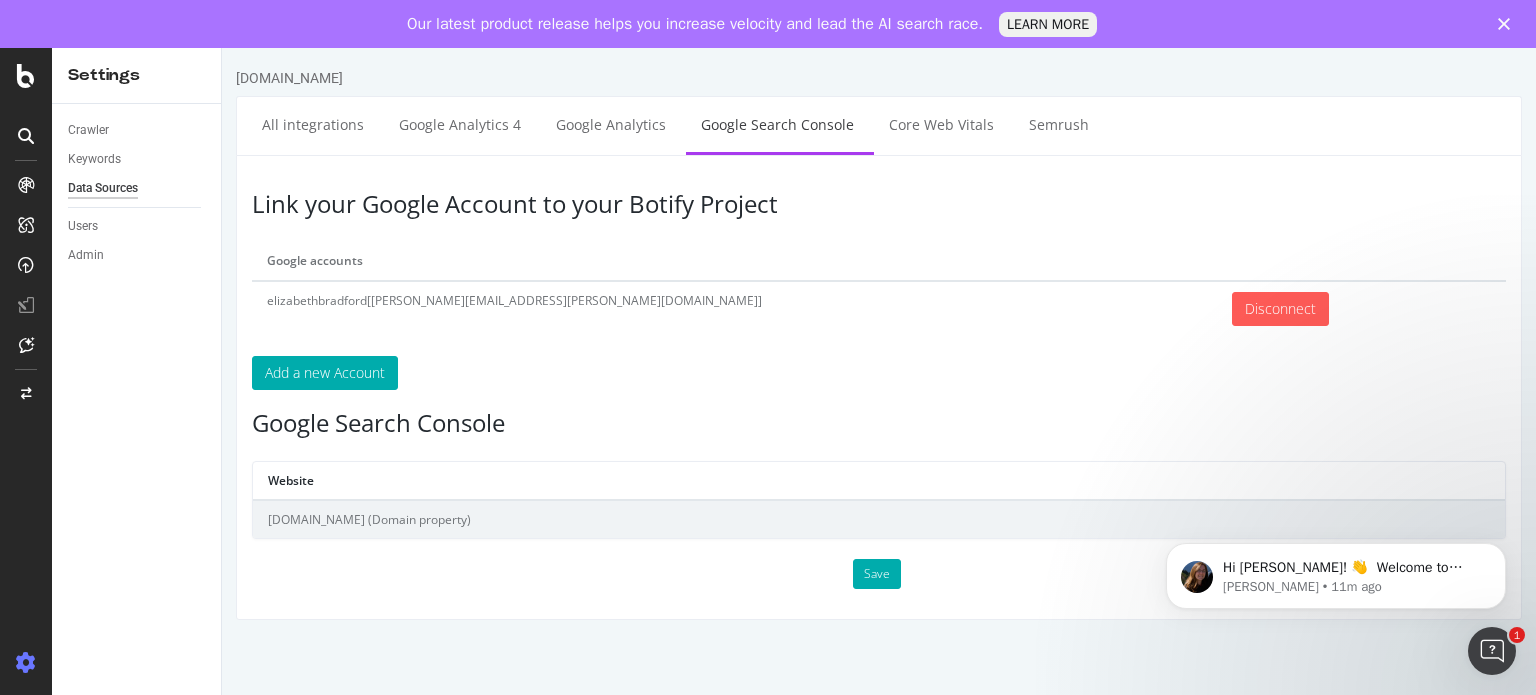scroll, scrollTop: 0, scrollLeft: 0, axis: both 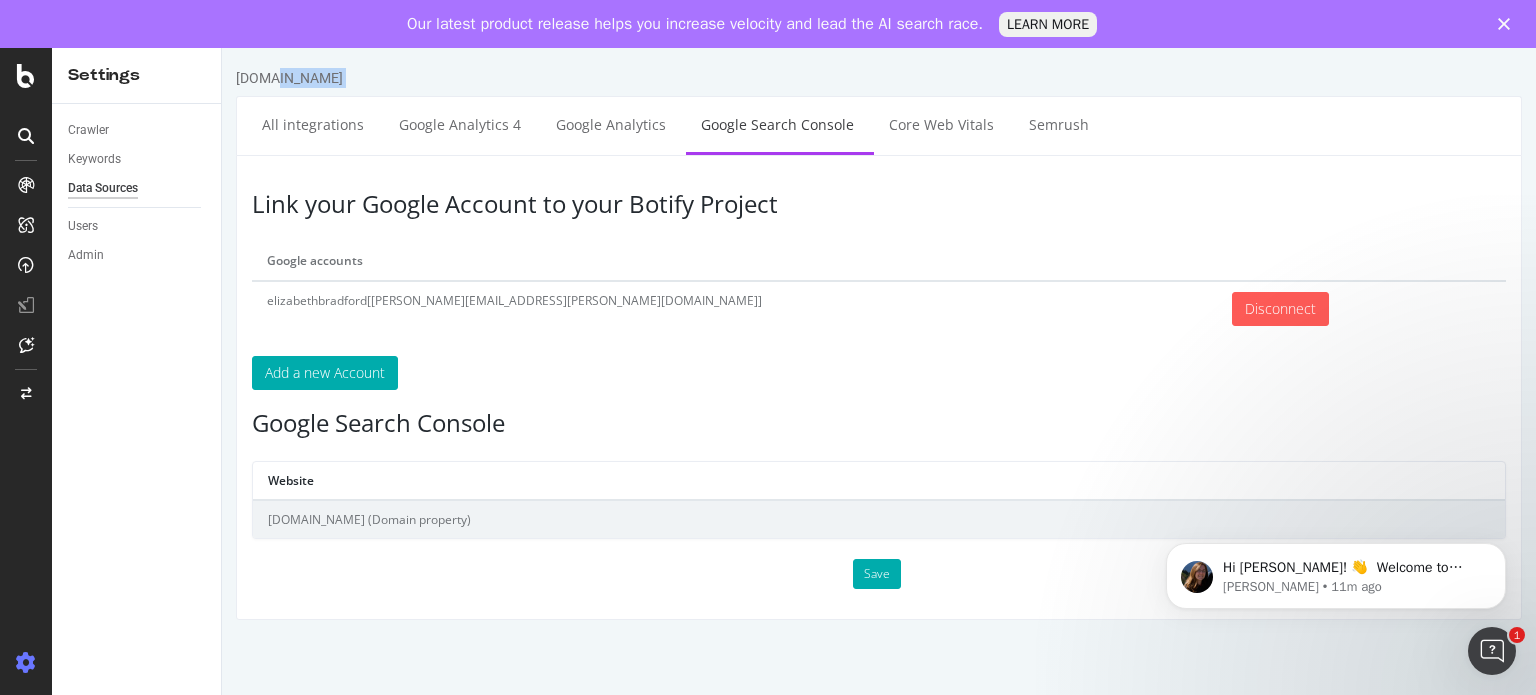 click on "[DOMAIN_NAME]" at bounding box center (289, 78) 